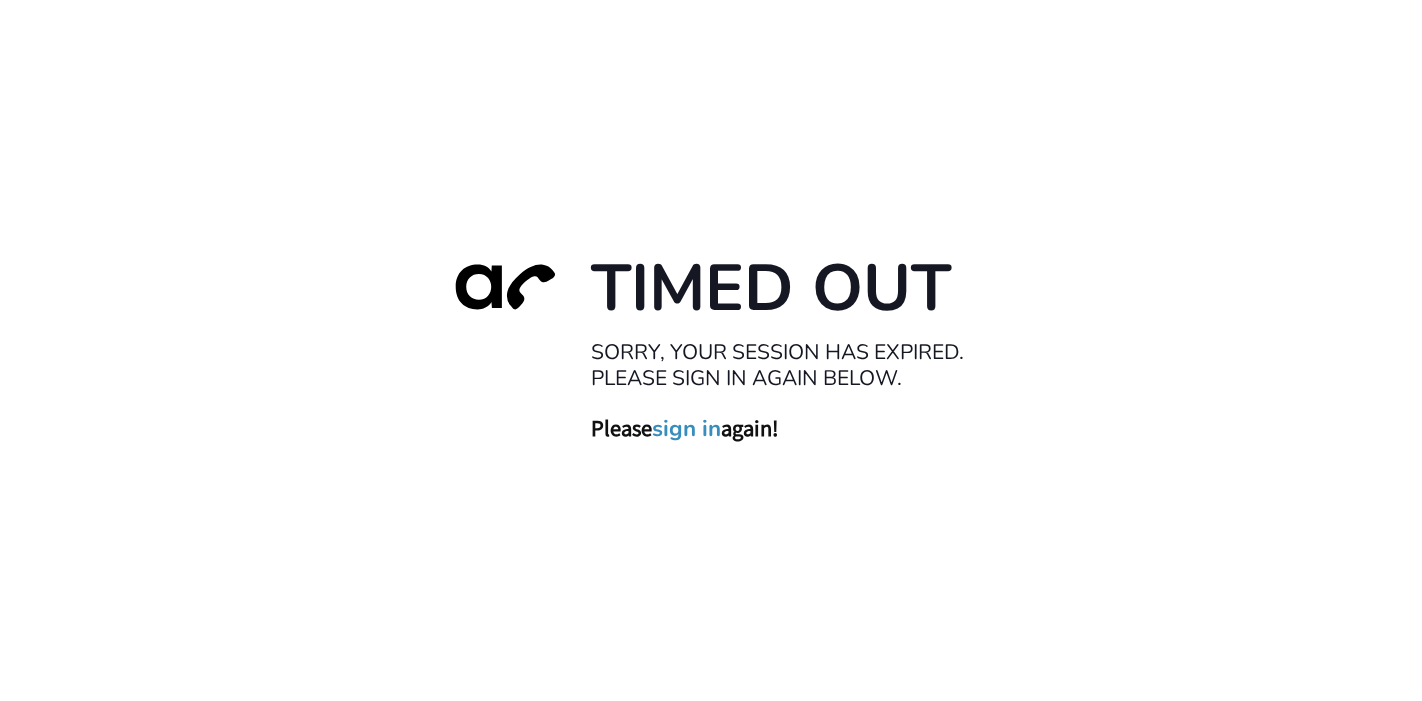 scroll, scrollTop: 0, scrollLeft: 0, axis: both 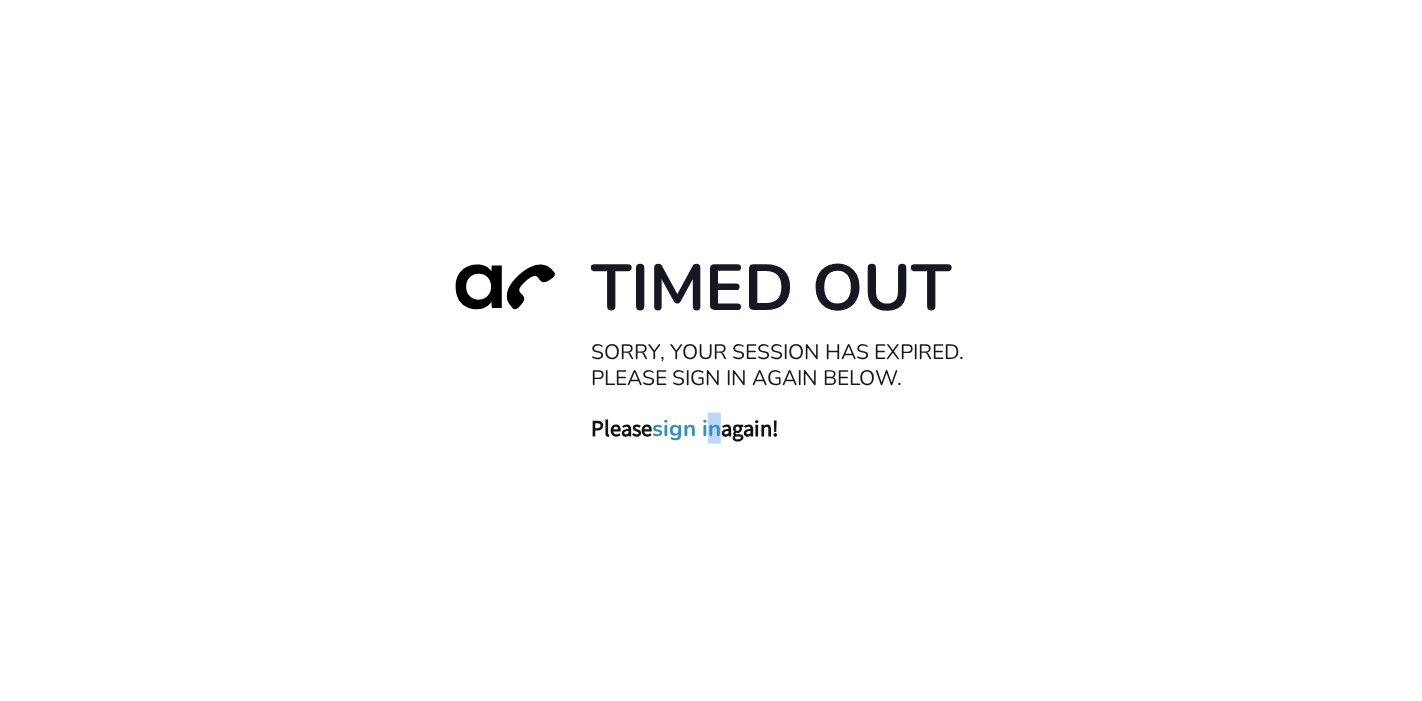 drag, startPoint x: 685, startPoint y: 446, endPoint x: 716, endPoint y: 433, distance: 33.61547 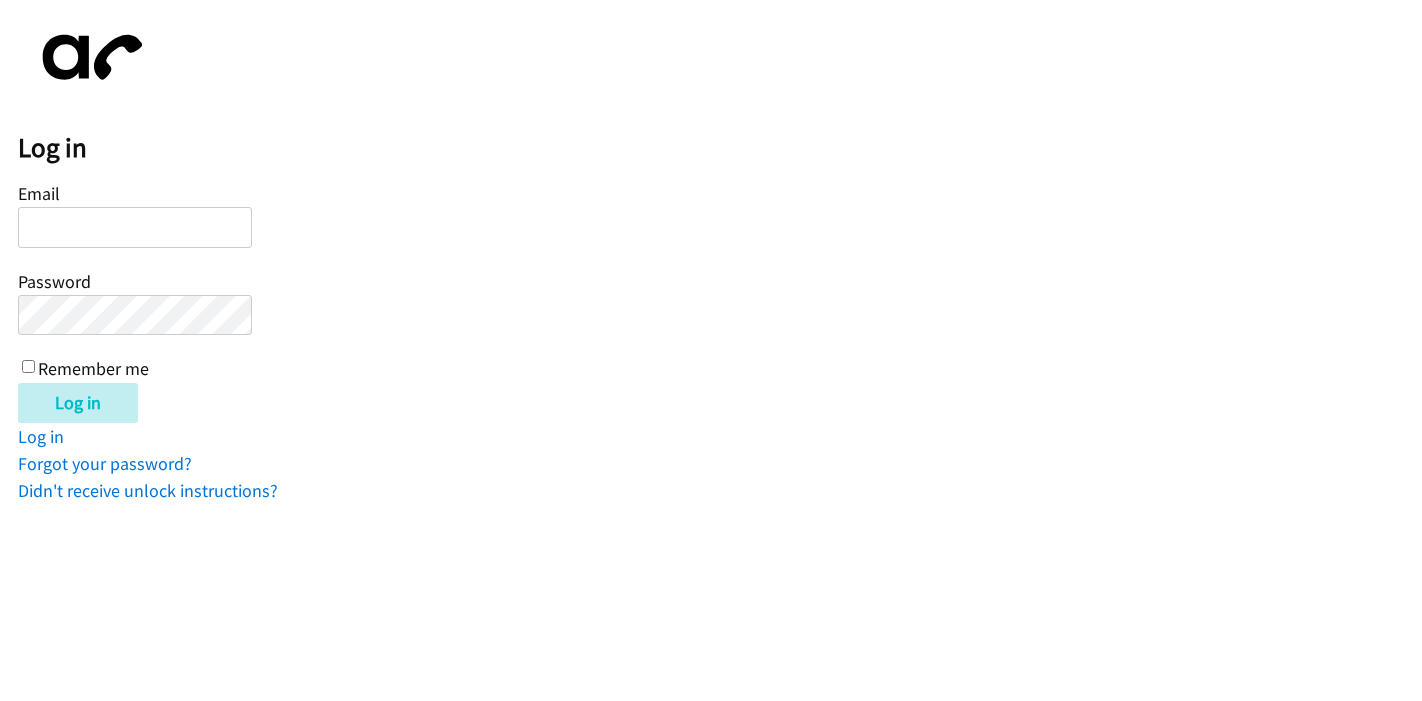 scroll, scrollTop: 0, scrollLeft: 0, axis: both 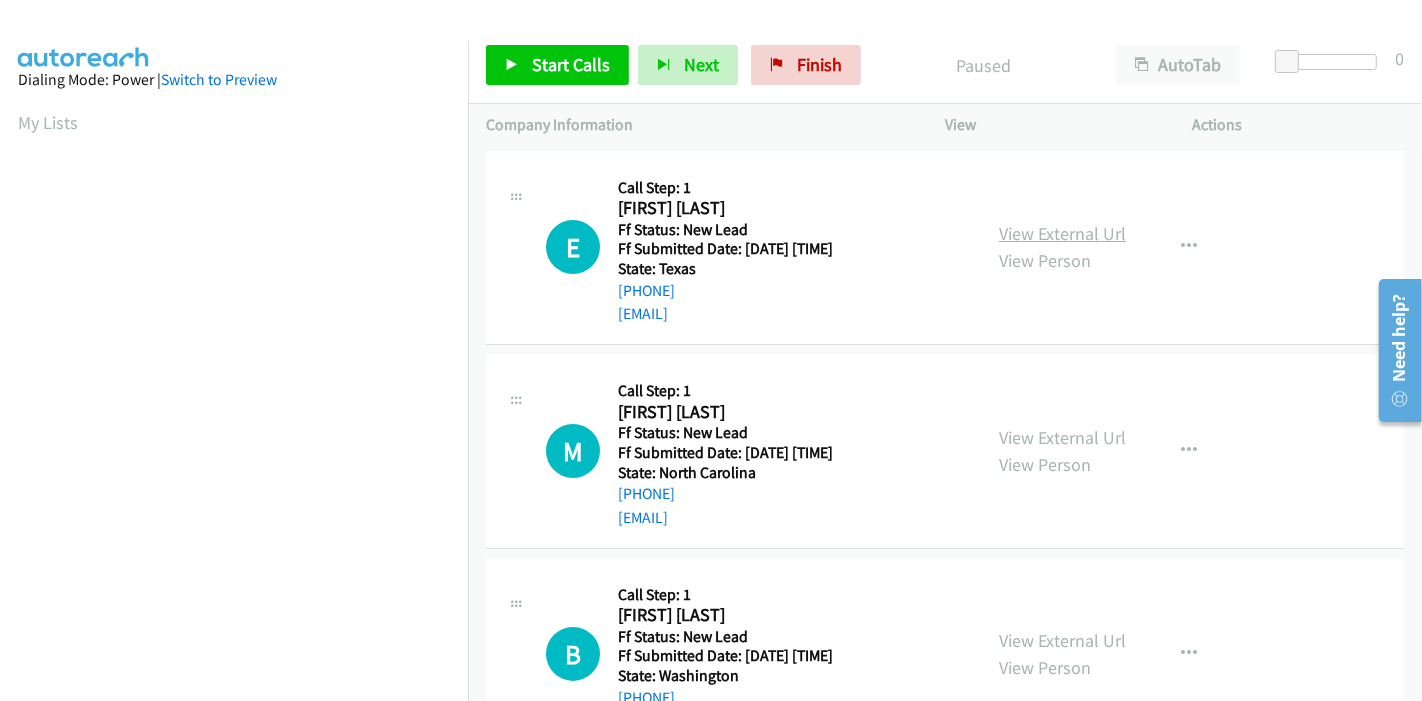 click on "View External Url" at bounding box center (1062, 233) 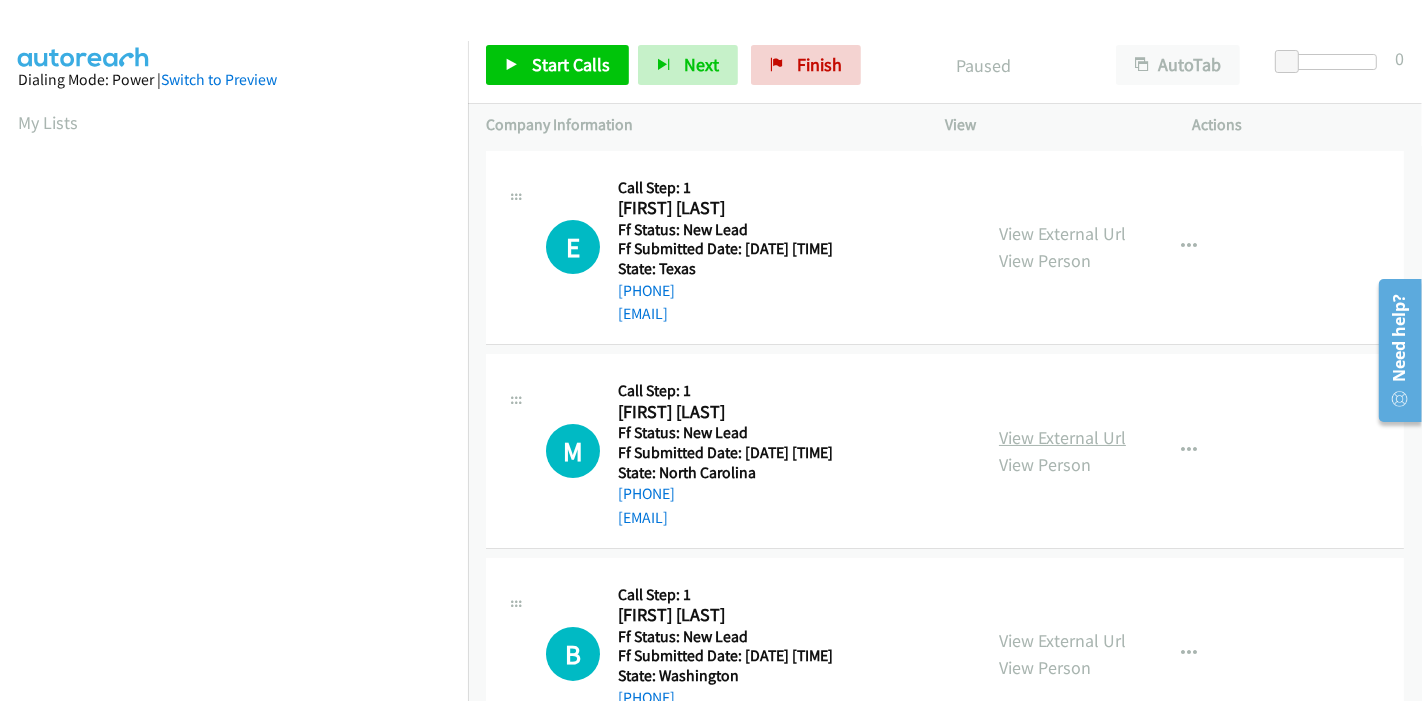 click on "View External Url" at bounding box center (1062, 437) 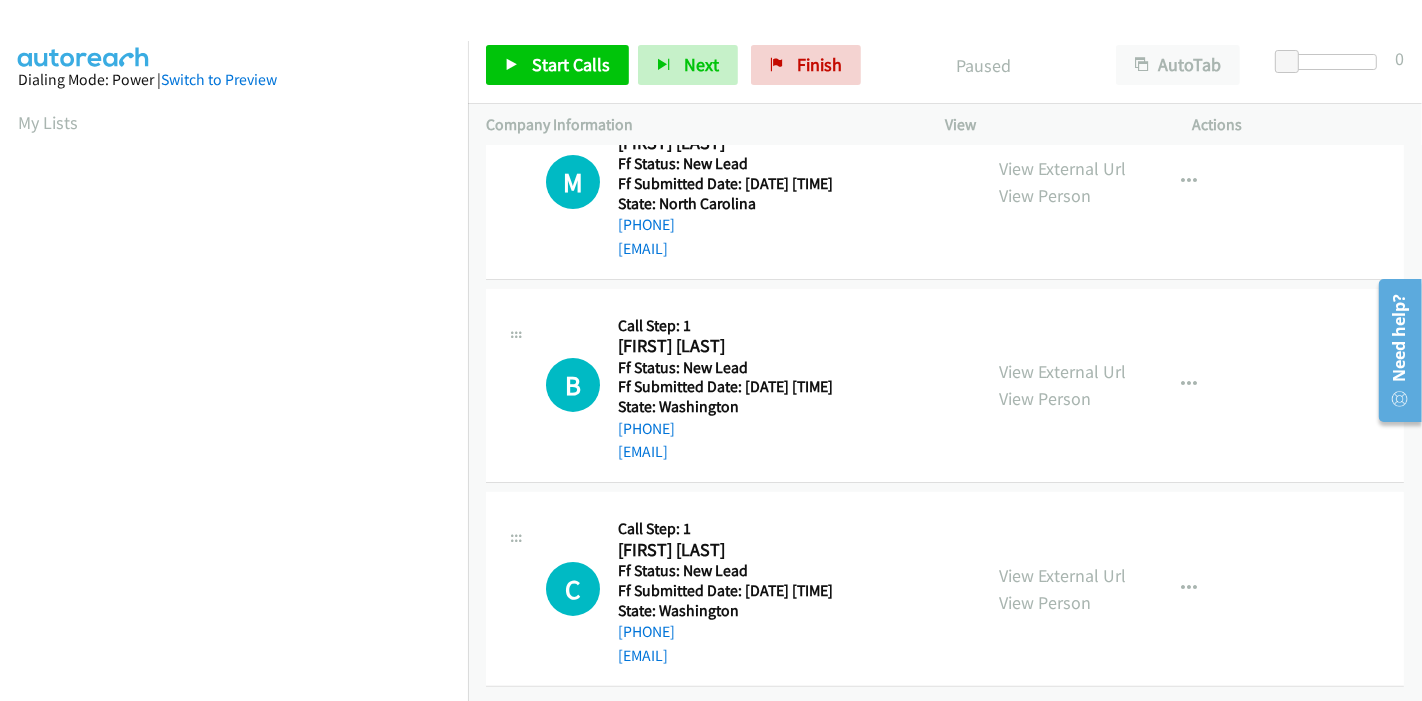scroll, scrollTop: 284, scrollLeft: 0, axis: vertical 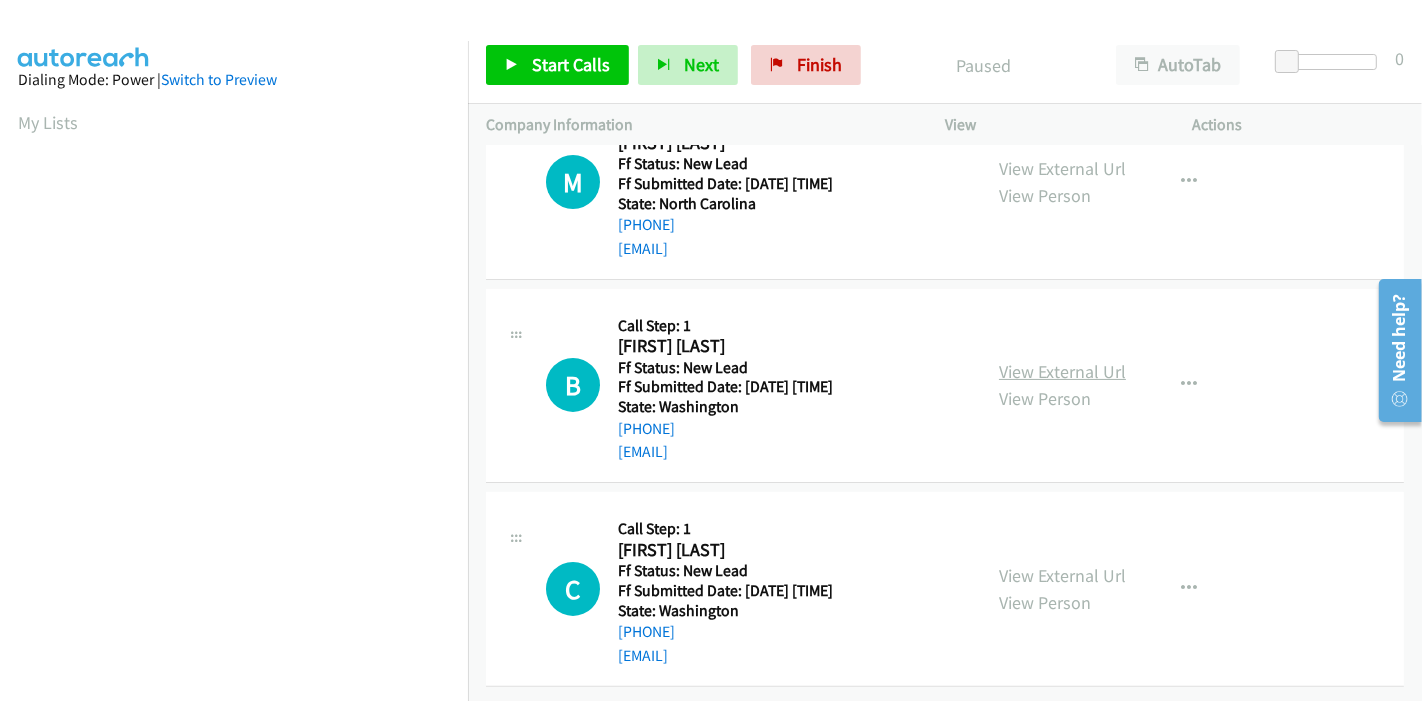 click on "View External Url" at bounding box center (1062, 371) 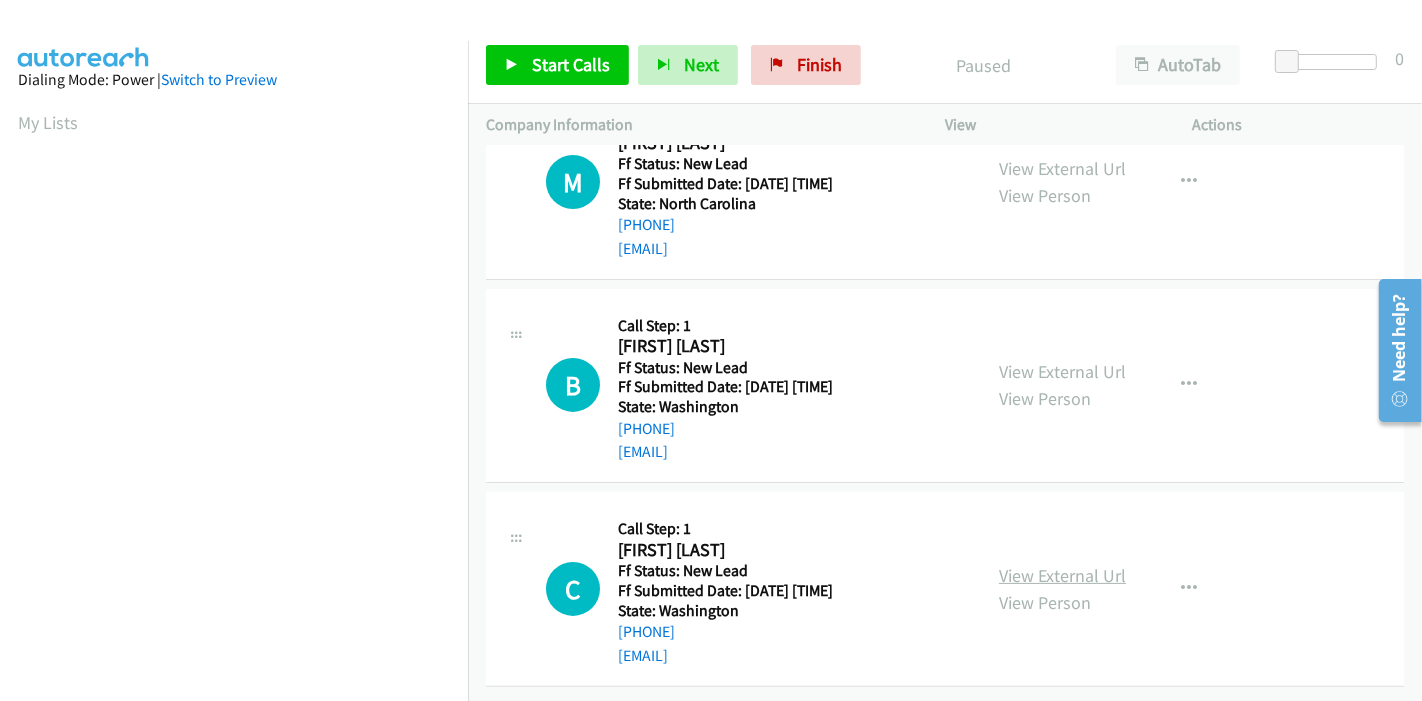 click on "View External Url" at bounding box center [1062, 575] 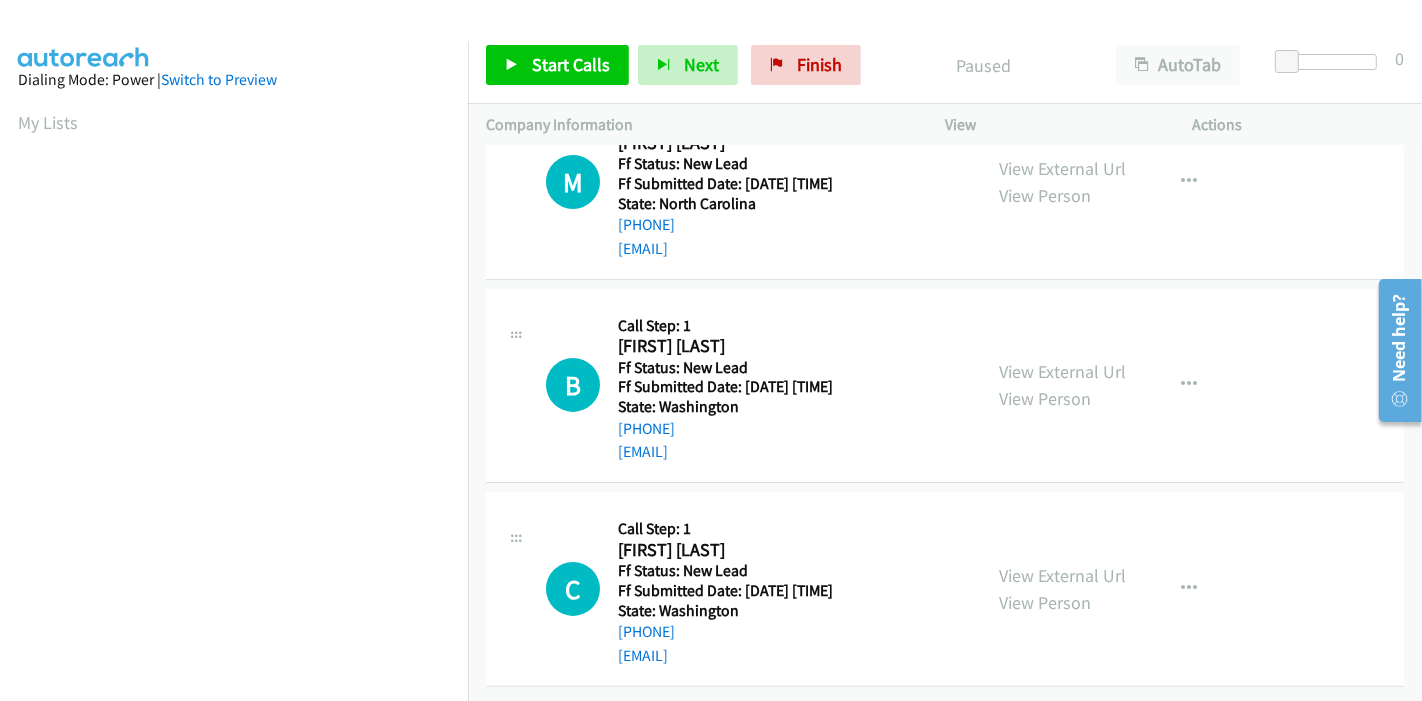 scroll, scrollTop: 0, scrollLeft: 0, axis: both 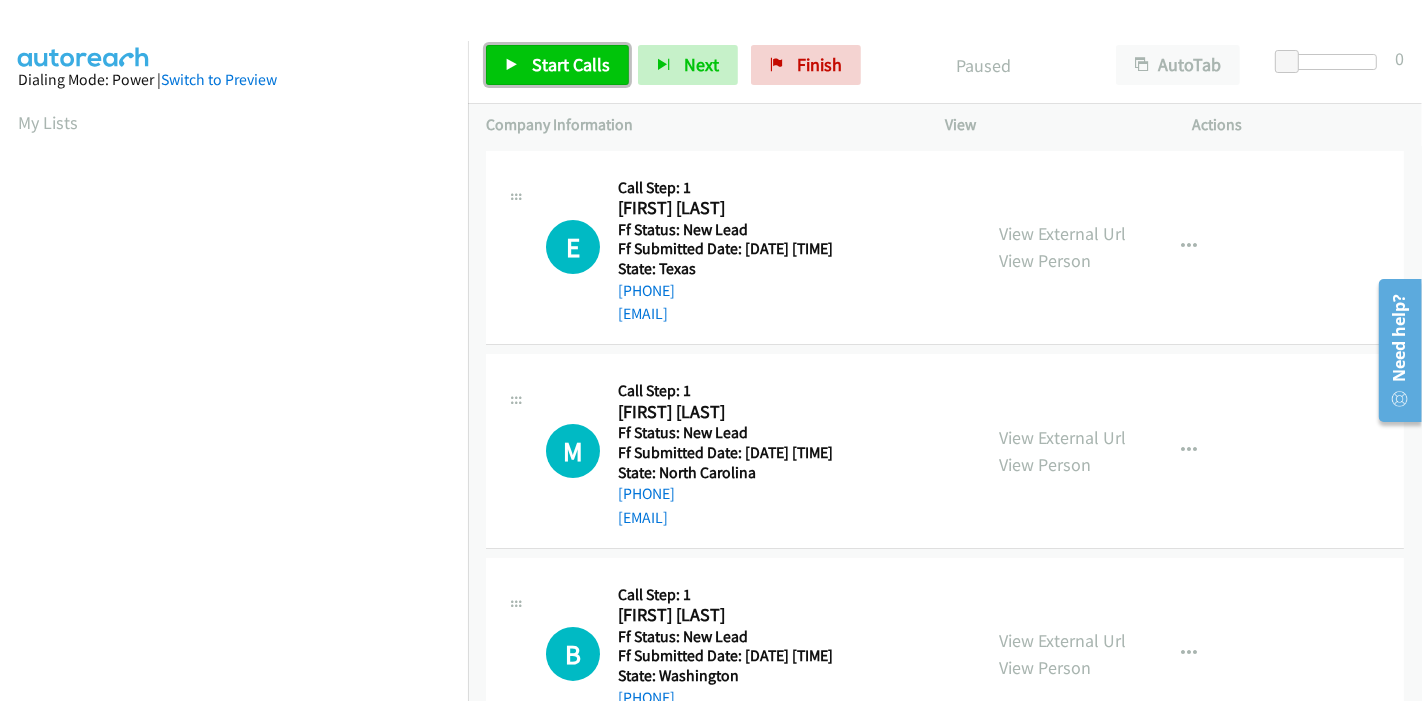 click on "Start Calls" at bounding box center [571, 64] 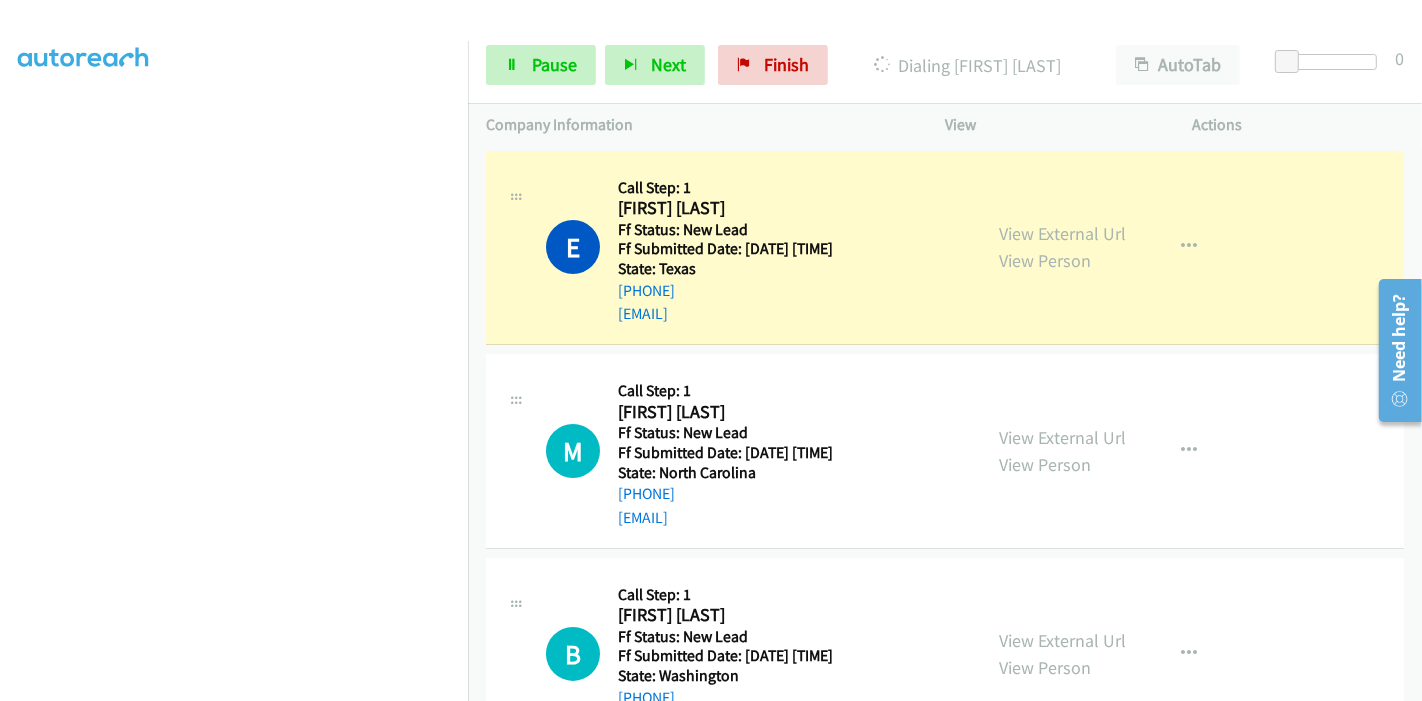 scroll, scrollTop: 422, scrollLeft: 0, axis: vertical 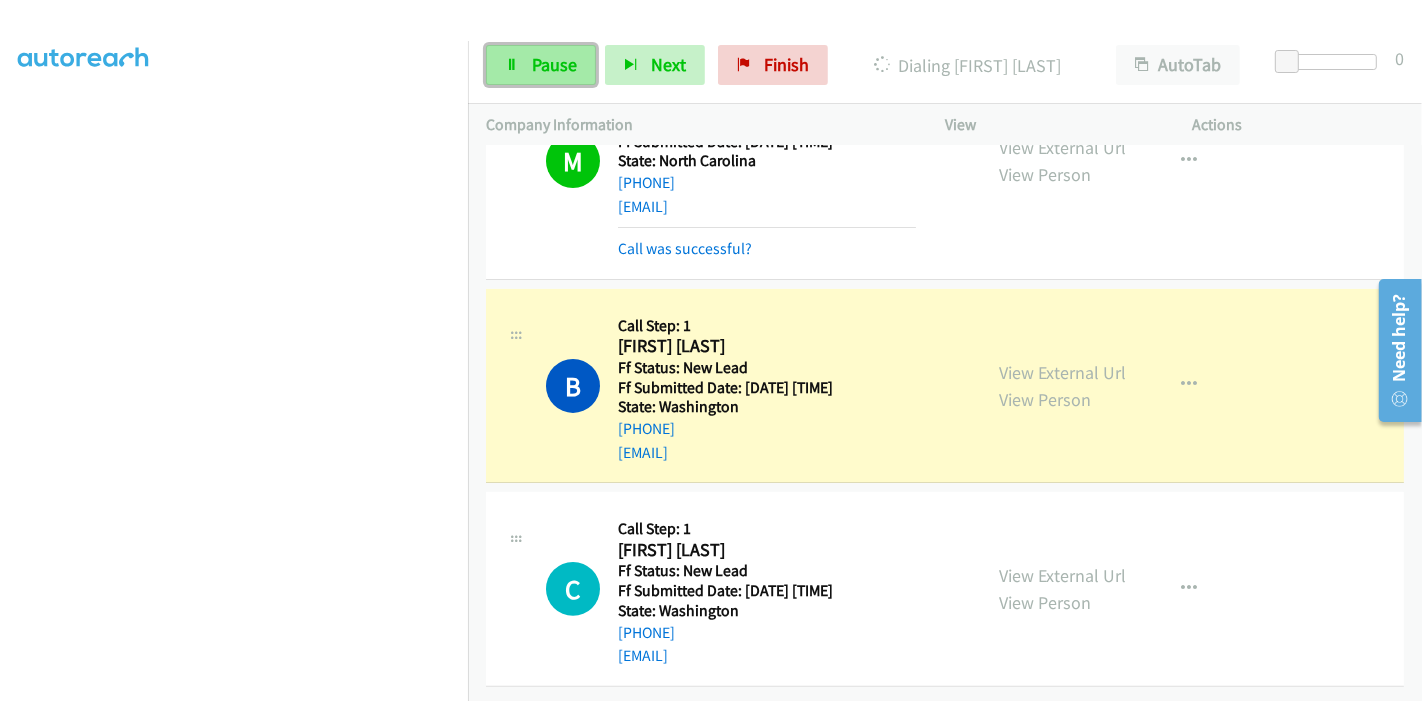 click at bounding box center [512, 66] 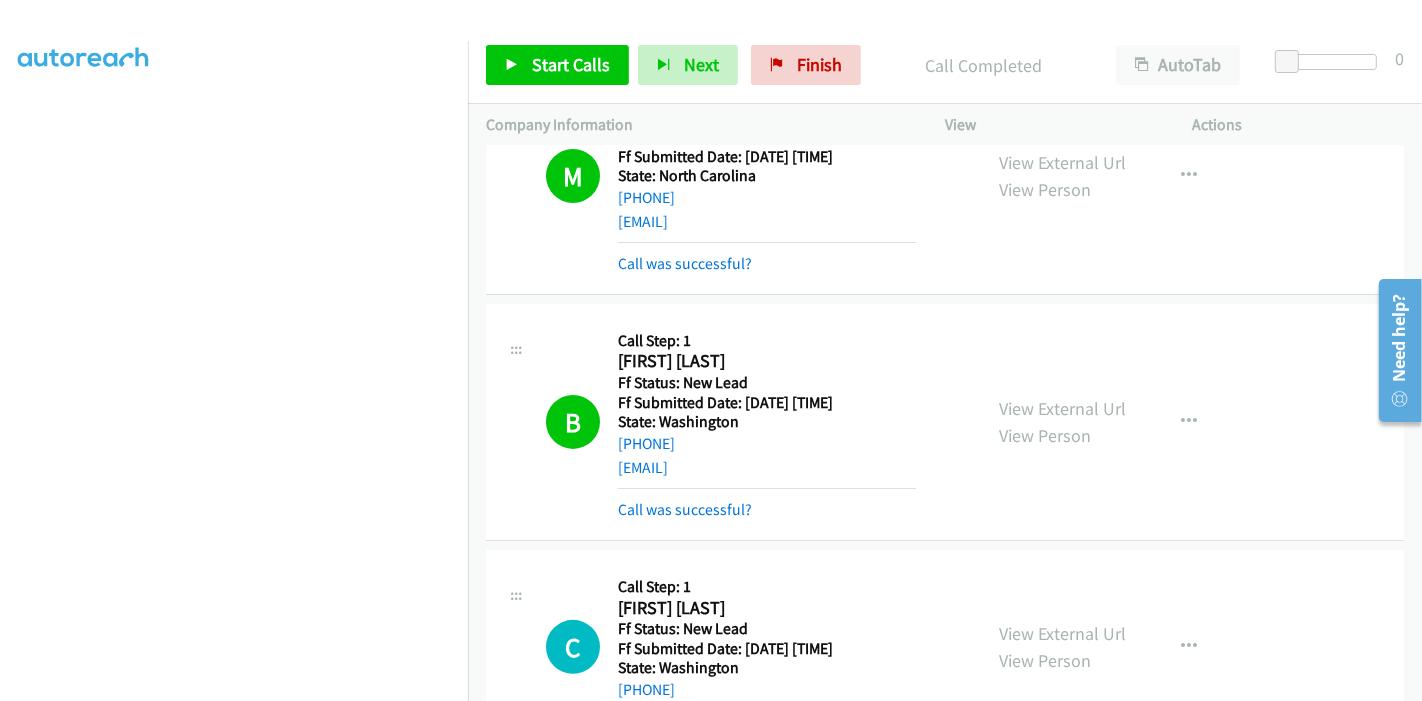 scroll, scrollTop: 368, scrollLeft: 0, axis: vertical 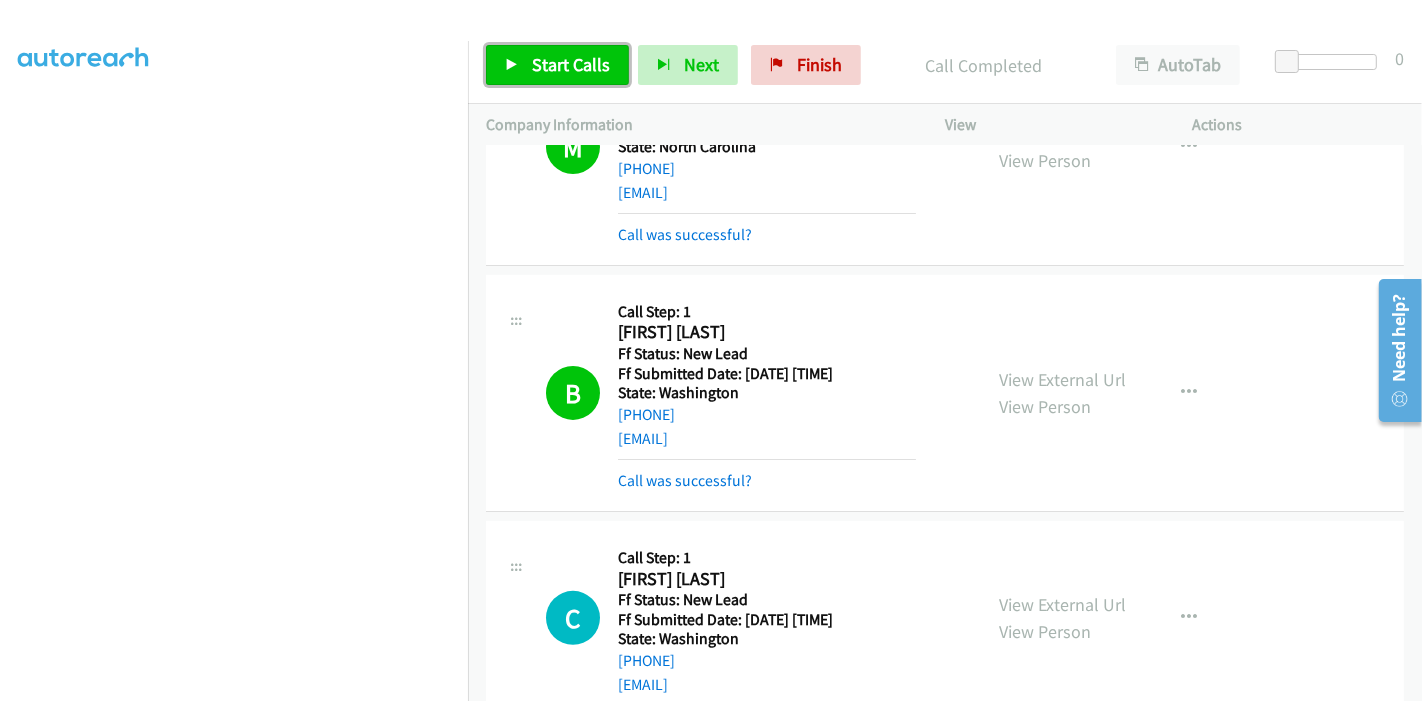 click on "Start Calls" at bounding box center (571, 64) 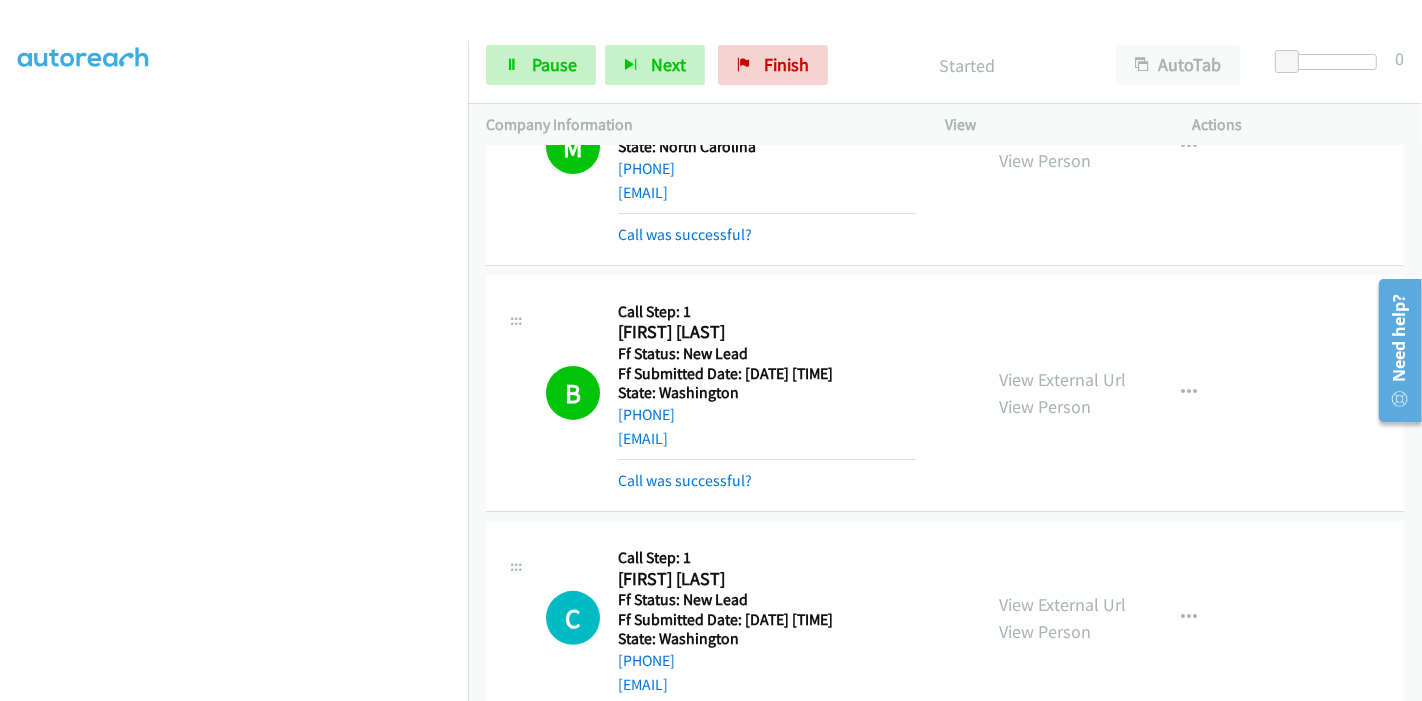 scroll, scrollTop: 411, scrollLeft: 0, axis: vertical 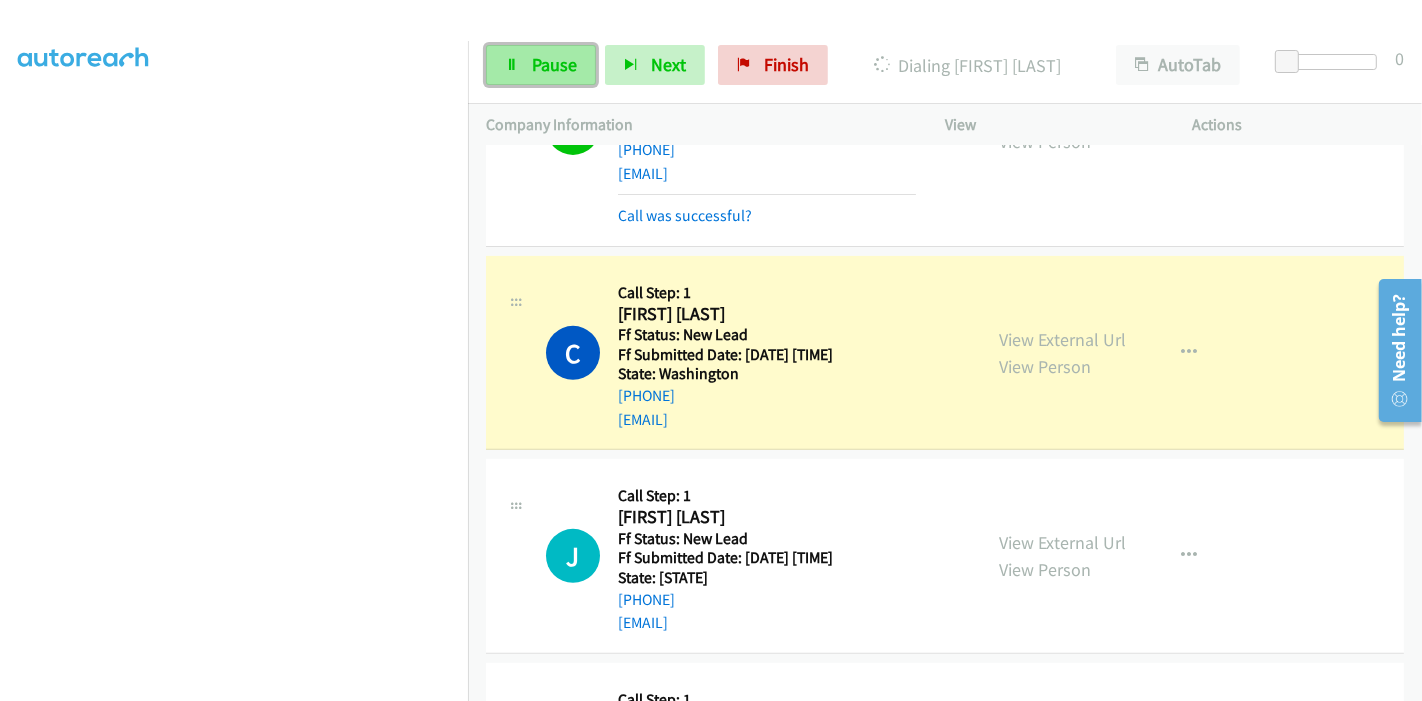 click on "Pause" at bounding box center (554, 64) 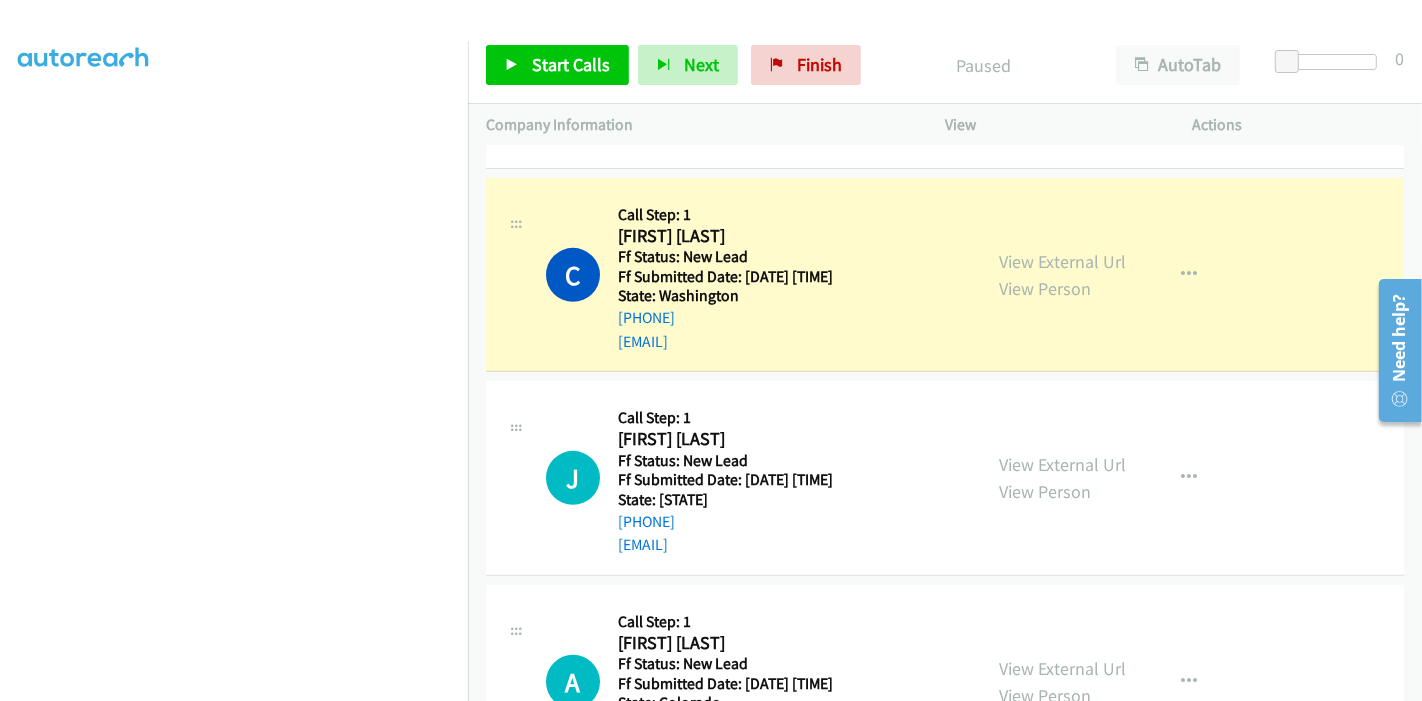 scroll, scrollTop: 744, scrollLeft: 0, axis: vertical 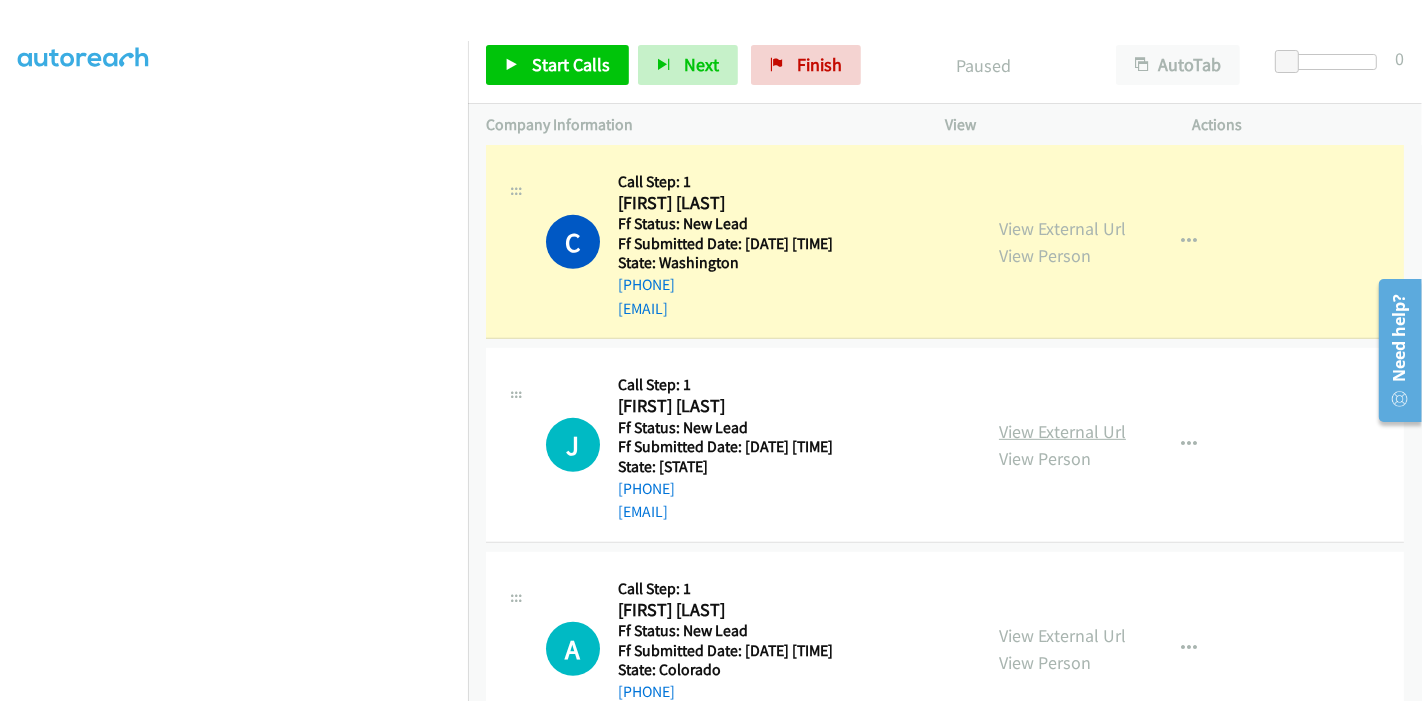 click on "View External Url" at bounding box center (1062, 431) 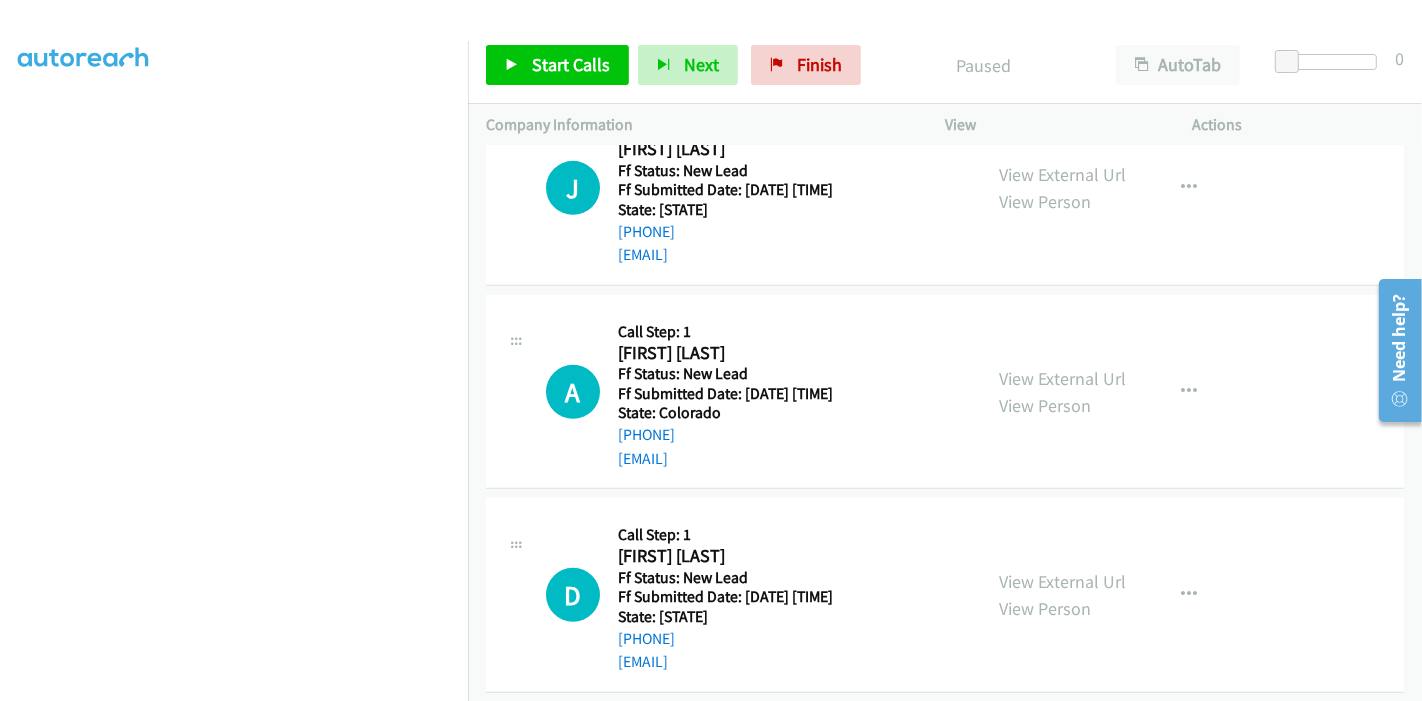 scroll, scrollTop: 1077, scrollLeft: 0, axis: vertical 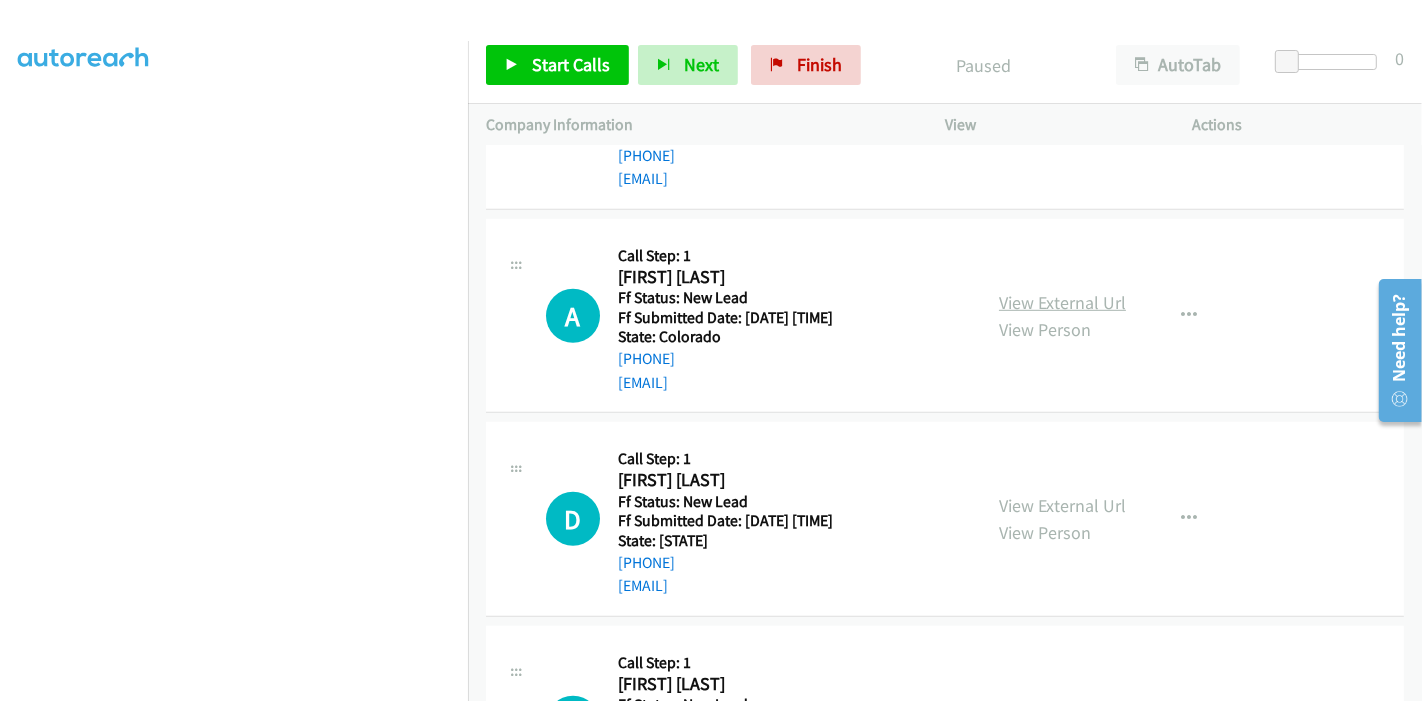click on "View External Url" at bounding box center [1062, 302] 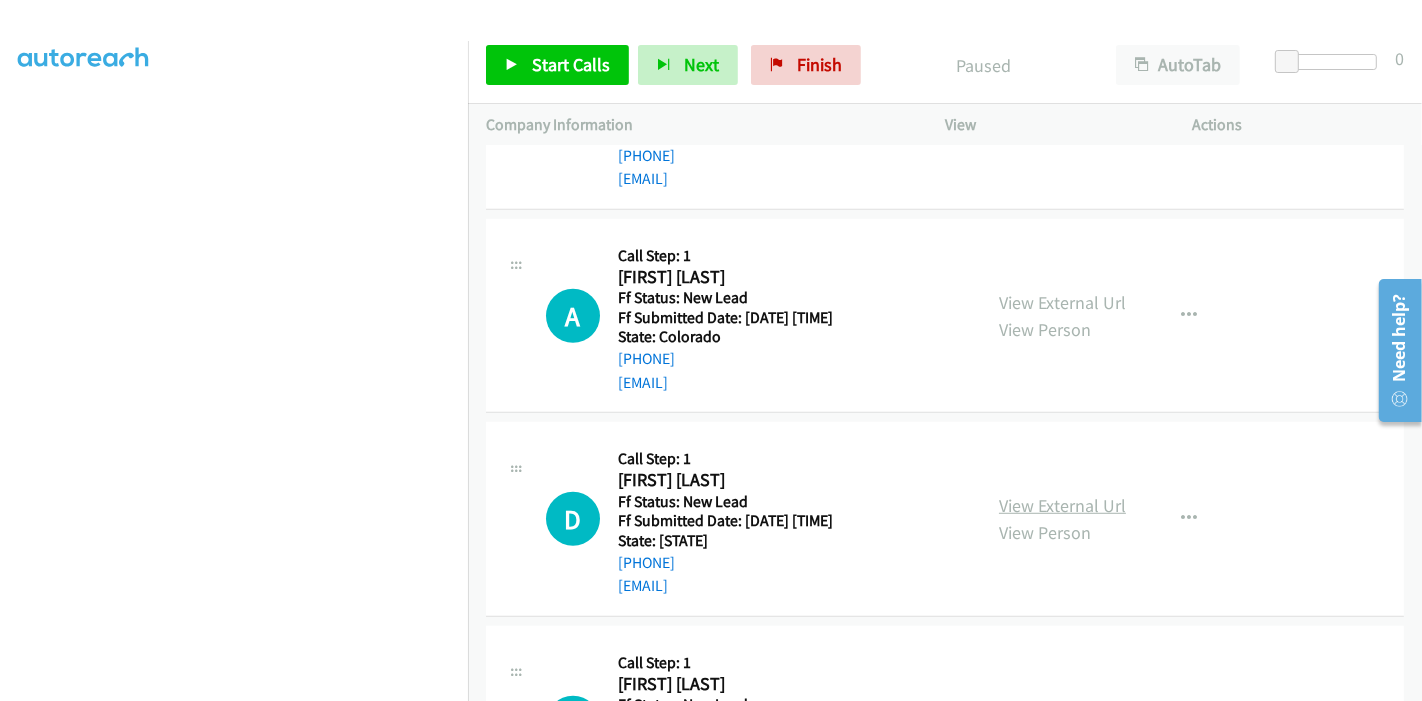 click on "View External Url" at bounding box center [1062, 505] 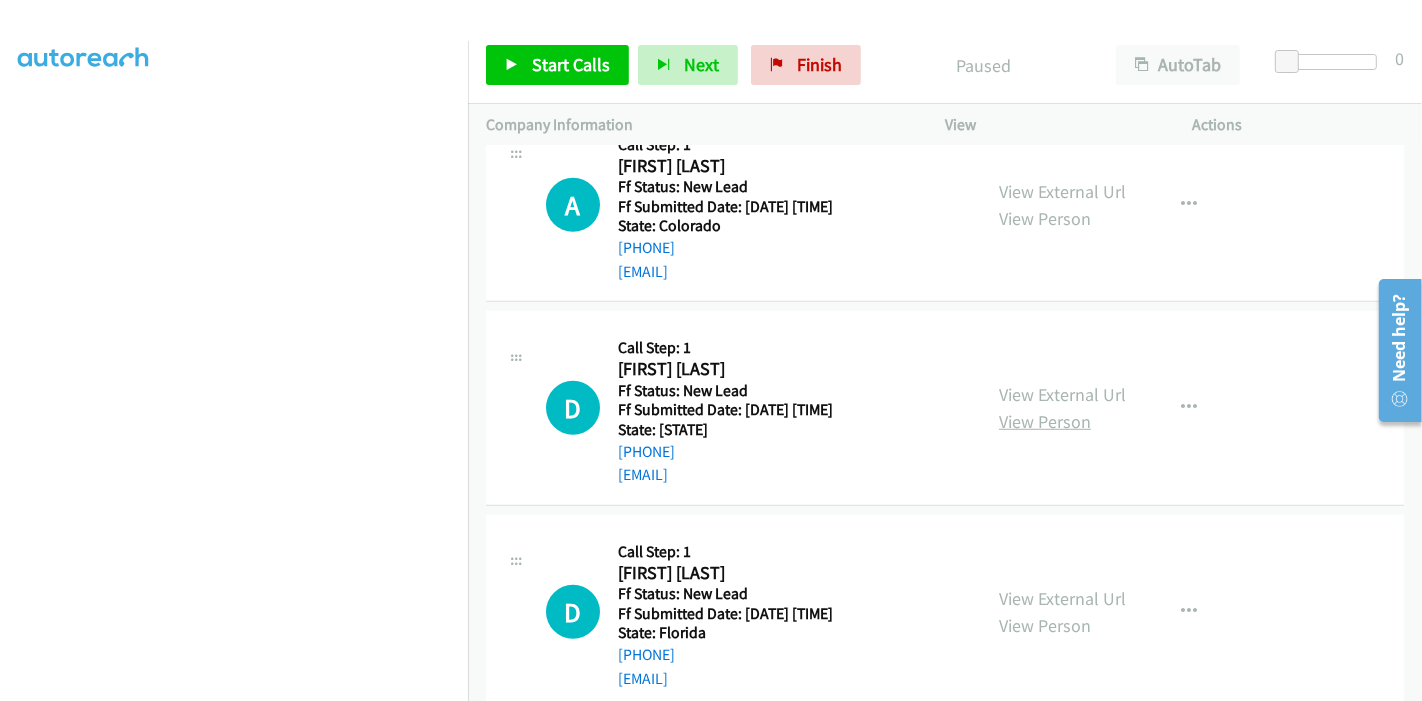 scroll, scrollTop: 1300, scrollLeft: 0, axis: vertical 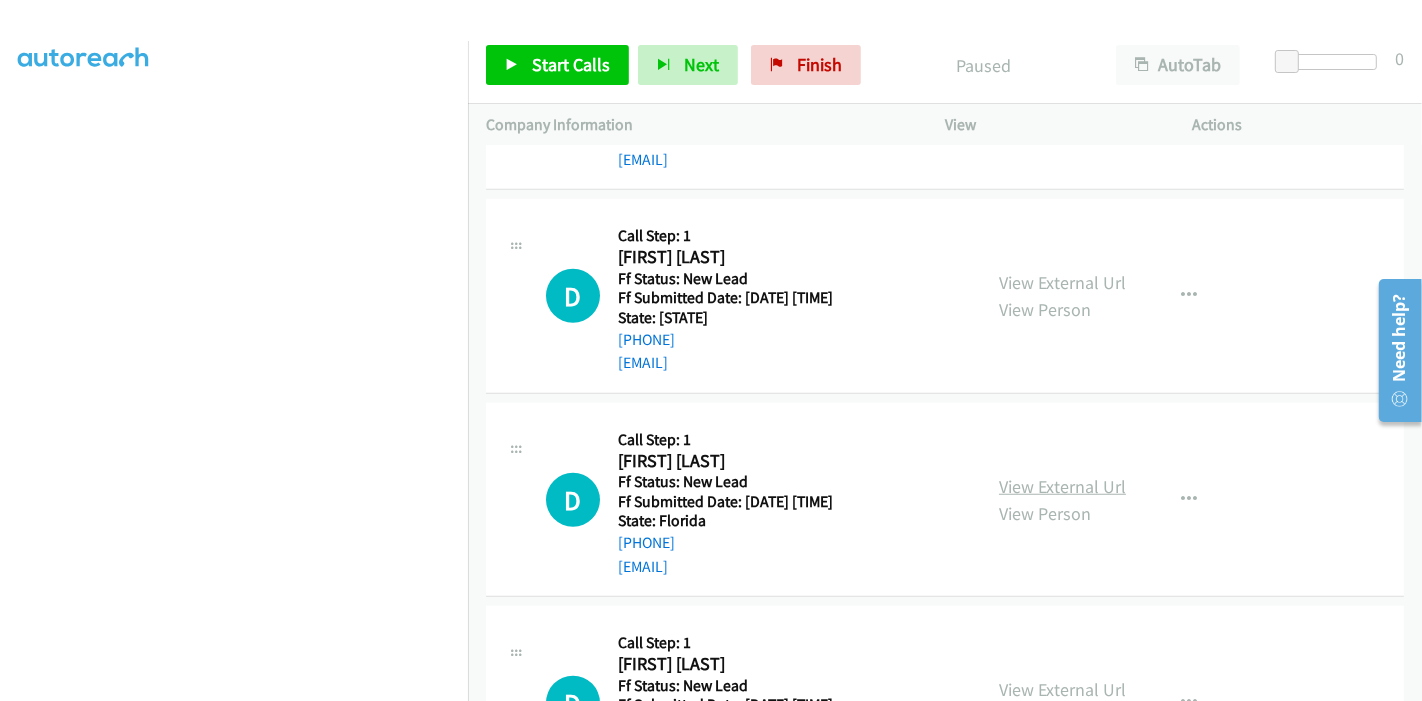 click on "View External Url" at bounding box center [1062, 486] 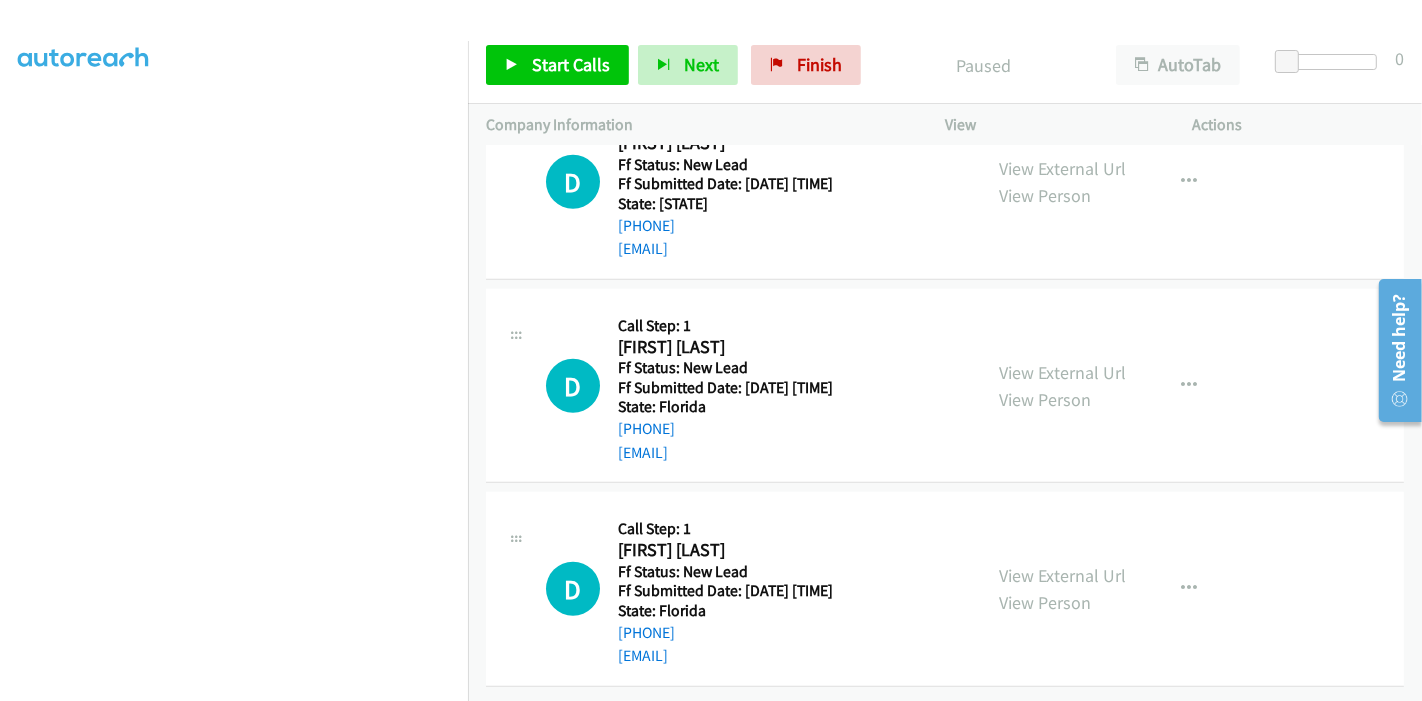 scroll, scrollTop: 1427, scrollLeft: 0, axis: vertical 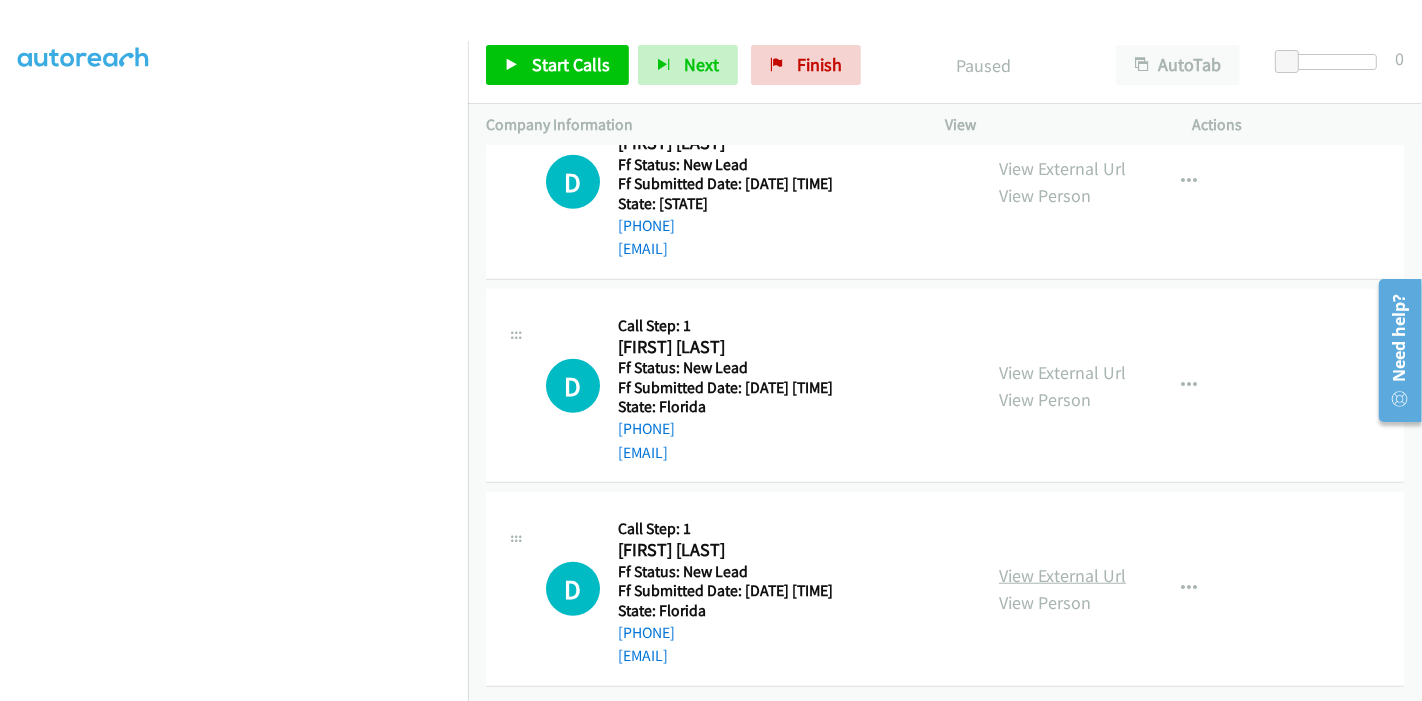click on "View External Url" at bounding box center [1062, 575] 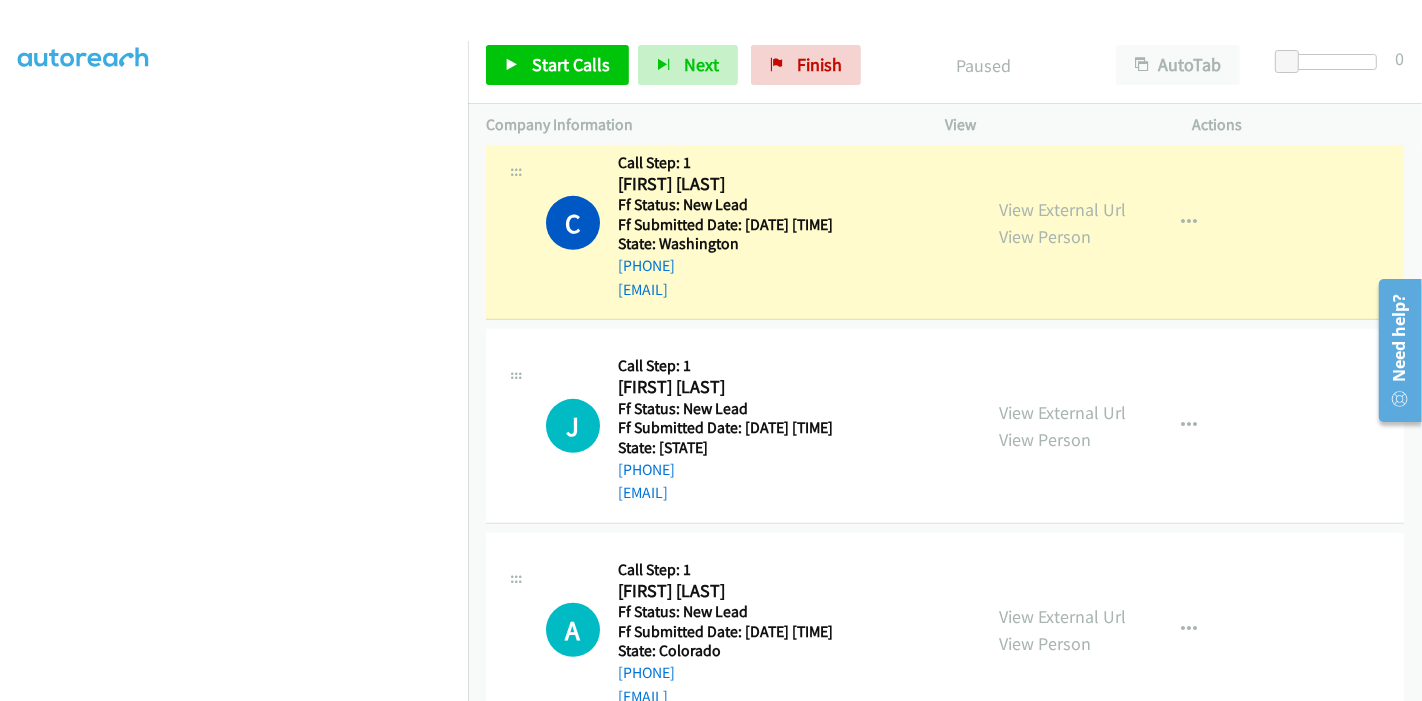 scroll, scrollTop: 649, scrollLeft: 0, axis: vertical 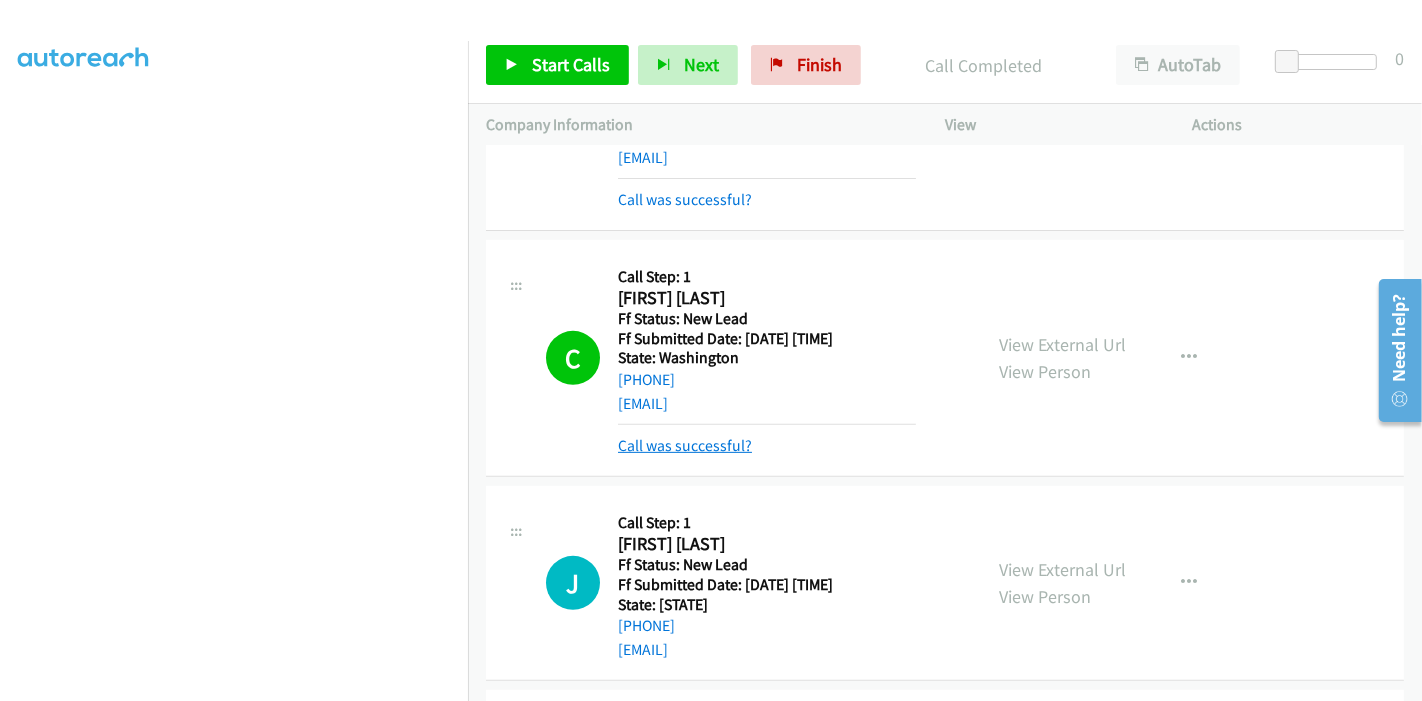 click on "Call was successful?" at bounding box center [685, 445] 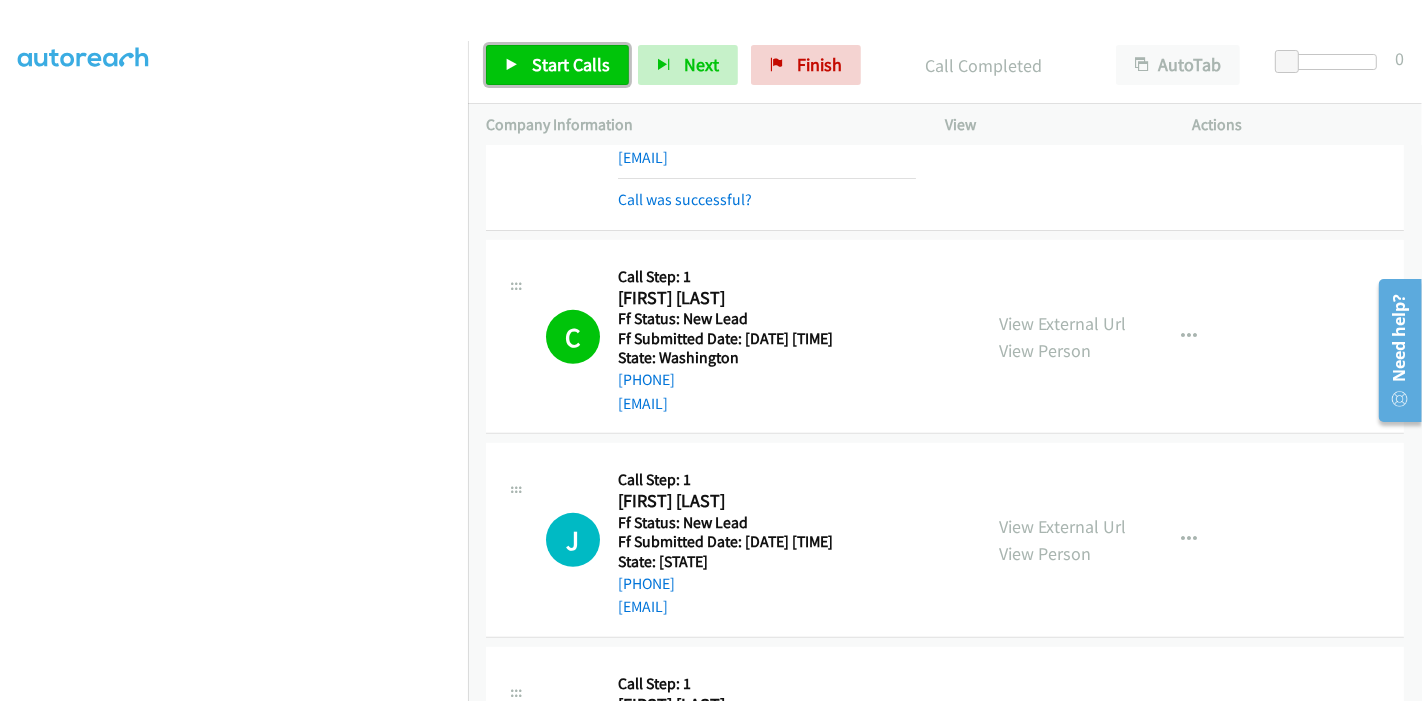 click at bounding box center (512, 66) 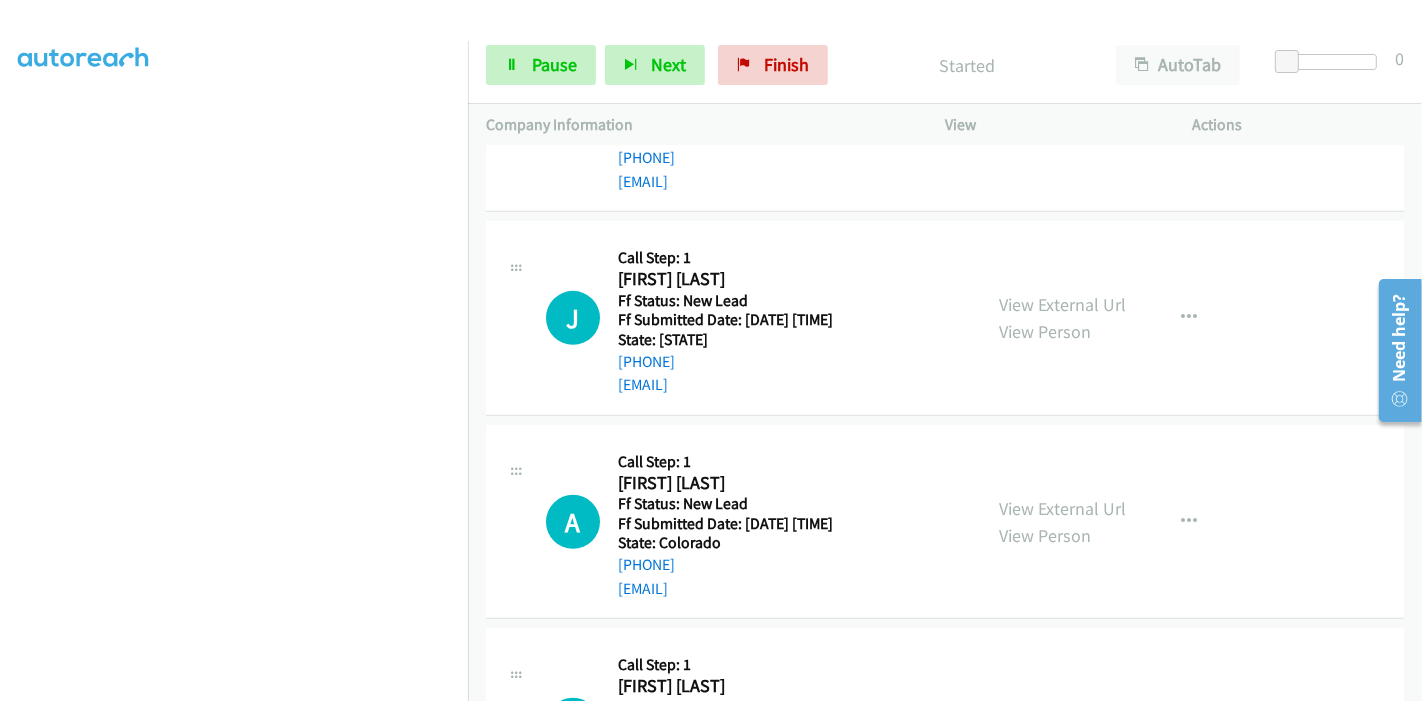 scroll, scrollTop: 982, scrollLeft: 0, axis: vertical 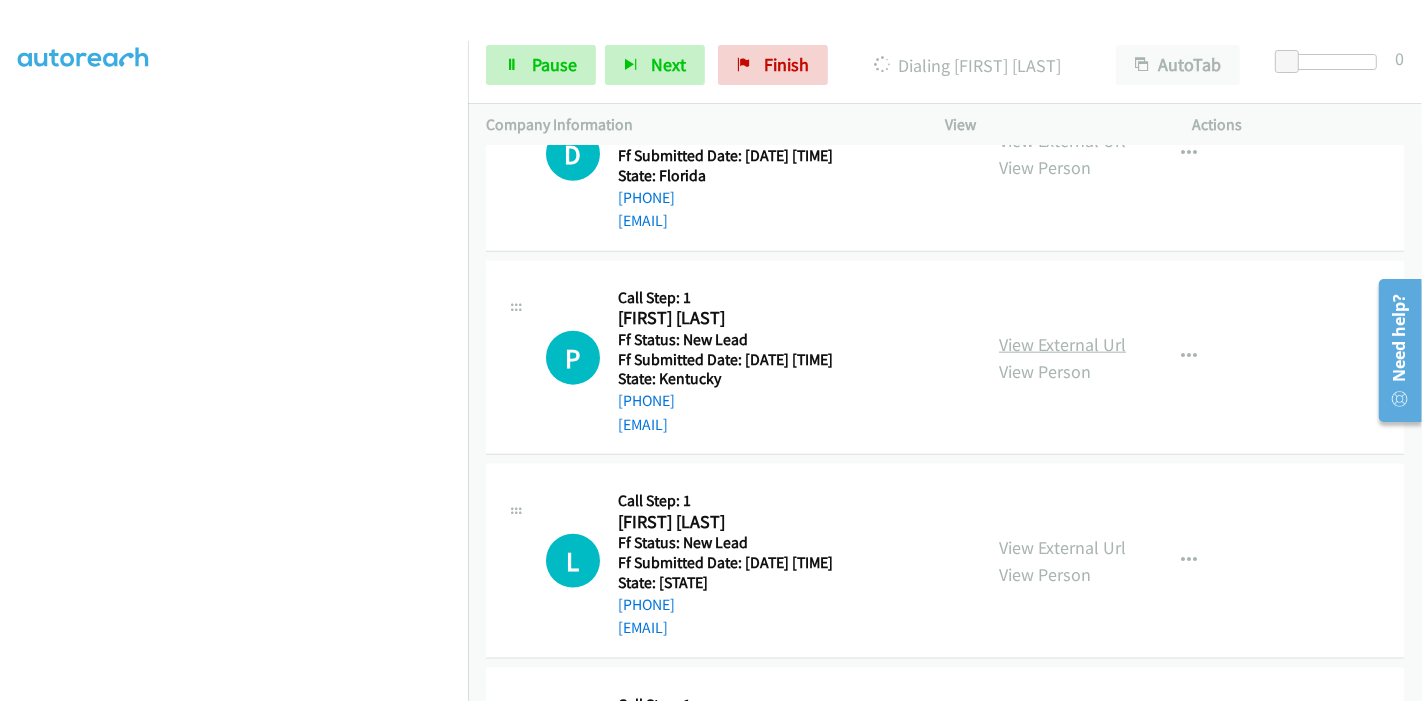 click on "View External Url" at bounding box center (1062, 344) 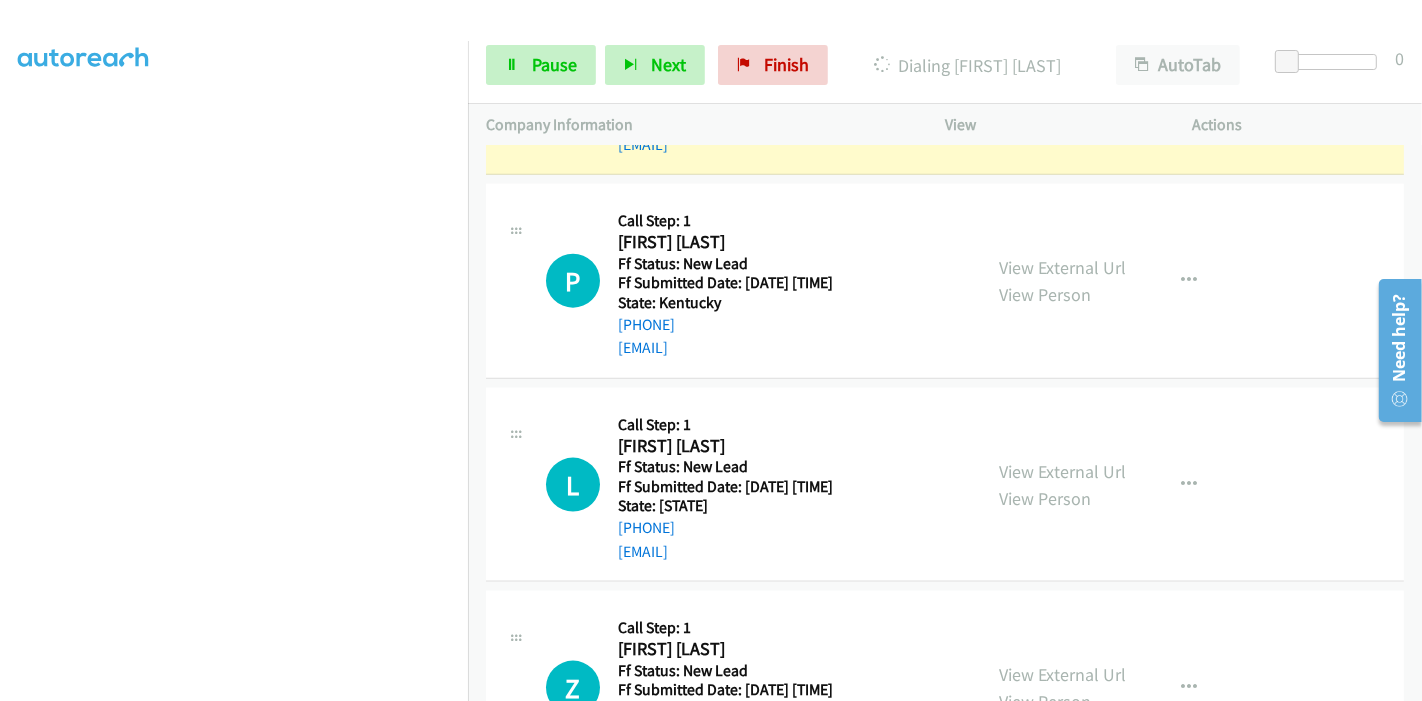 scroll, scrollTop: 2131, scrollLeft: 0, axis: vertical 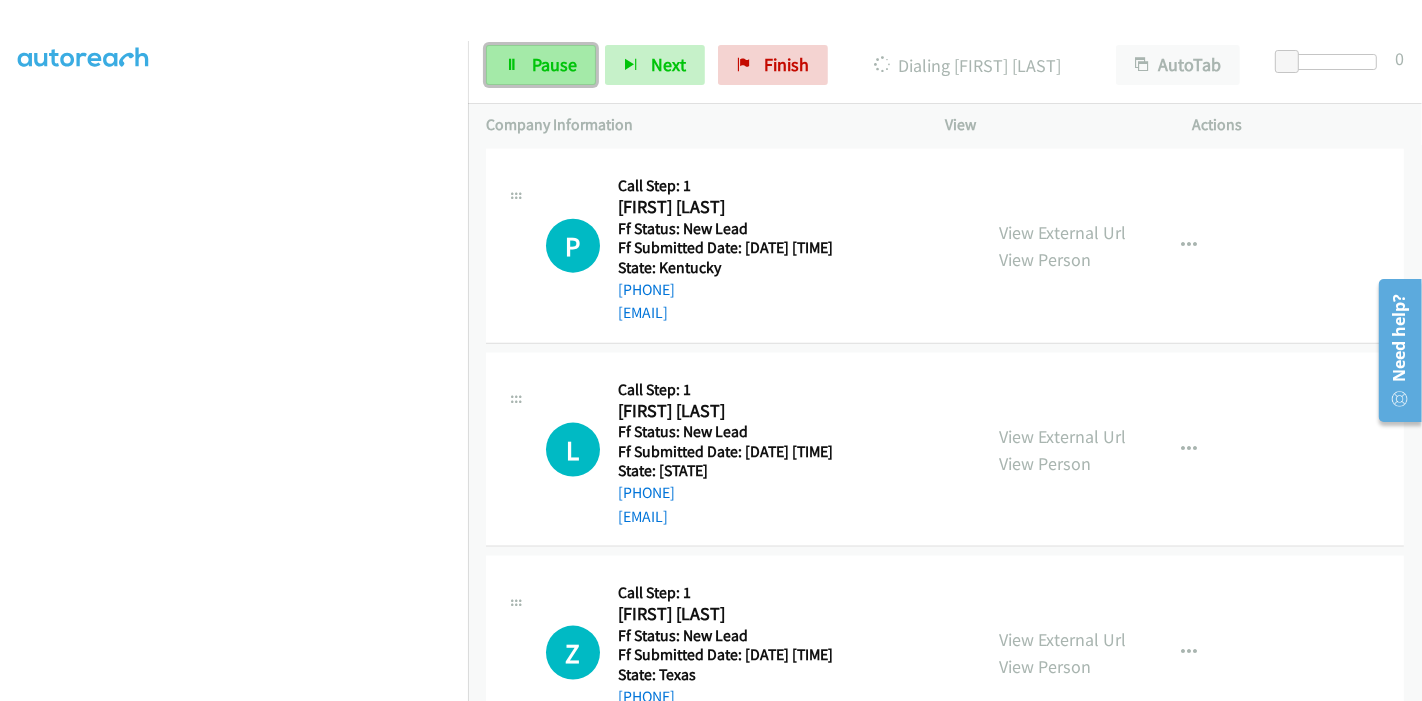 click on "Pause" at bounding box center (554, 64) 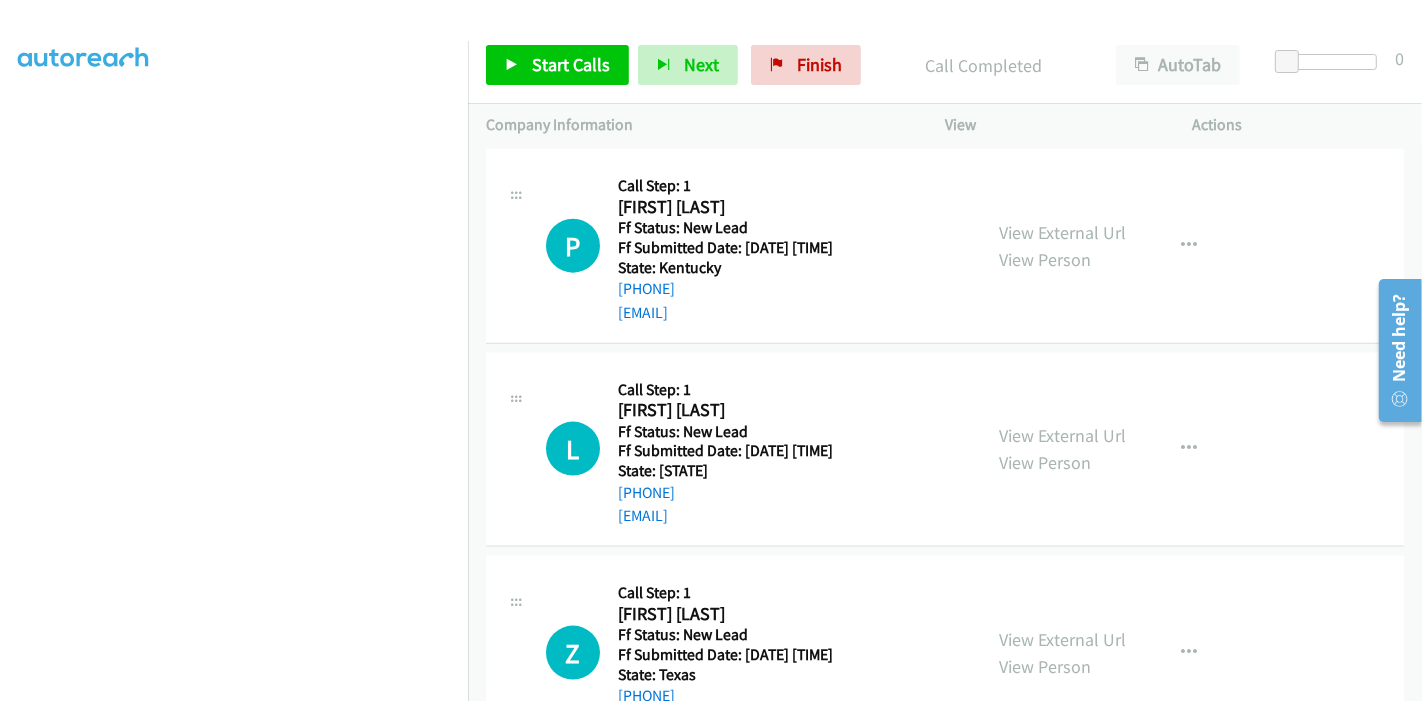 scroll, scrollTop: 2285, scrollLeft: 0, axis: vertical 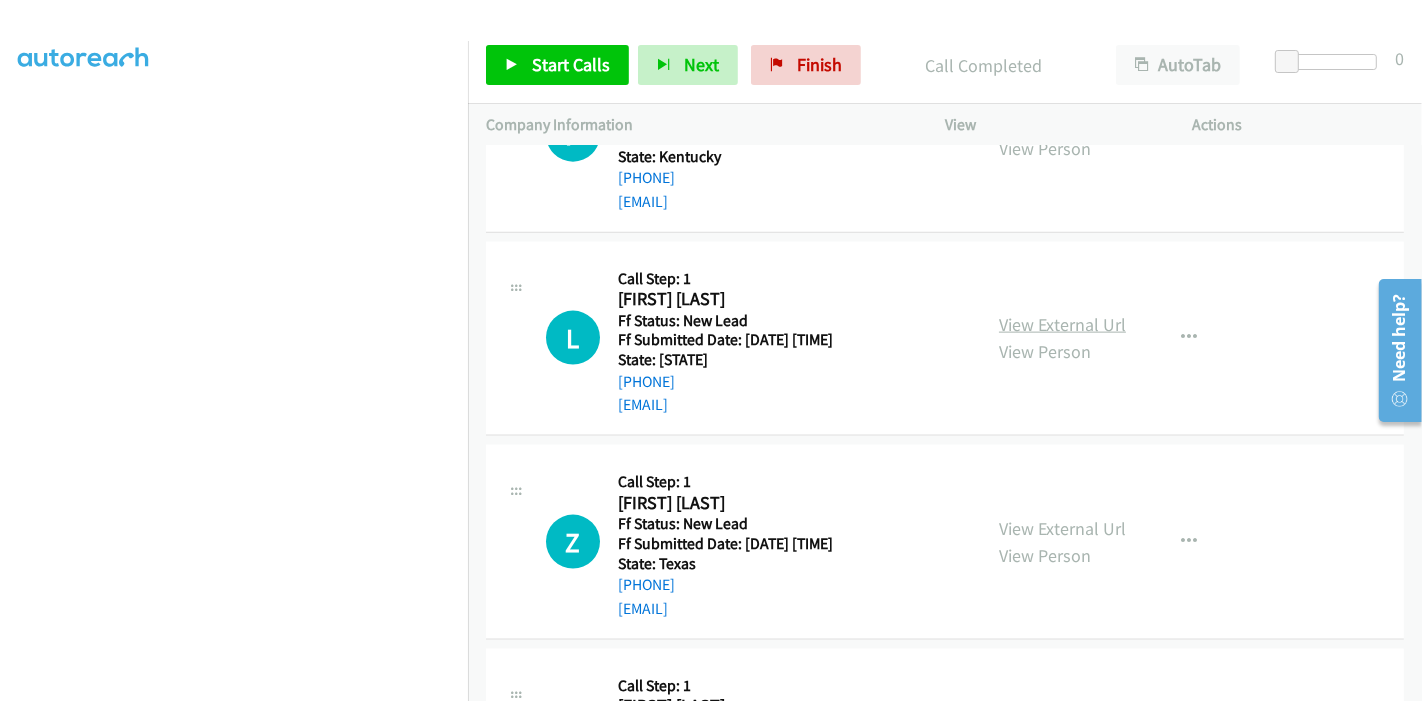 click on "View External Url" at bounding box center [1062, 324] 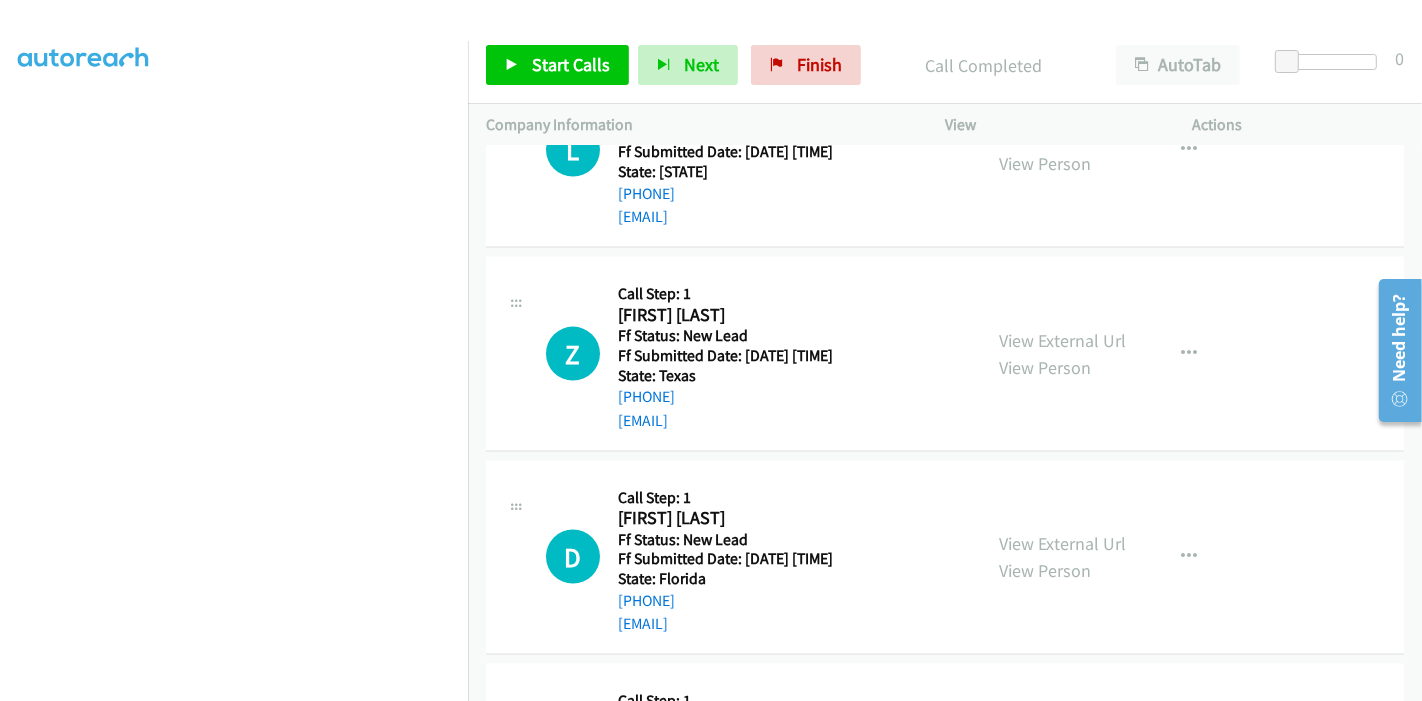 scroll, scrollTop: 2507, scrollLeft: 0, axis: vertical 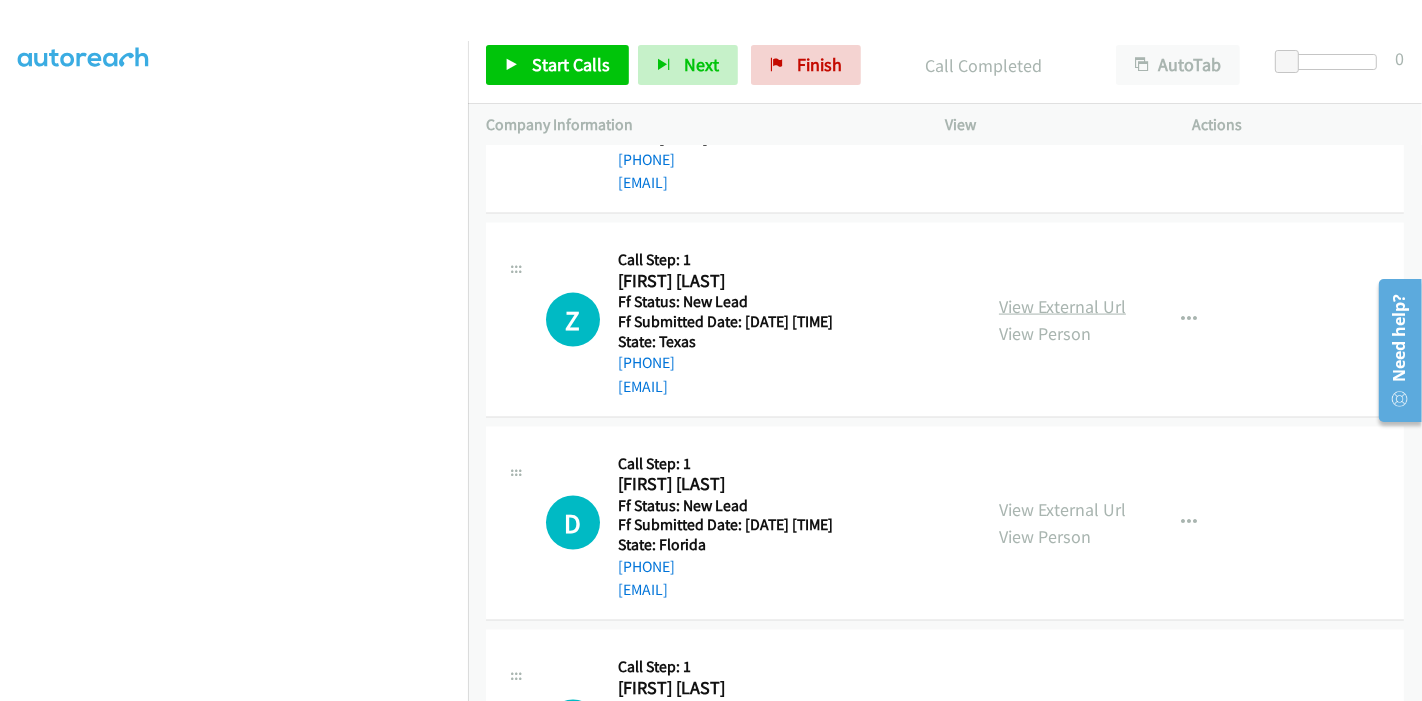 click on "View External Url" at bounding box center (1062, 306) 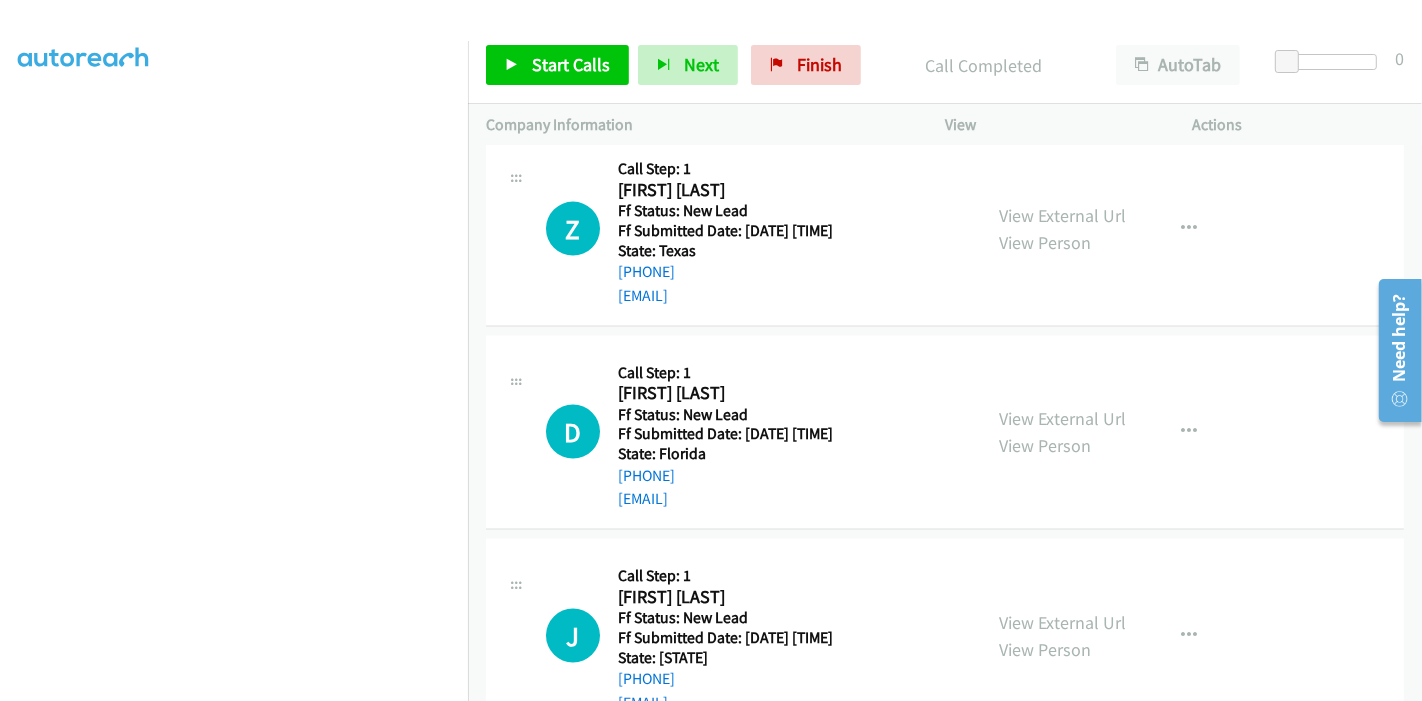 scroll, scrollTop: 2618, scrollLeft: 0, axis: vertical 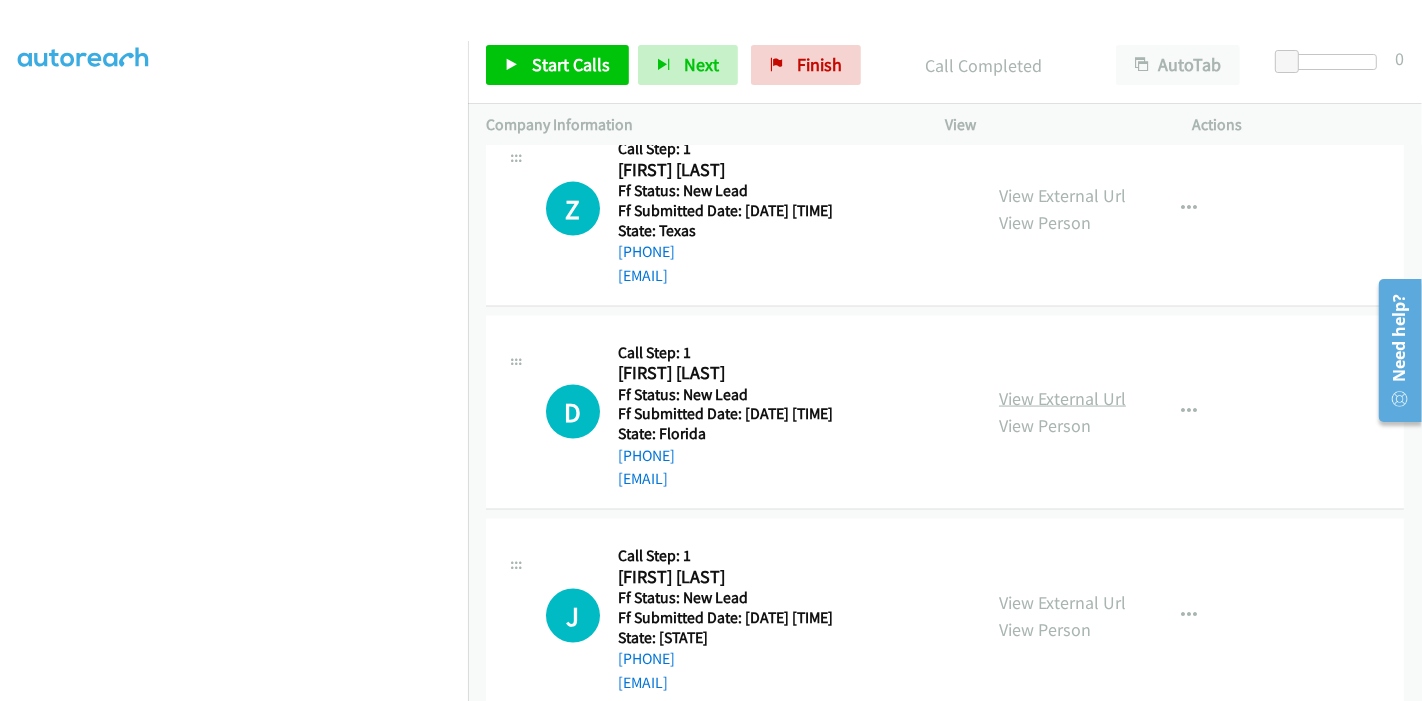 click on "View External Url" at bounding box center (1062, 398) 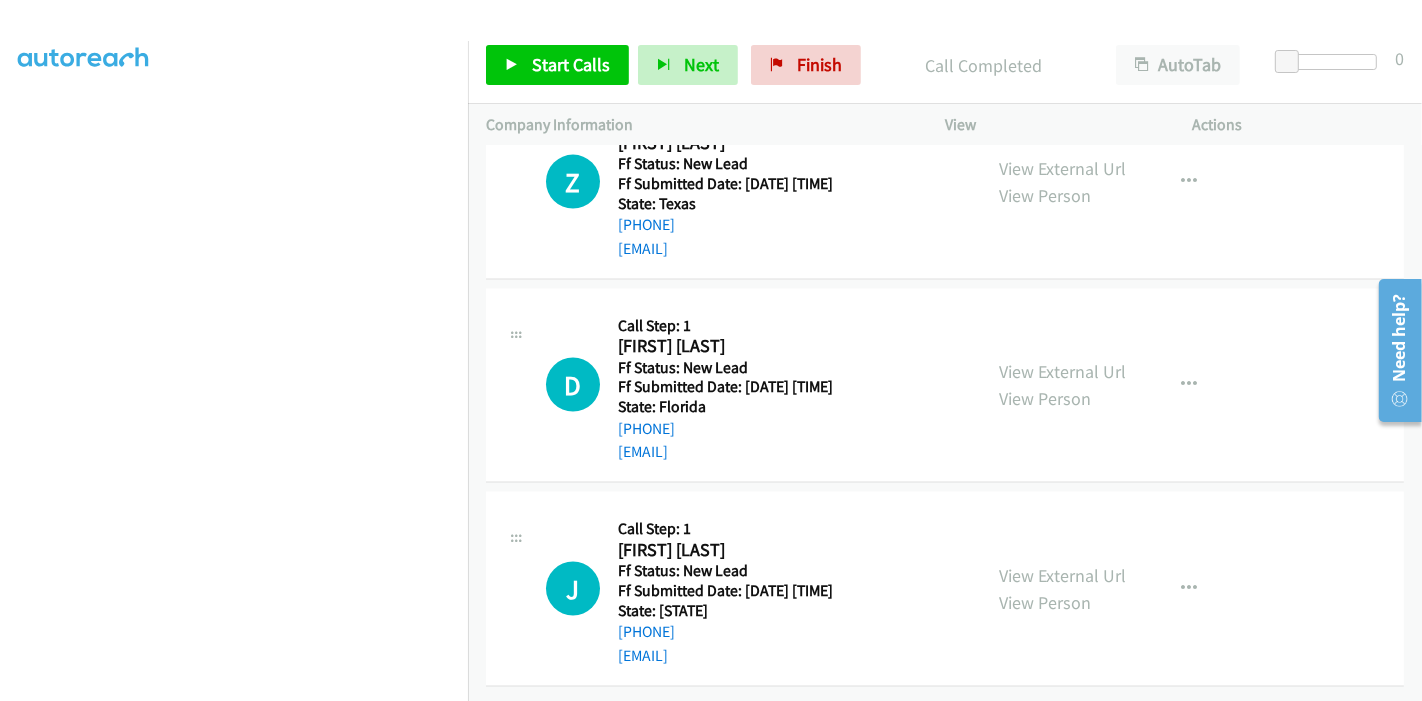 scroll, scrollTop: 2654, scrollLeft: 0, axis: vertical 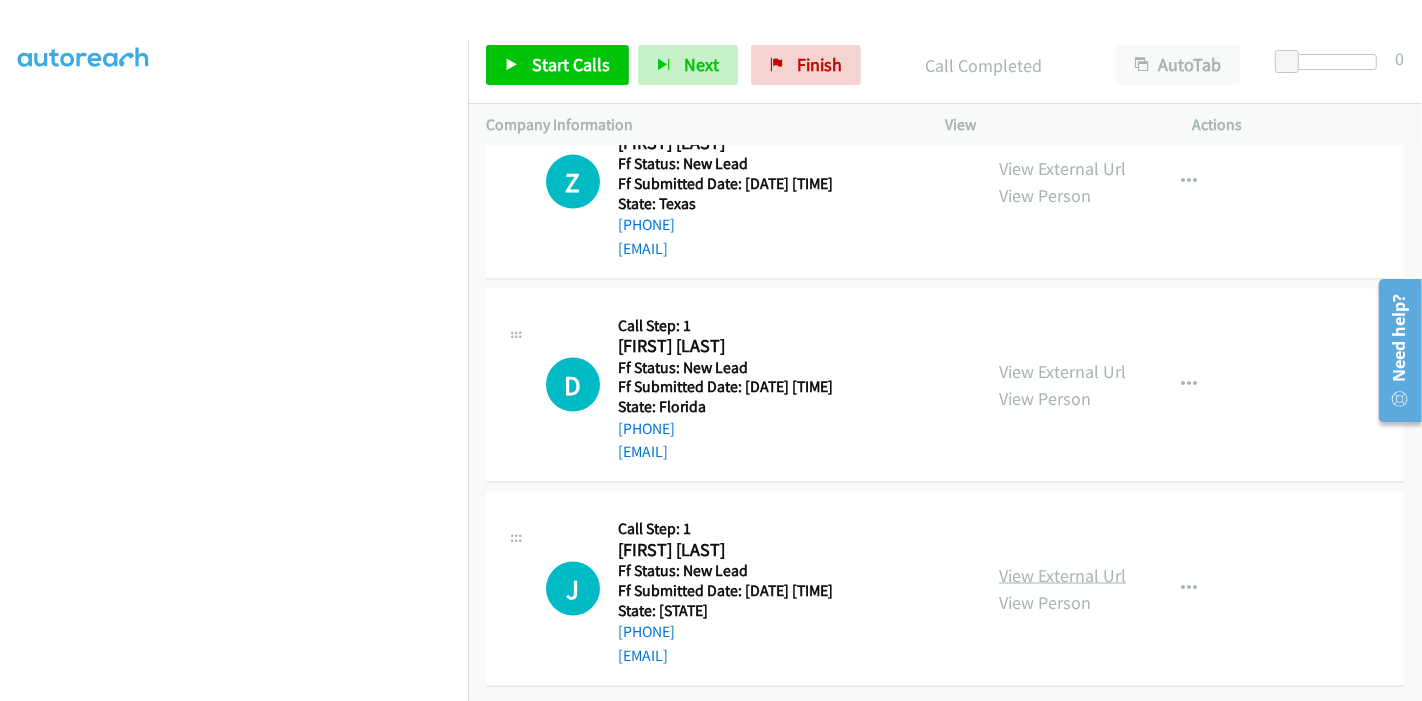 click on "E
Callback Scheduled
Call Step: 1
Edgar Morales
America/Chicago
Ff Status: New Lead
Ff Submitted Date: 2025-08-06 15:05:43 +0000
State: Texas
+1 310-944-1700
eddiemorales97@gmail.com
Call was successful?
View External Url
View Person
View External Url
Email
Schedule/Manage Callback
Skip Call
Add to do not call list
M
Callback Scheduled
Call Step: 1
Michelle Garcia
America/New_York
Ff Status: New Lead
Ff Submitted Date: 2025-08-06 15:02:53 +0000
State: North Carolina
+1 484-268-2719
keystoneusaproperty@gmail.com
Call was successful?
View External Url
View Person
View External Url
Email
Schedule/Manage Callback
Skip Call
Add to do not call list
B
Callback Scheduled" at bounding box center [945, -904] 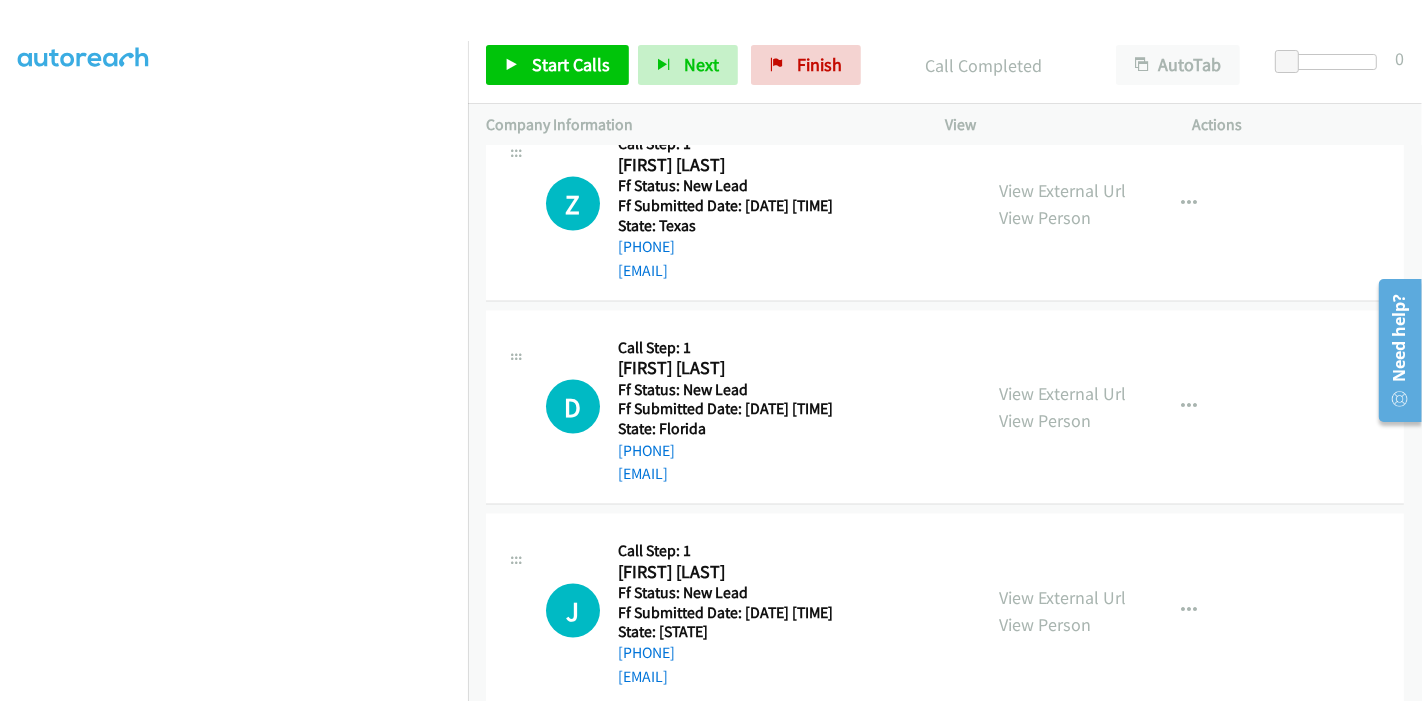 scroll, scrollTop: 2745, scrollLeft: 0, axis: vertical 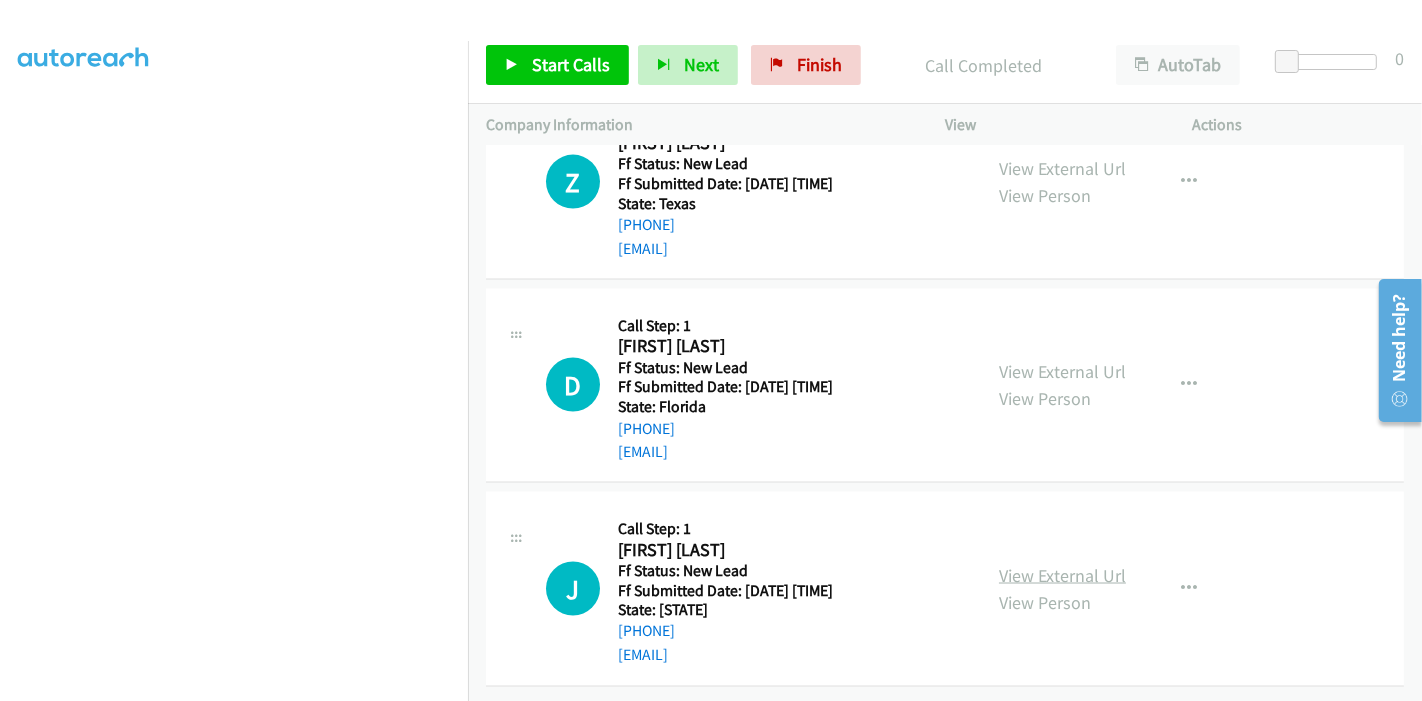 click on "View External Url" at bounding box center [1062, 575] 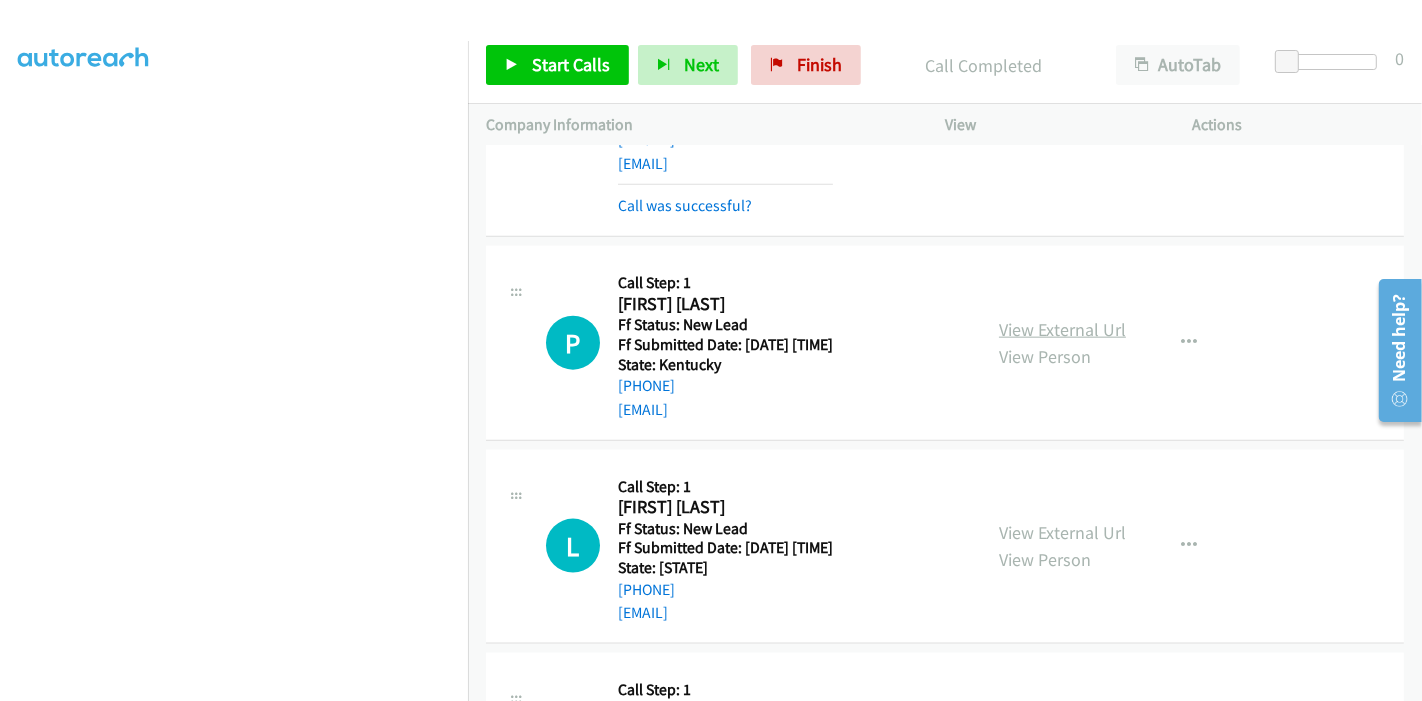 scroll, scrollTop: 2079, scrollLeft: 0, axis: vertical 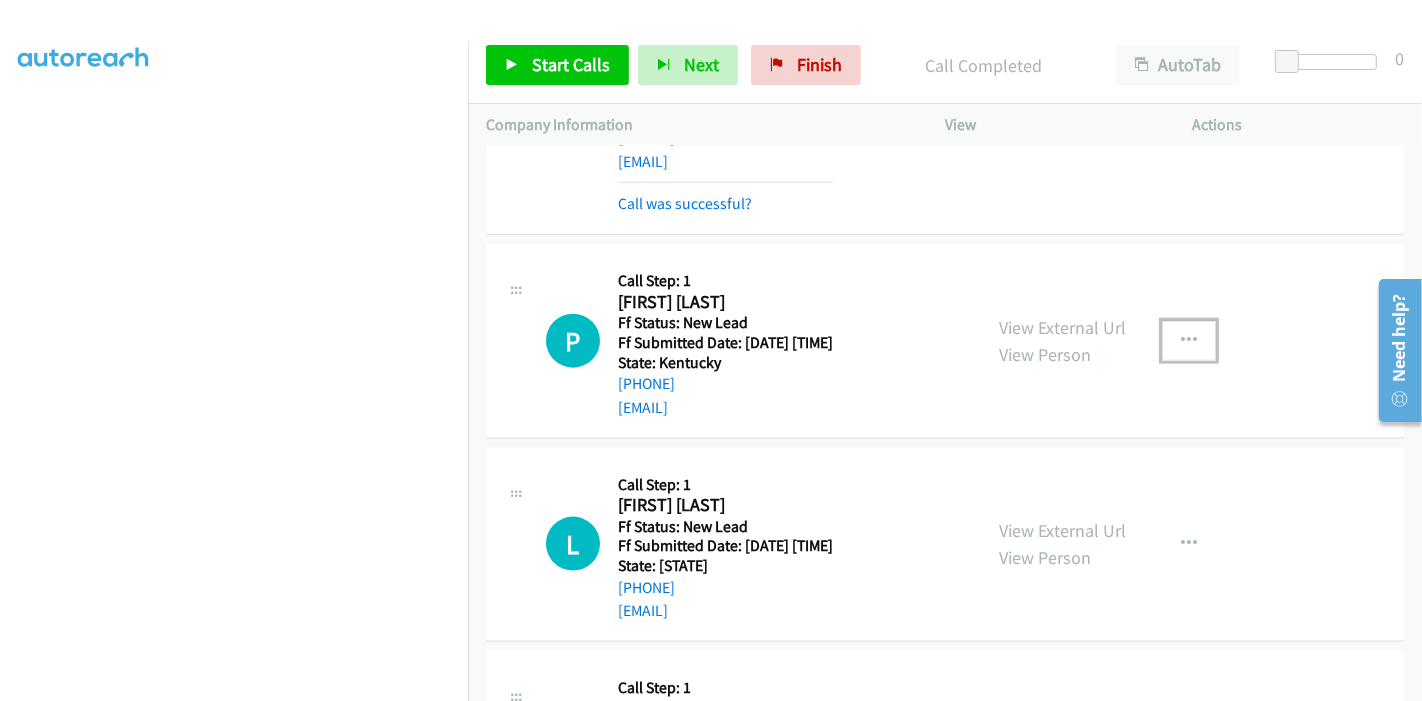 click at bounding box center (1189, 341) 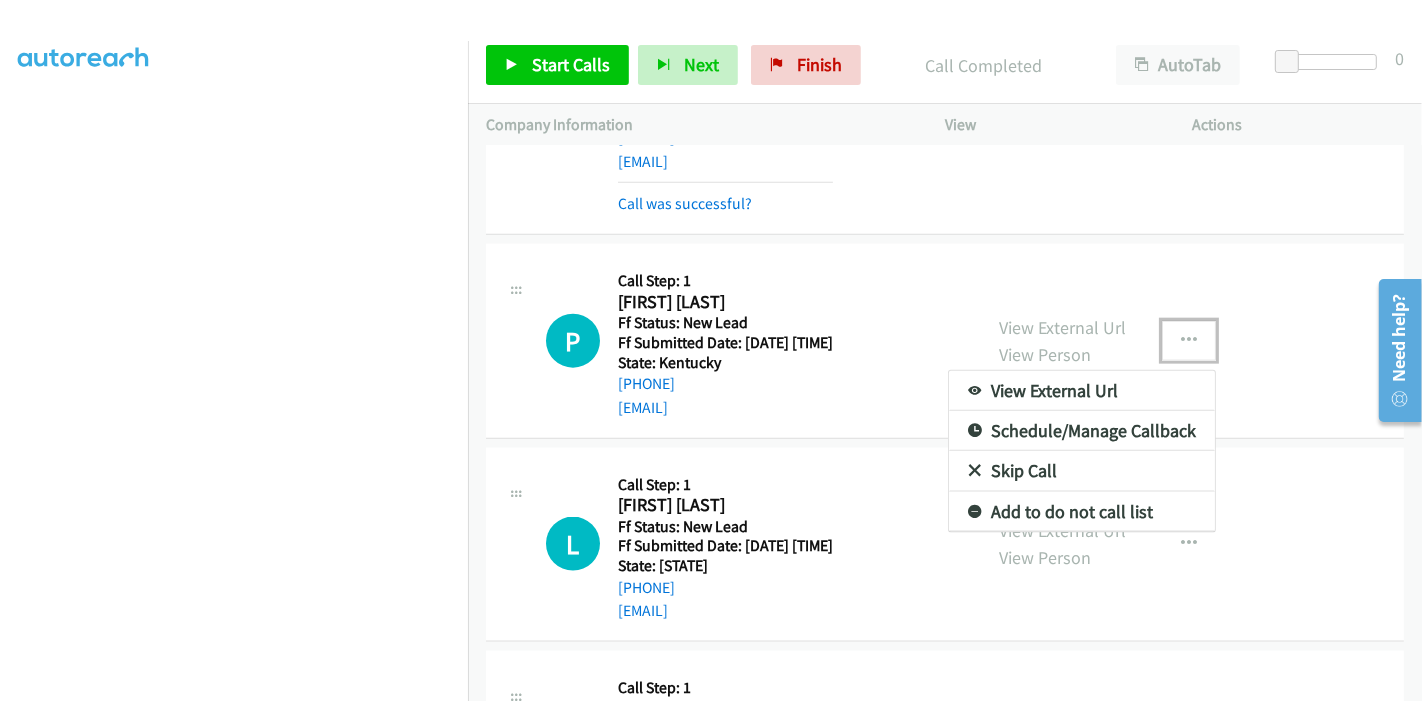 click on "Skip Call" at bounding box center [1082, 471] 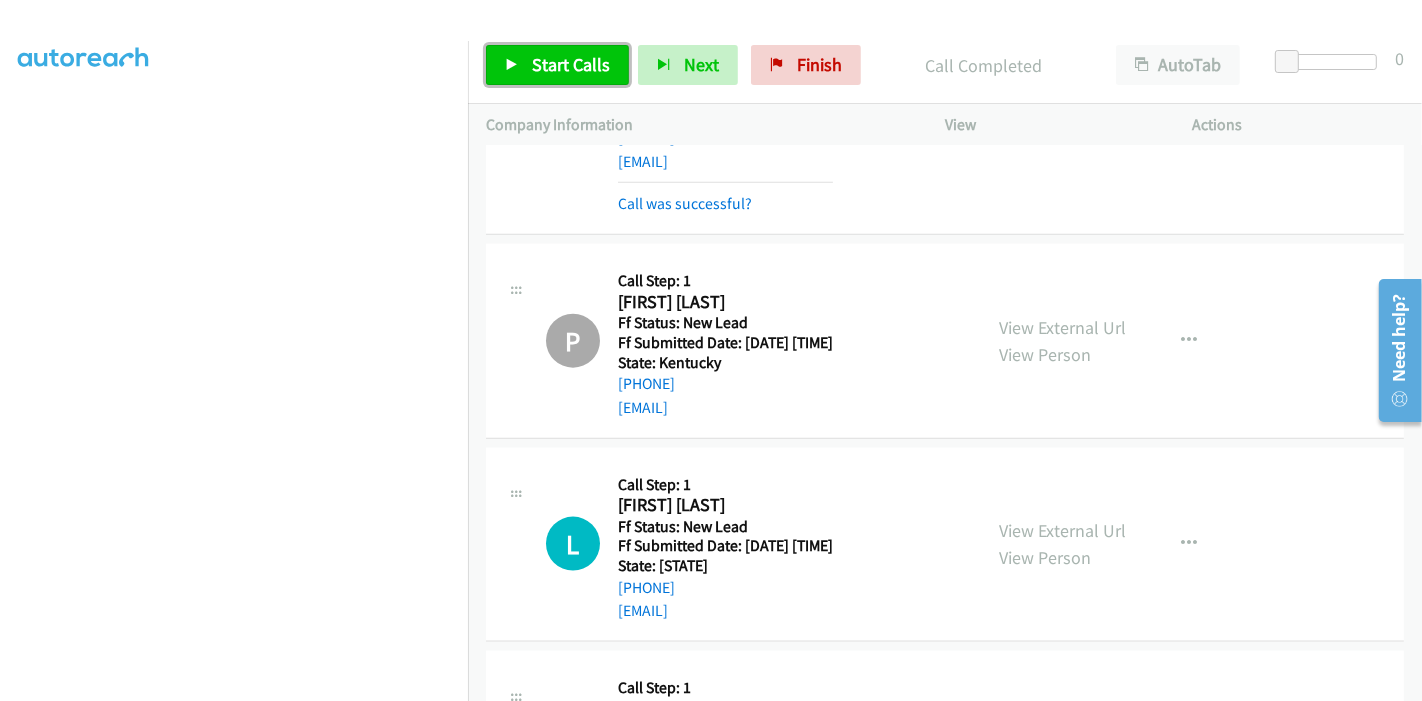 click on "Start Calls" at bounding box center (571, 64) 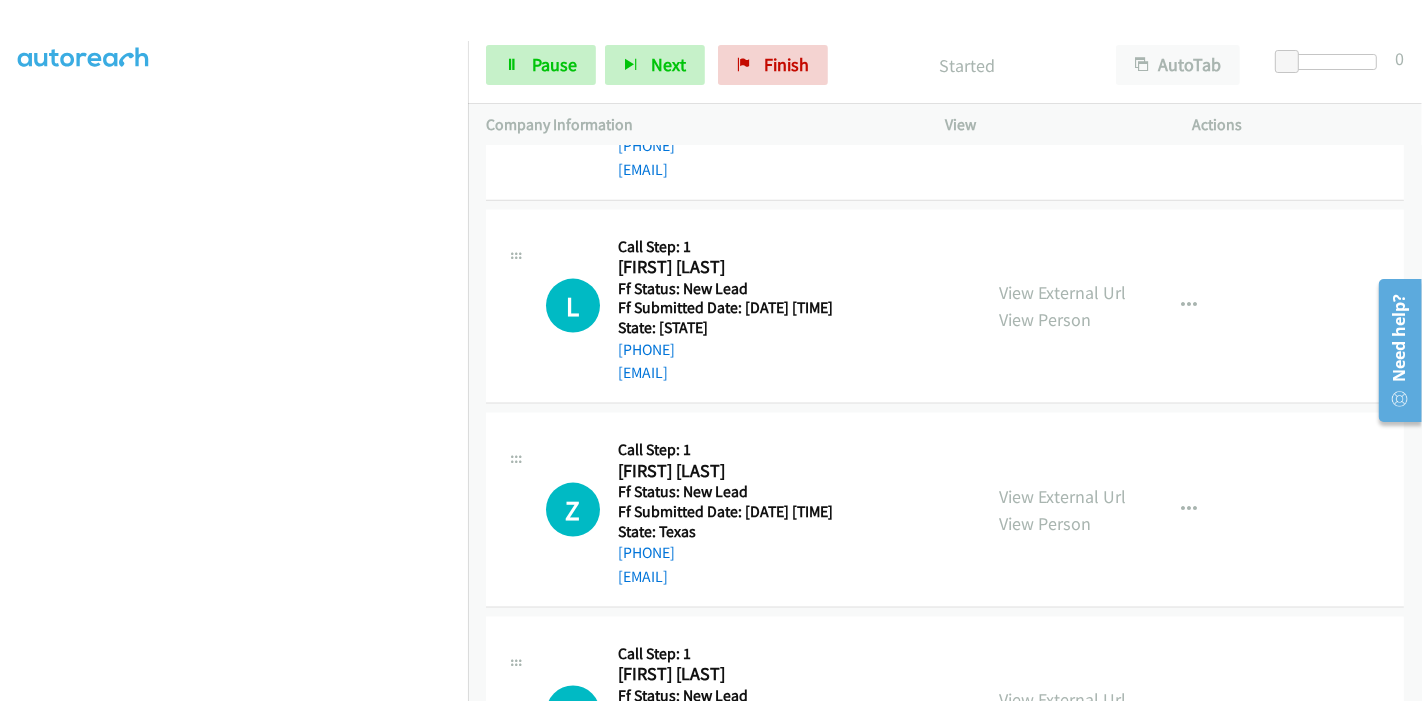 scroll, scrollTop: 2412, scrollLeft: 0, axis: vertical 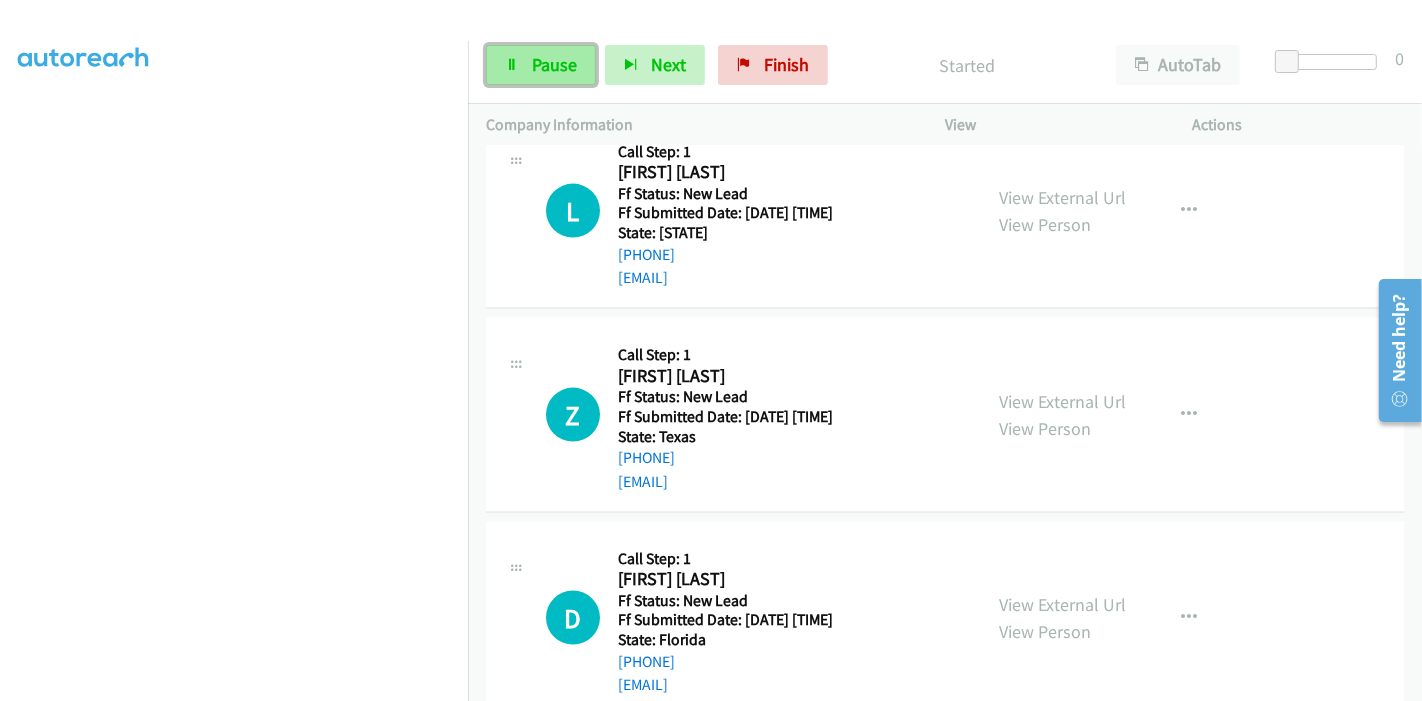 click on "Pause" at bounding box center [541, 65] 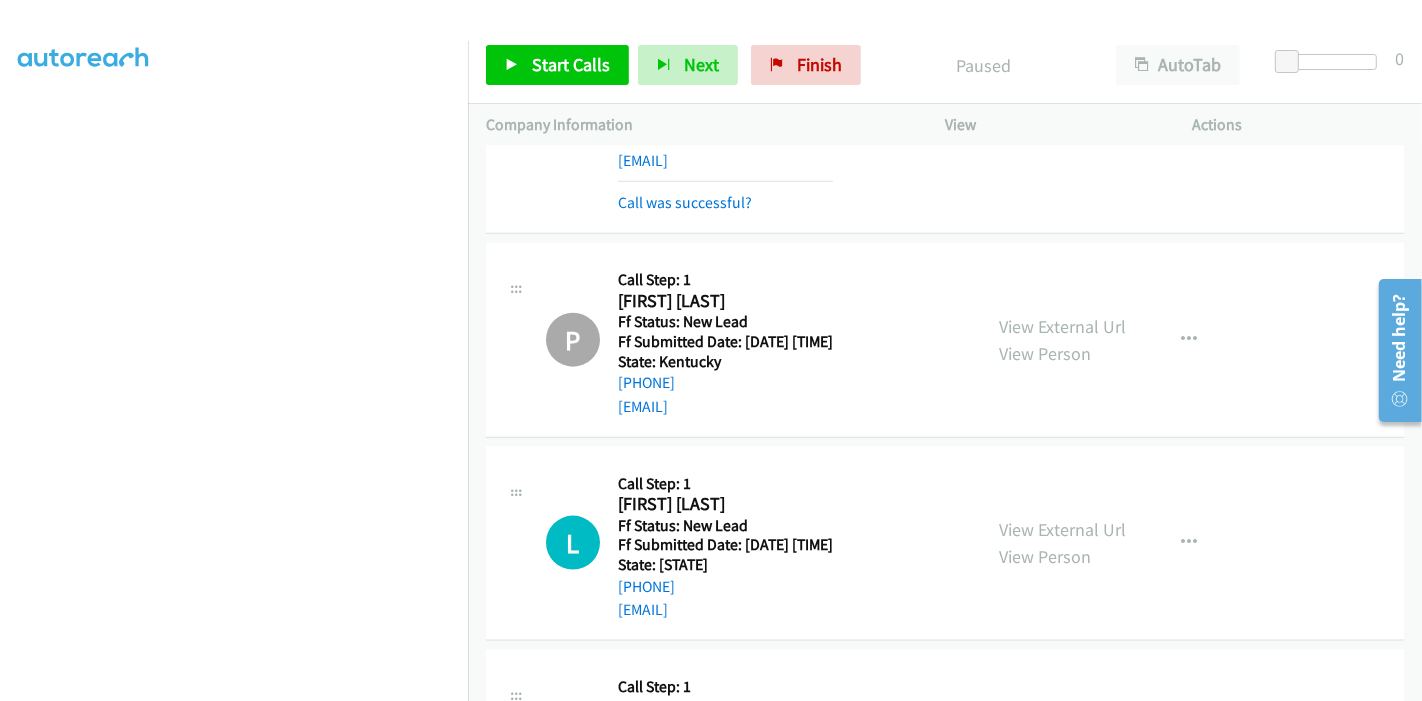scroll, scrollTop: 1857, scrollLeft: 0, axis: vertical 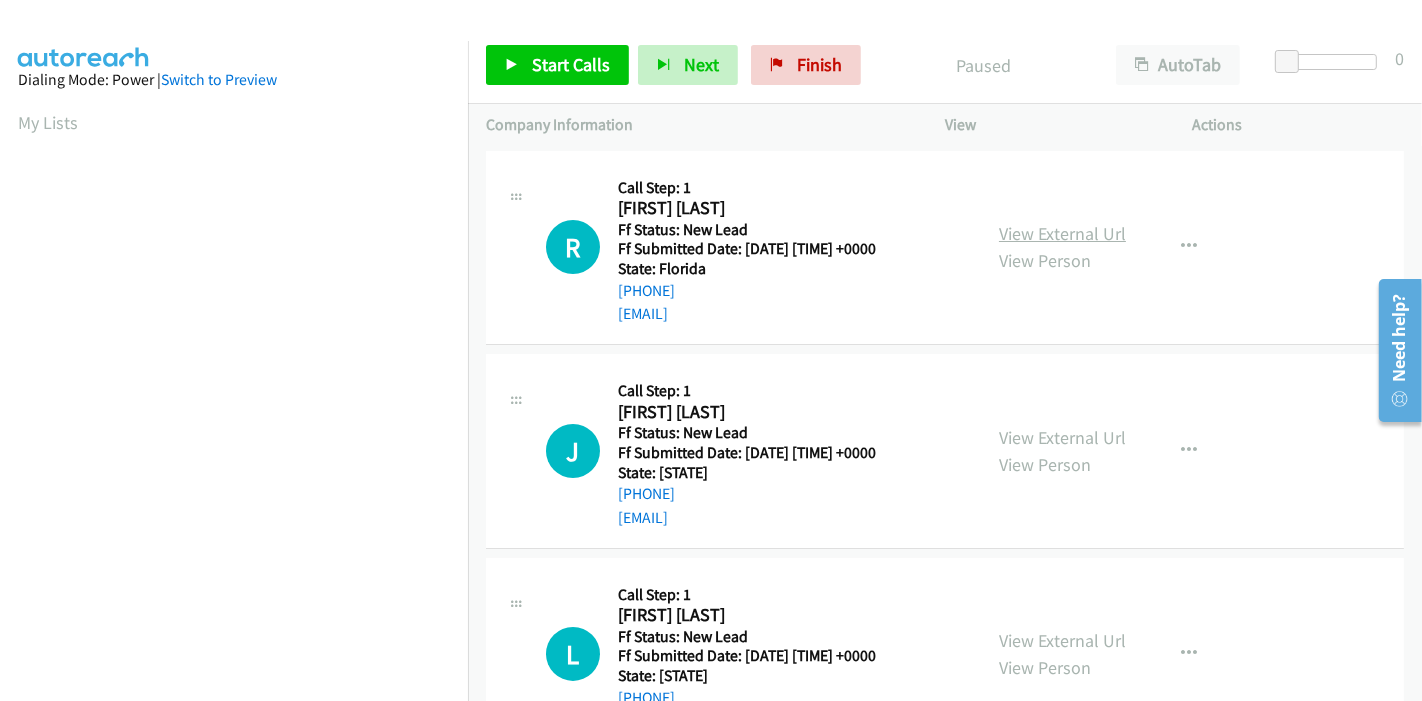 click on "View External Url" at bounding box center [1062, 233] 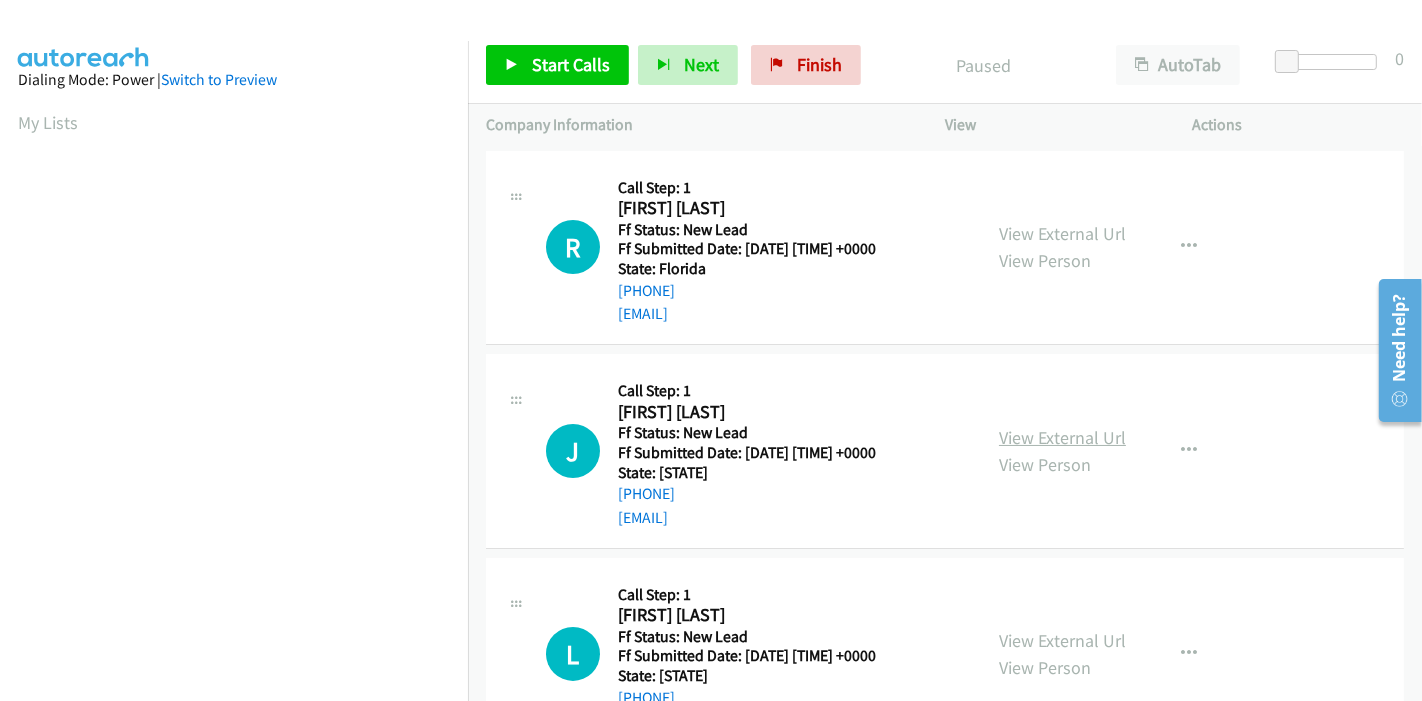 click on "View External Url" at bounding box center (1062, 437) 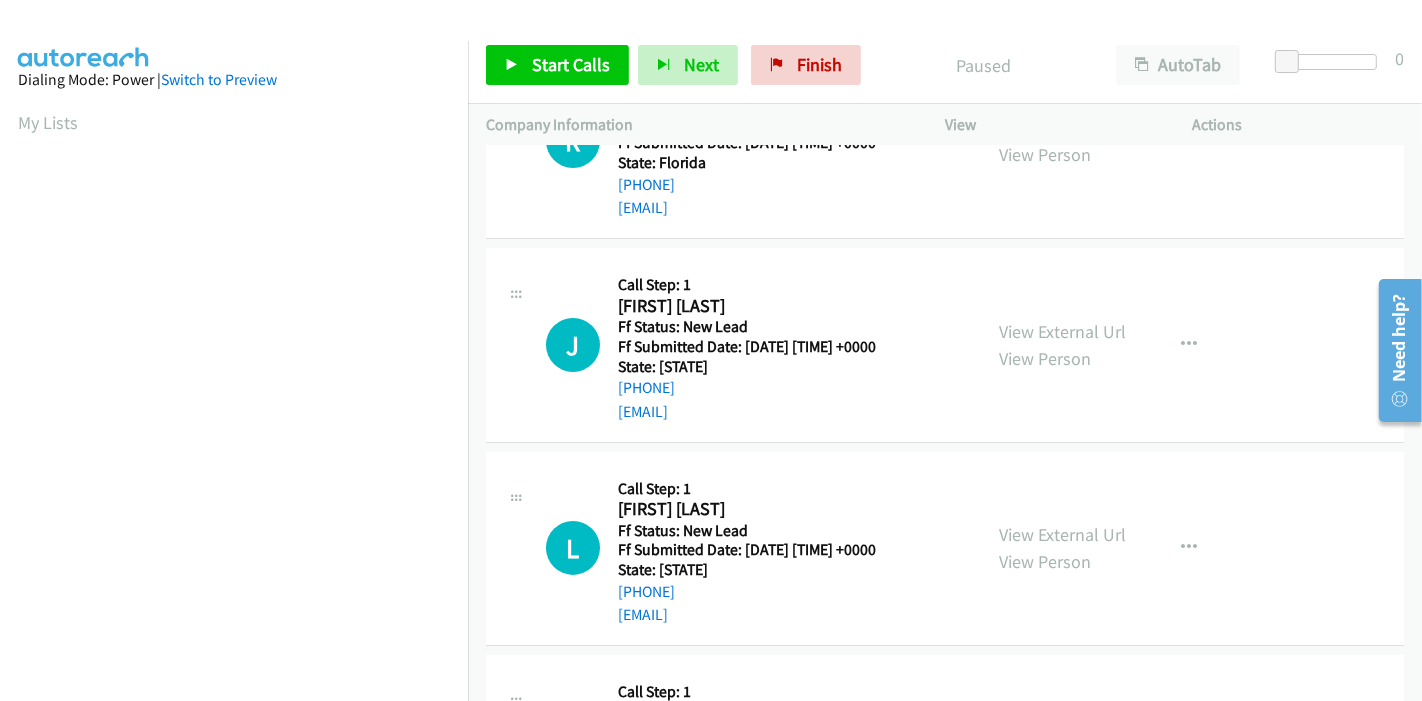 scroll, scrollTop: 111, scrollLeft: 0, axis: vertical 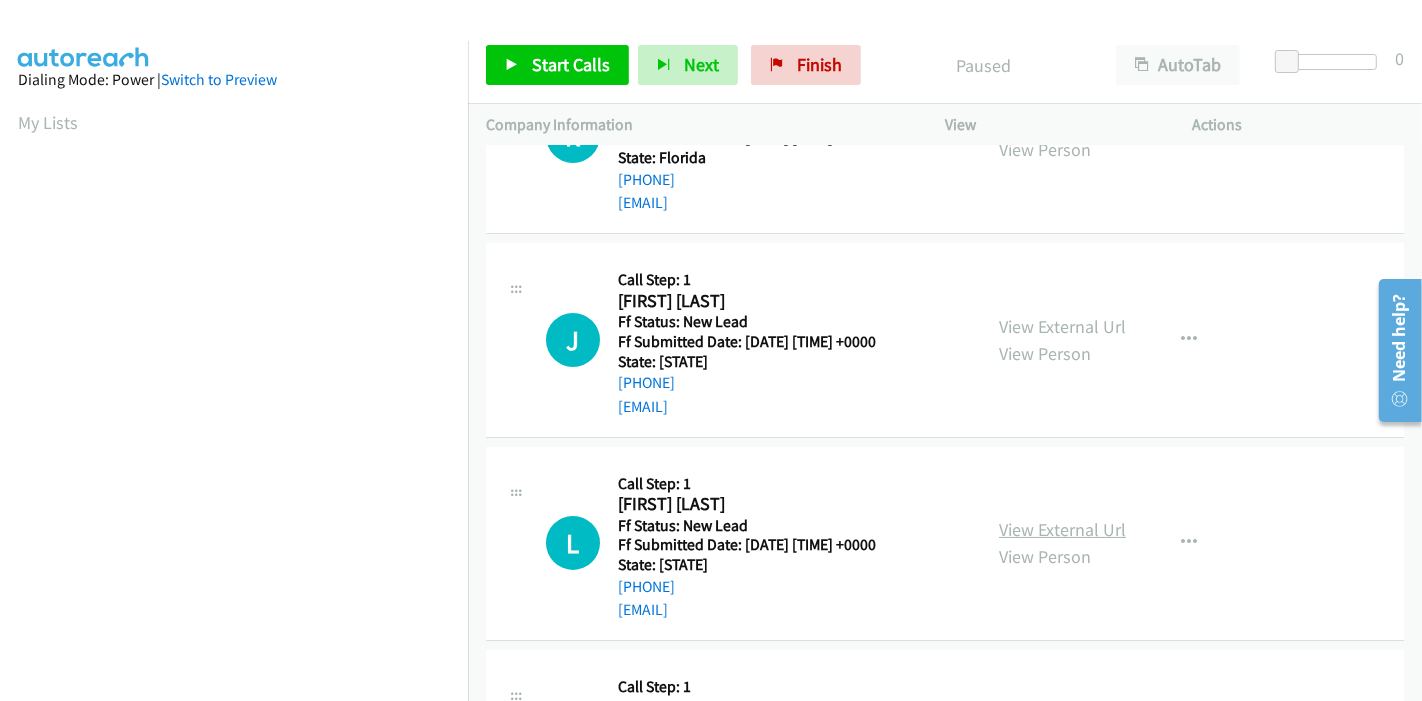 click on "View External Url" at bounding box center [1062, 529] 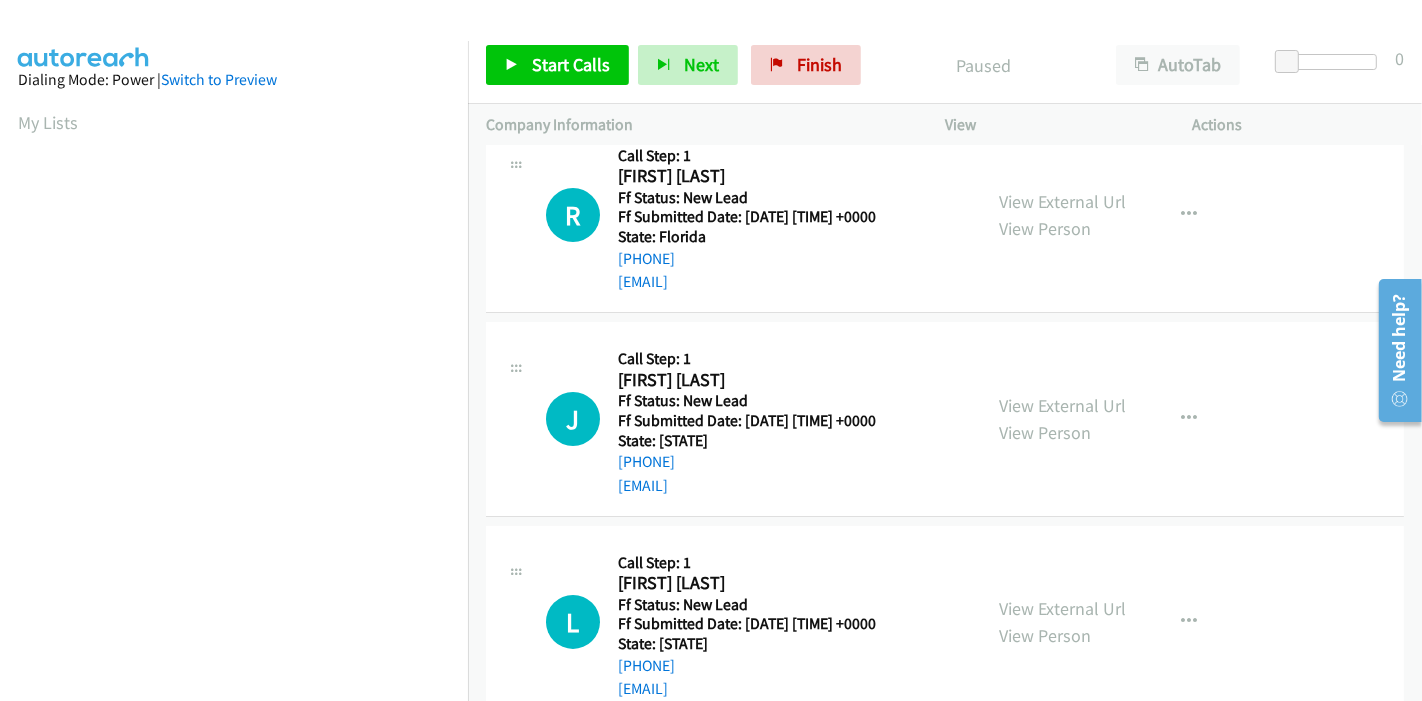 scroll, scrollTop: 0, scrollLeft: 0, axis: both 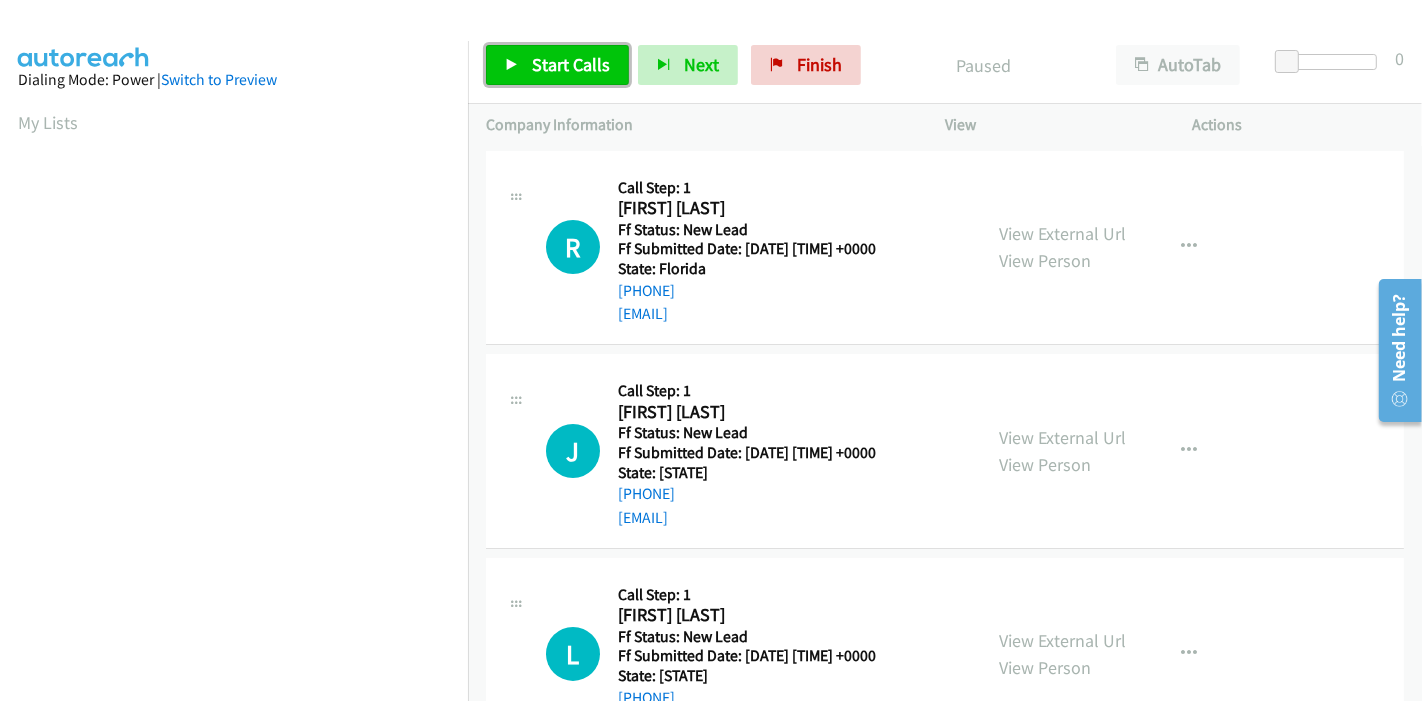 click on "Start Calls" at bounding box center (571, 64) 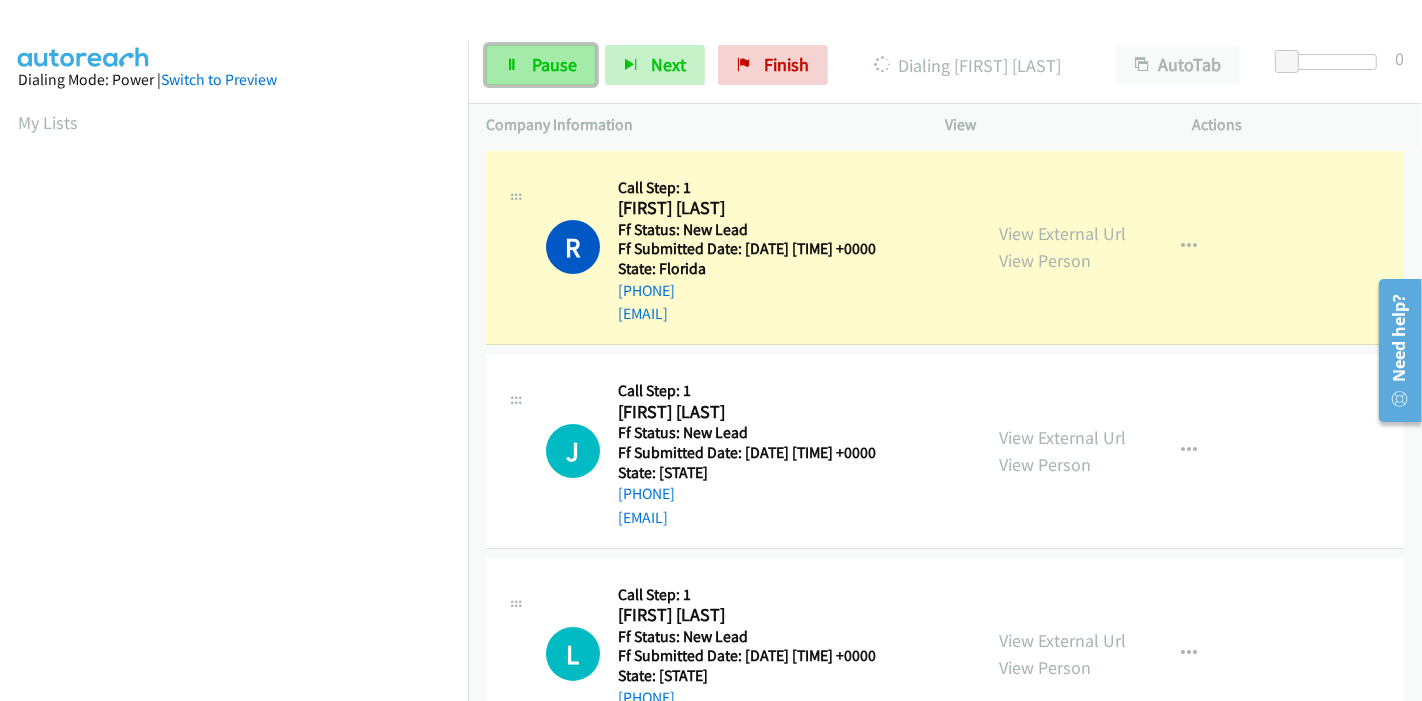 click at bounding box center [512, 66] 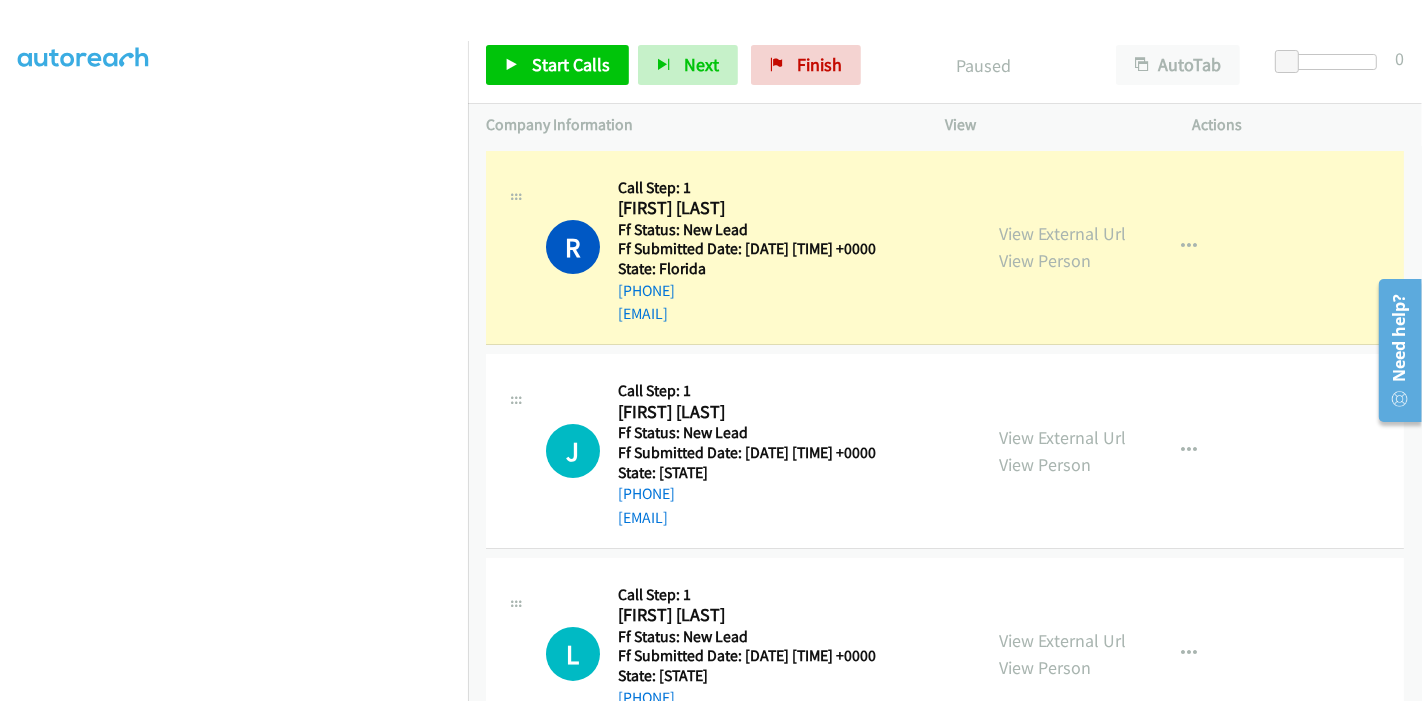 scroll, scrollTop: 422, scrollLeft: 0, axis: vertical 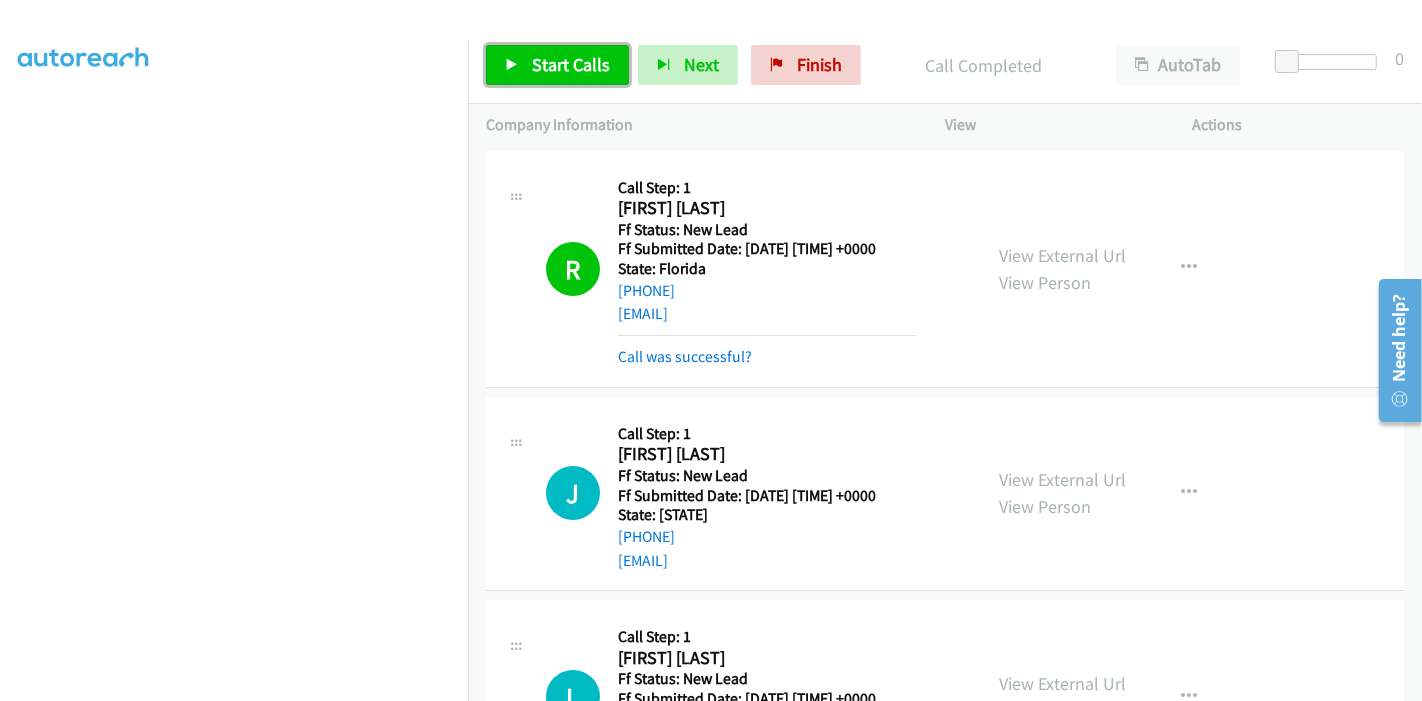 click on "Start Calls" at bounding box center [571, 64] 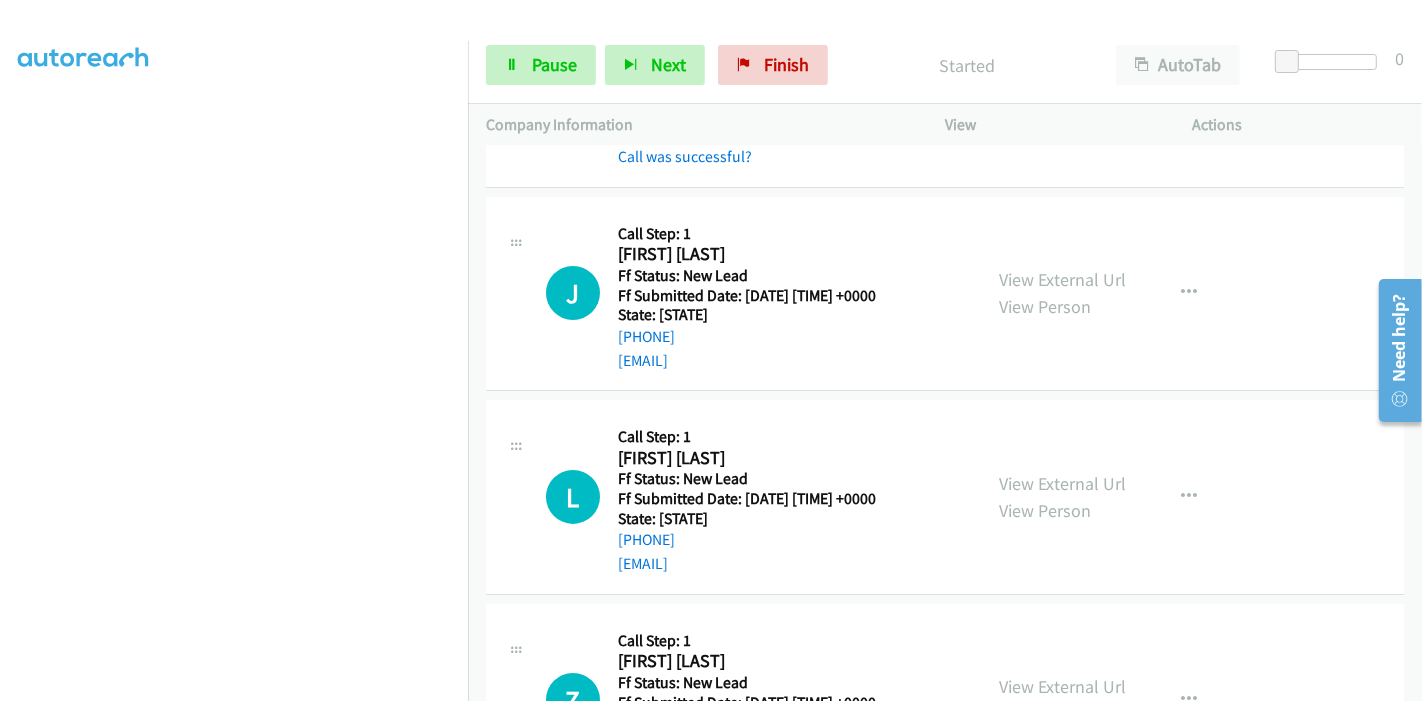 scroll, scrollTop: 222, scrollLeft: 0, axis: vertical 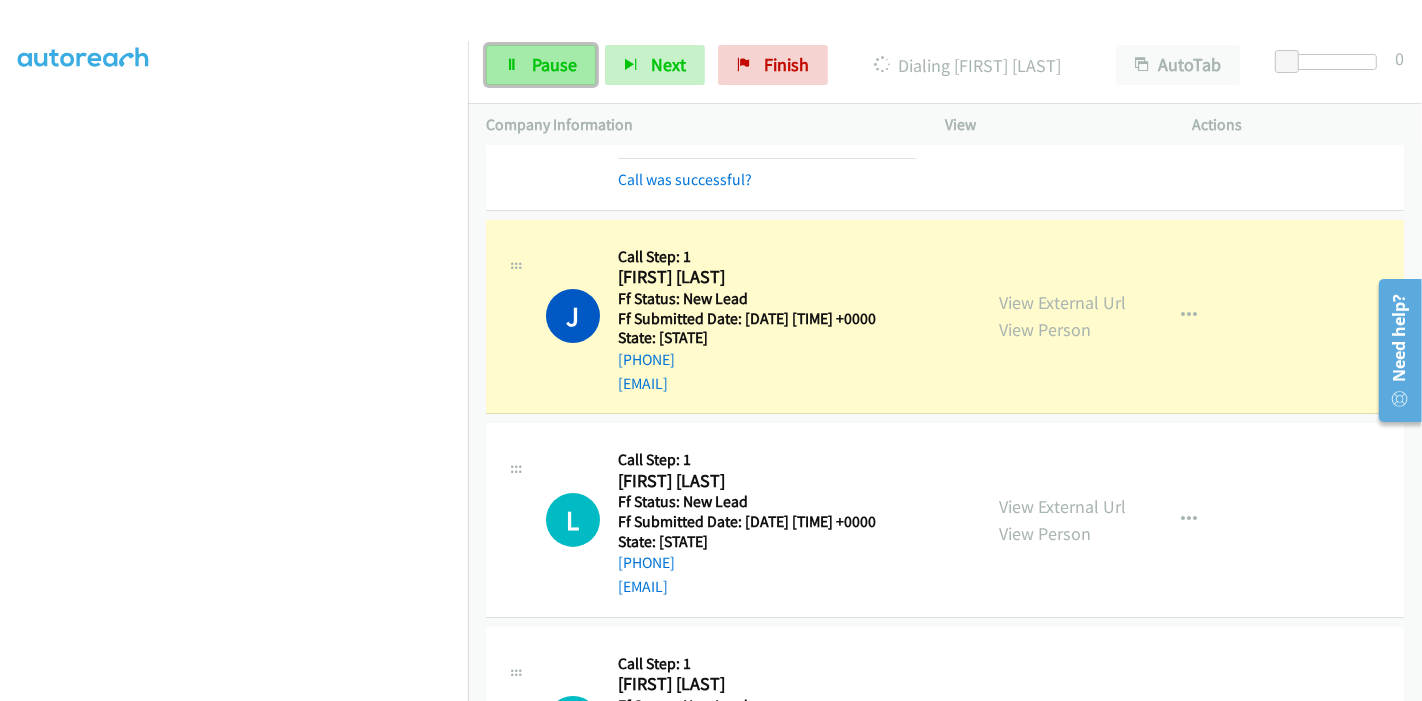 click on "Pause" at bounding box center (554, 64) 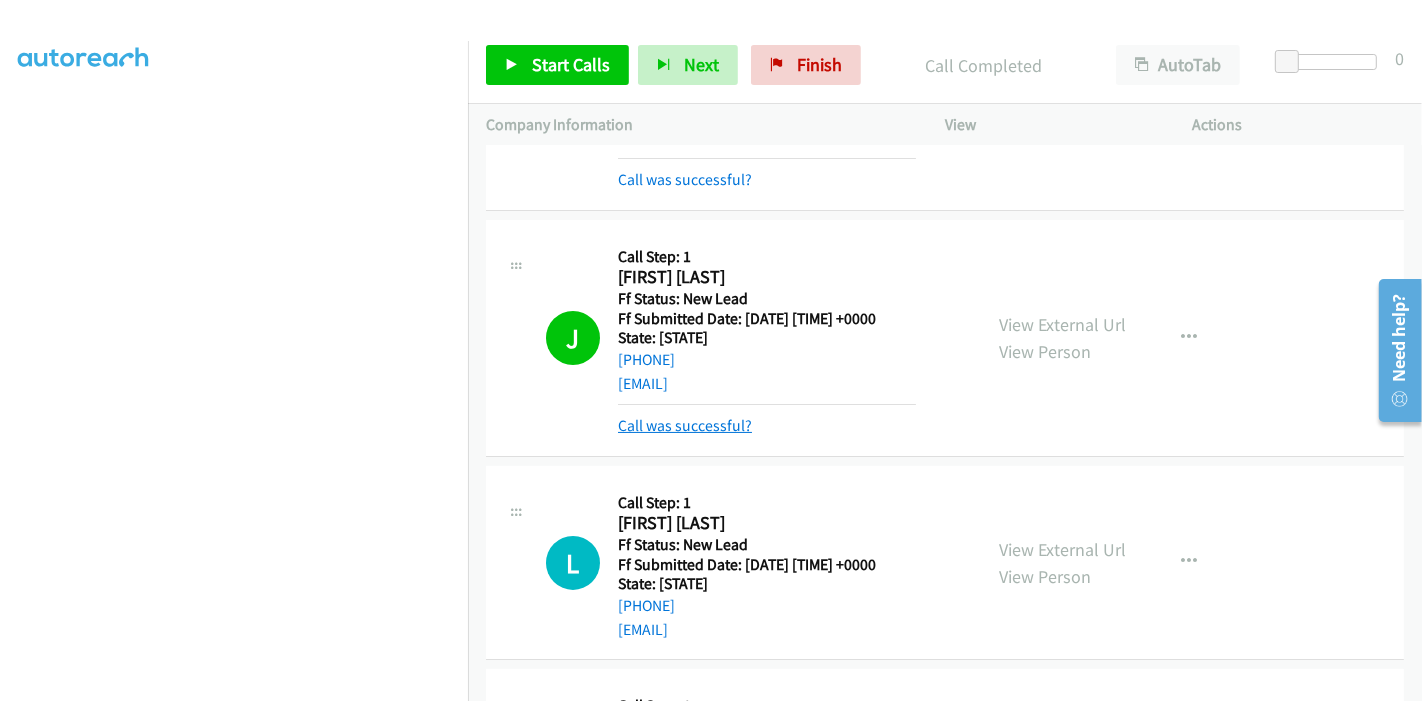 click on "Call was successful?" at bounding box center (685, 425) 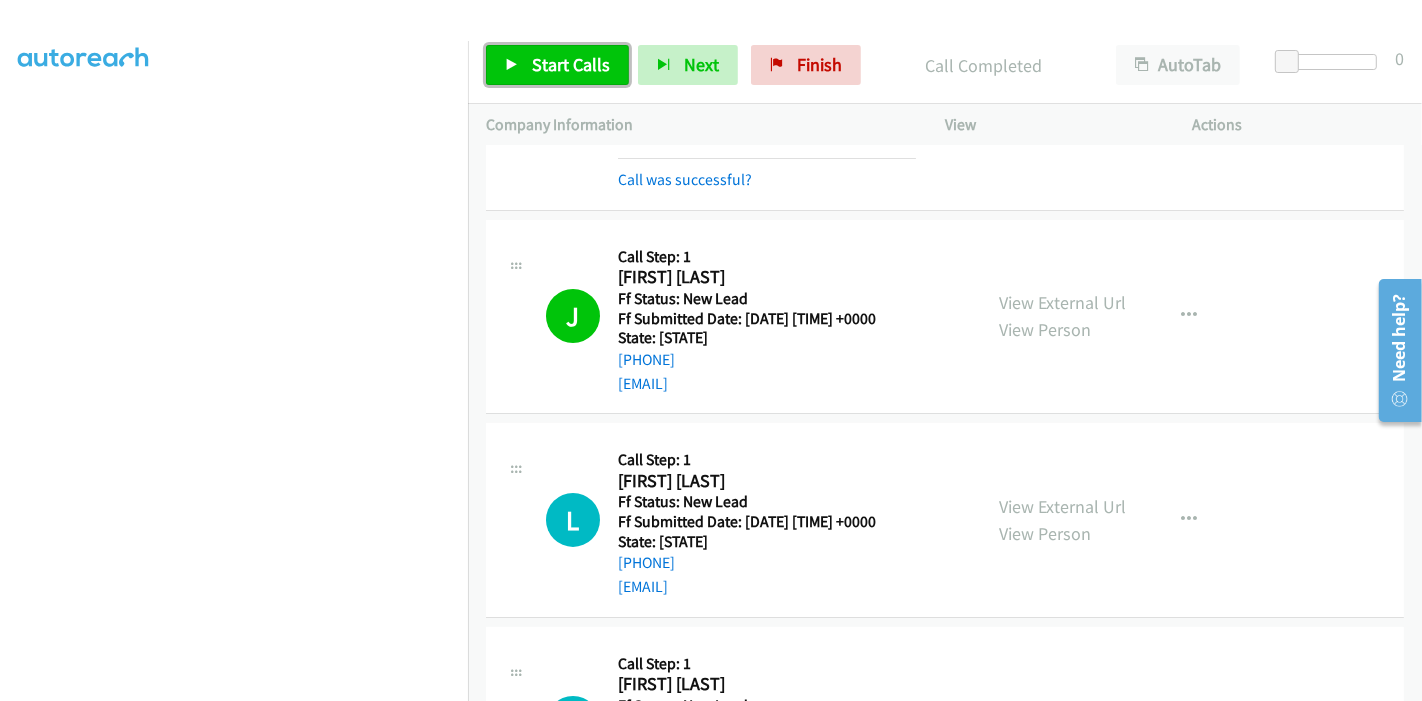 click on "Start Calls" at bounding box center [571, 64] 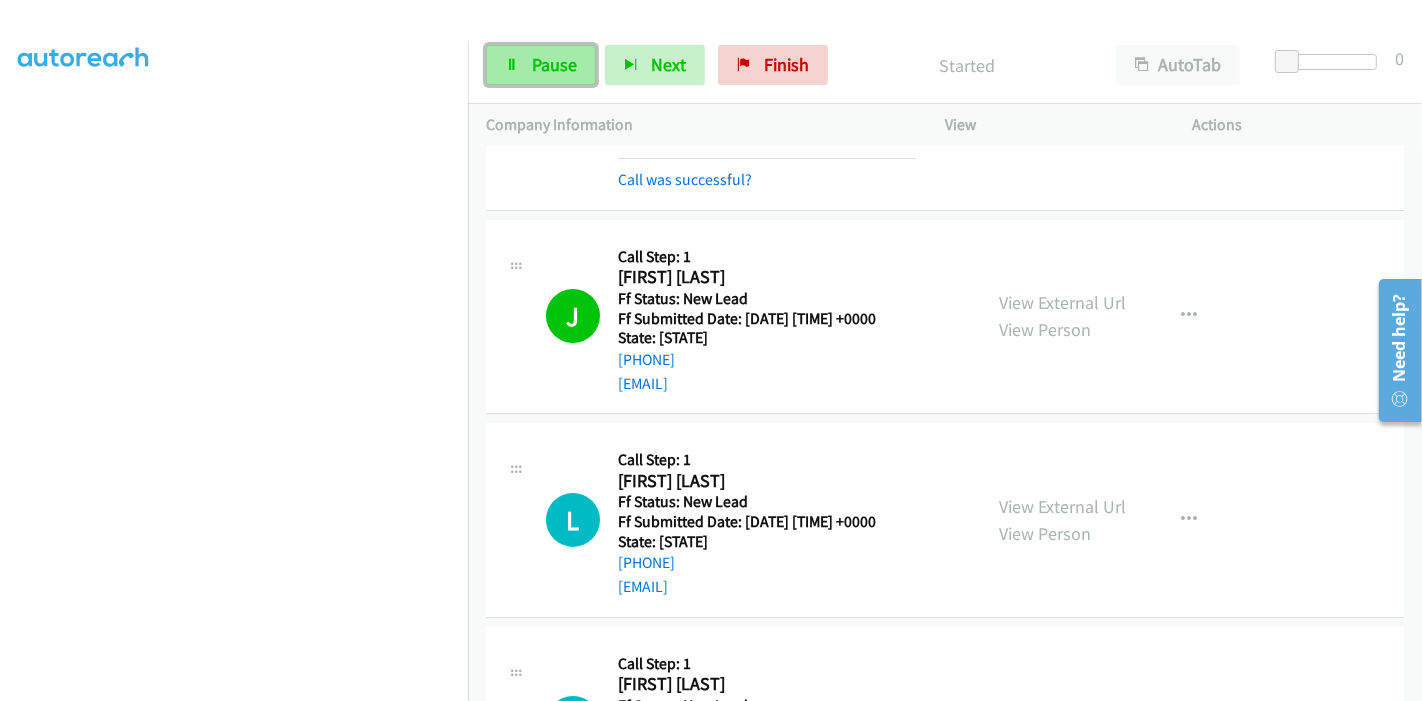 click on "Pause" at bounding box center [554, 64] 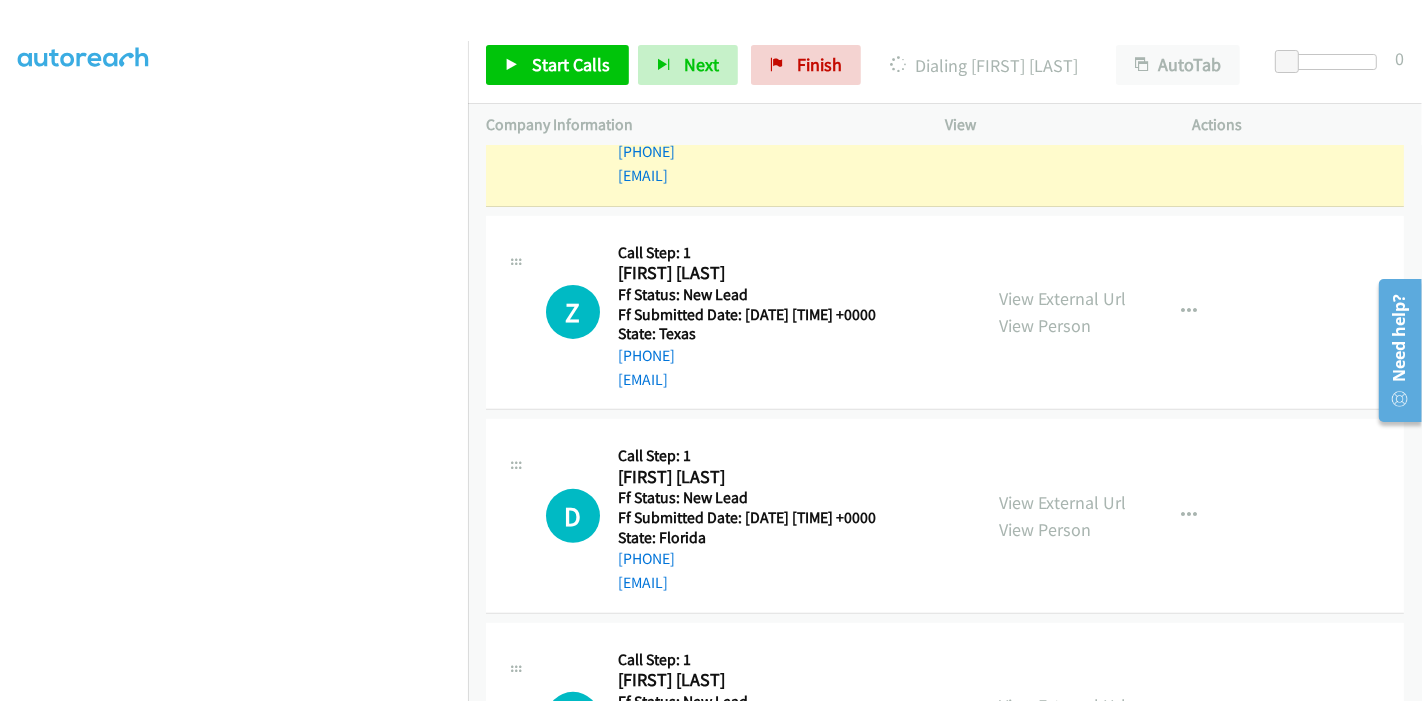 scroll, scrollTop: 622, scrollLeft: 0, axis: vertical 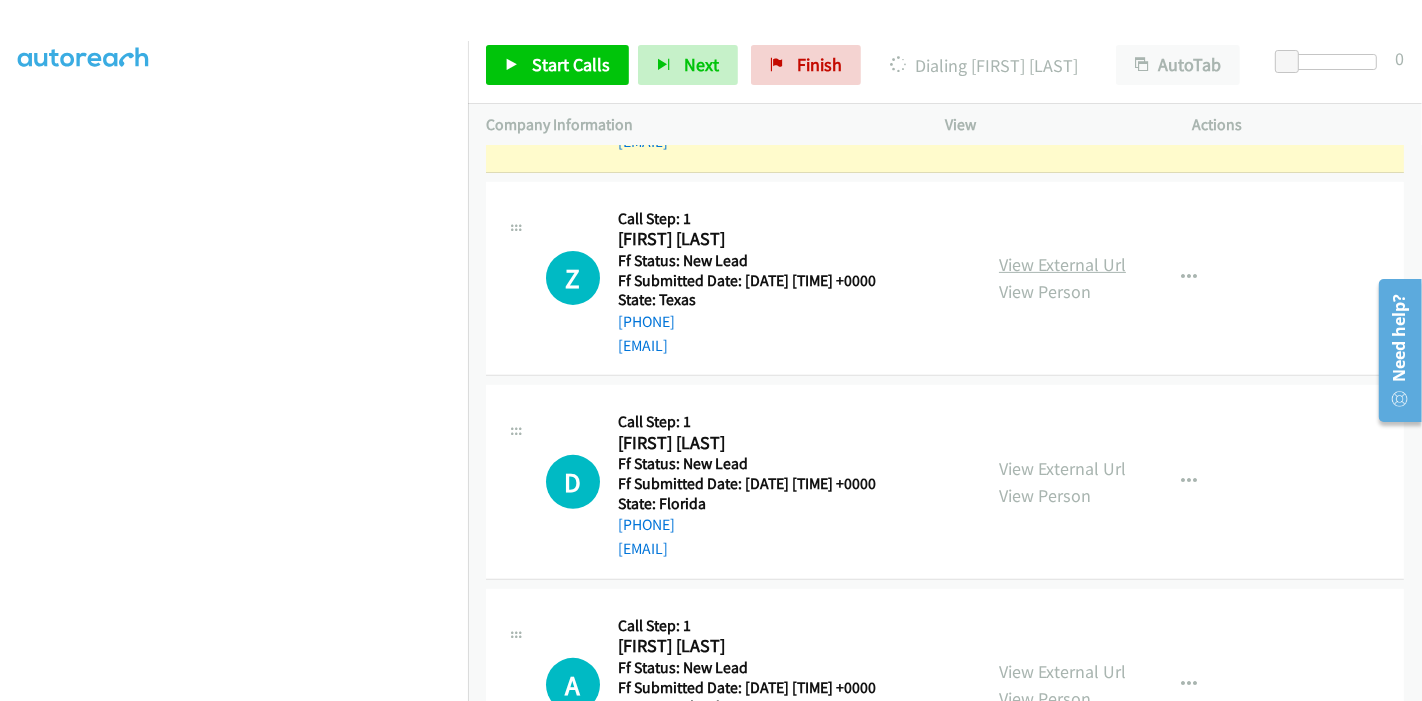 click on "View External Url" at bounding box center [1062, 264] 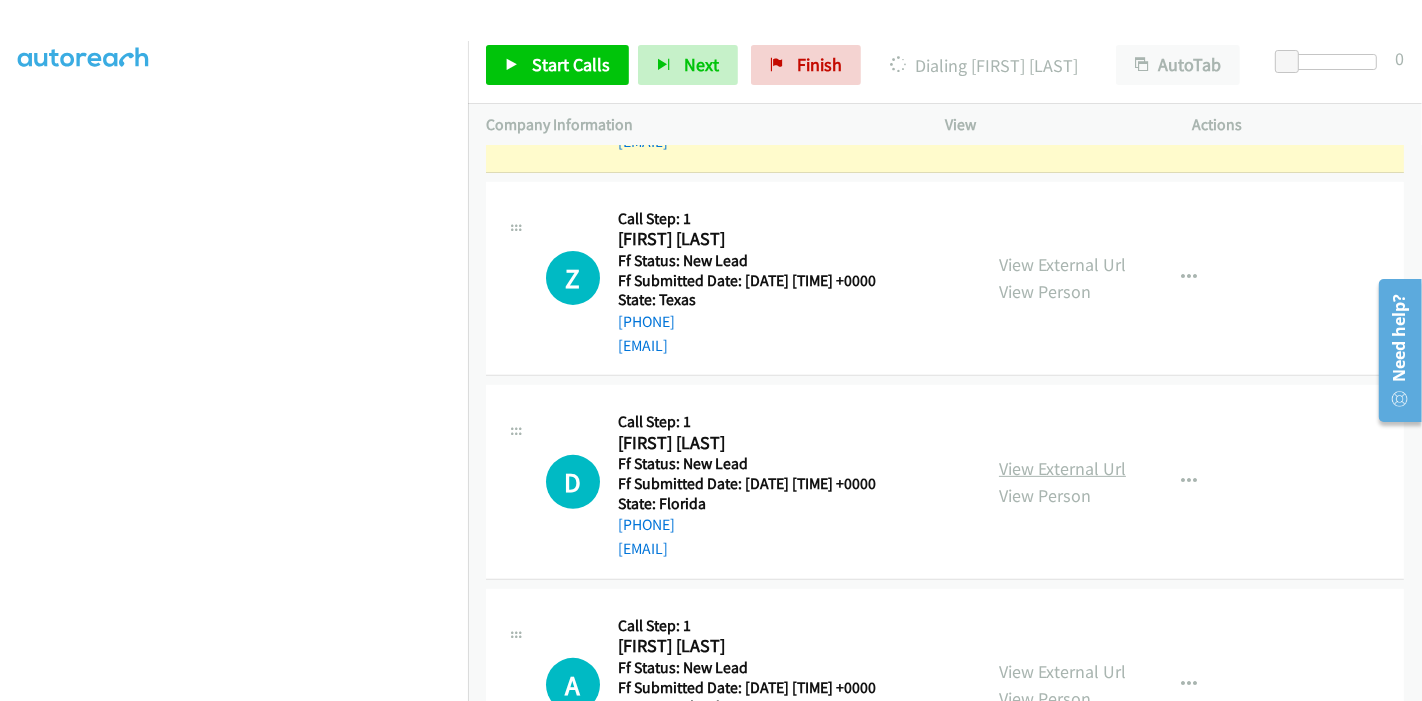 click on "View External Url" at bounding box center [1062, 468] 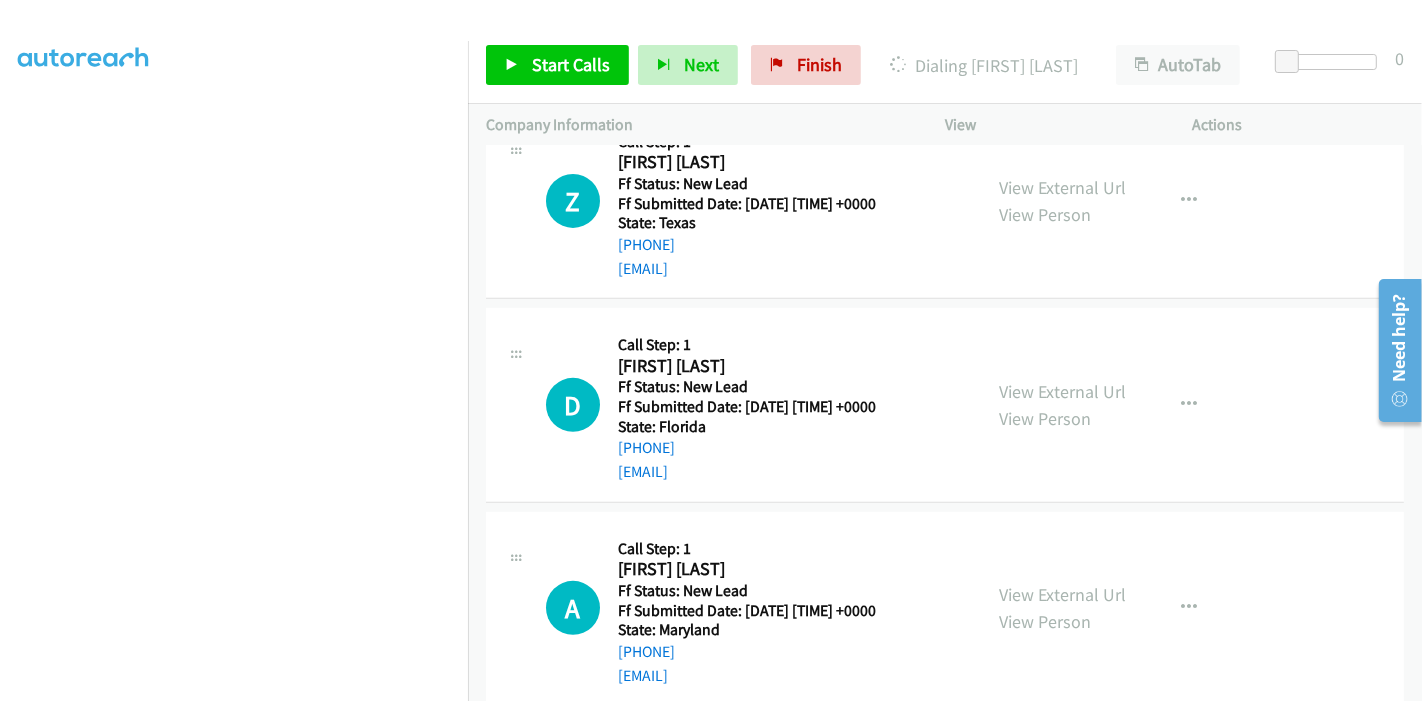 scroll, scrollTop: 733, scrollLeft: 0, axis: vertical 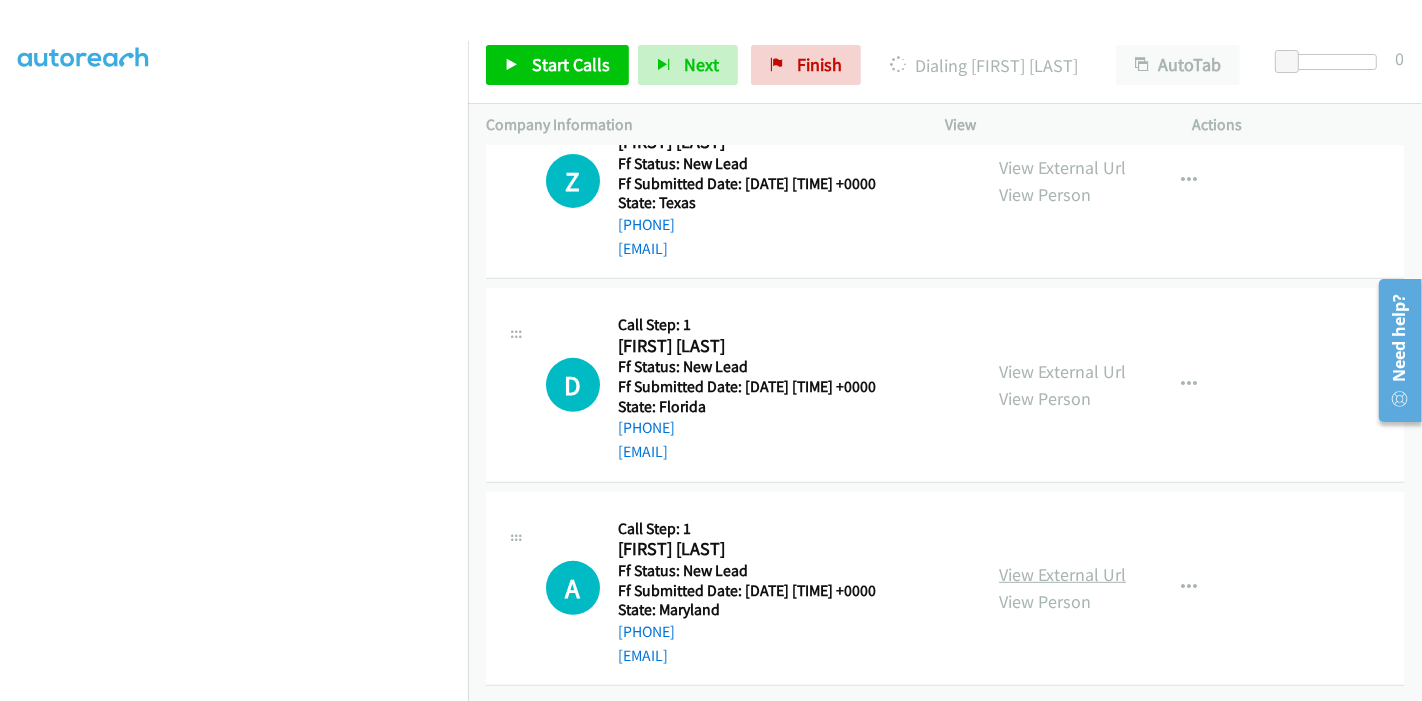 click on "View External Url" at bounding box center [1062, 574] 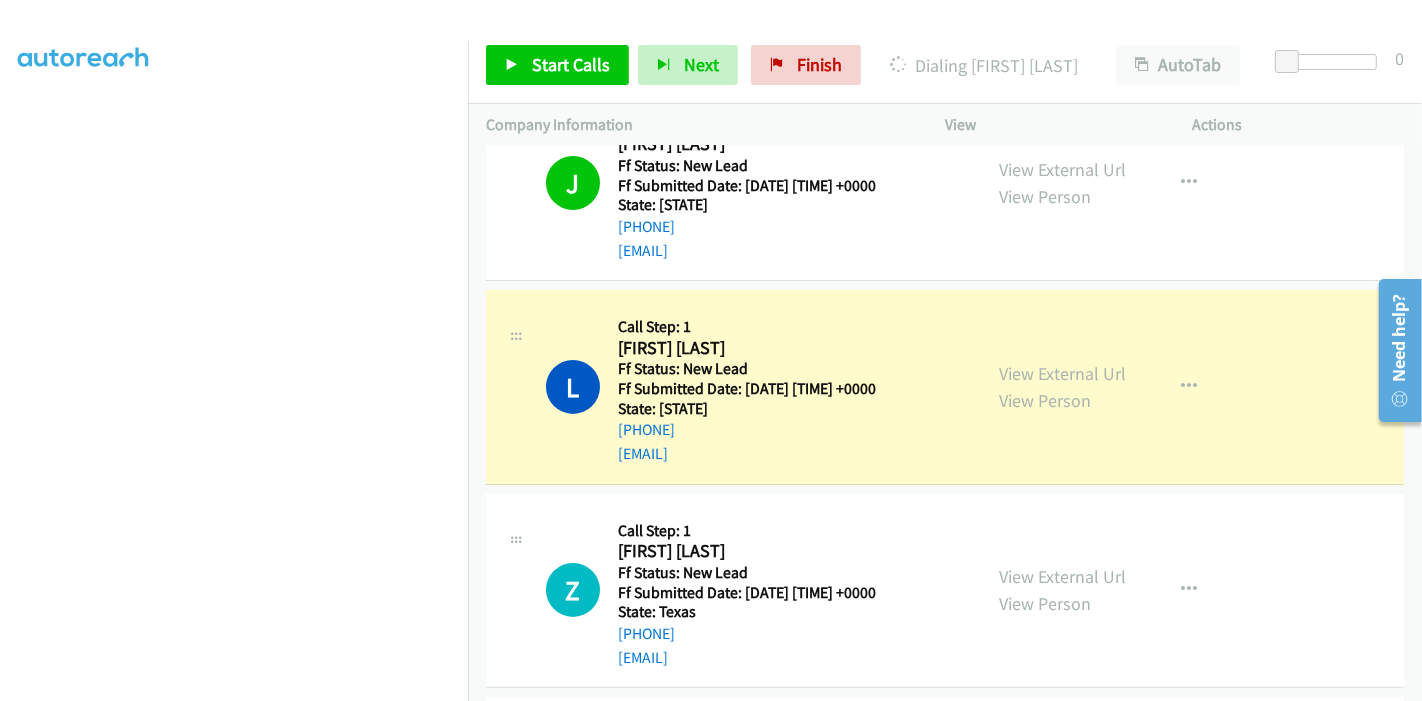scroll, scrollTop: 288, scrollLeft: 0, axis: vertical 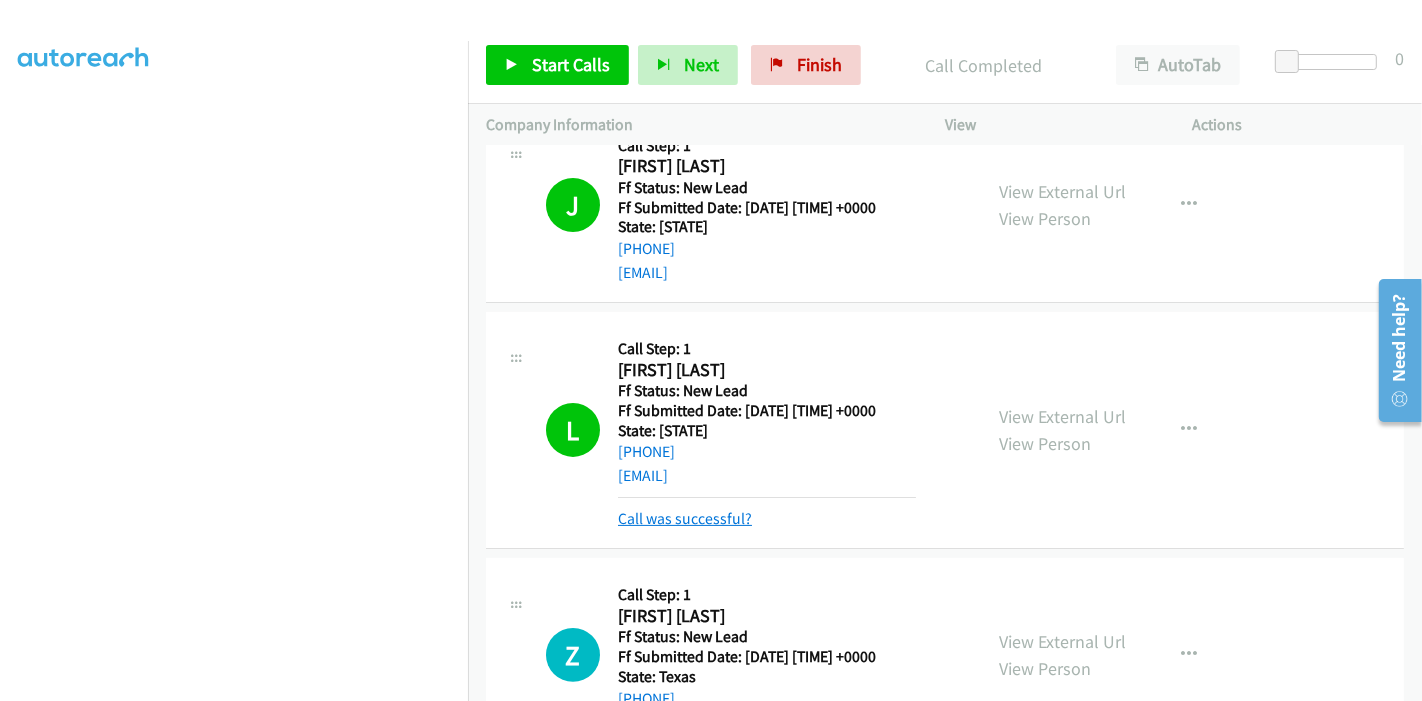 click on "Call was successful?" at bounding box center [685, 518] 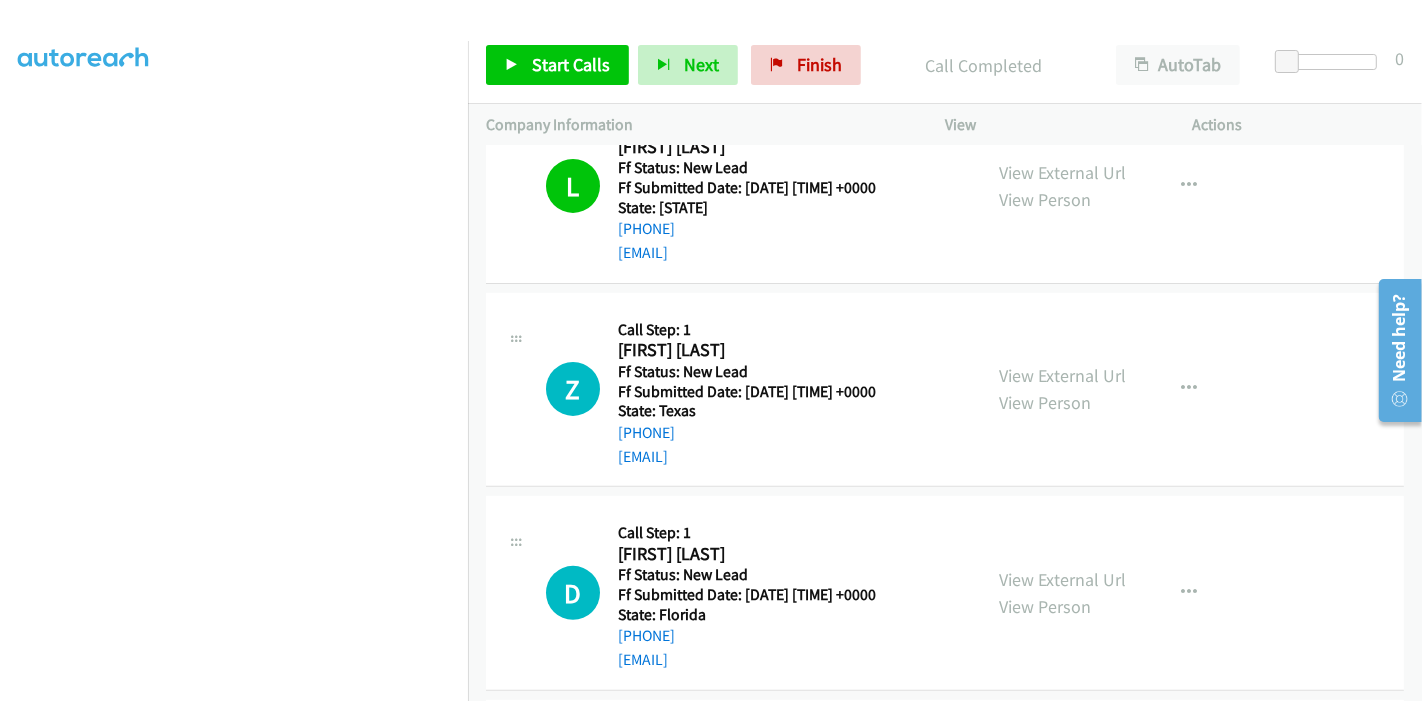 scroll, scrollTop: 511, scrollLeft: 0, axis: vertical 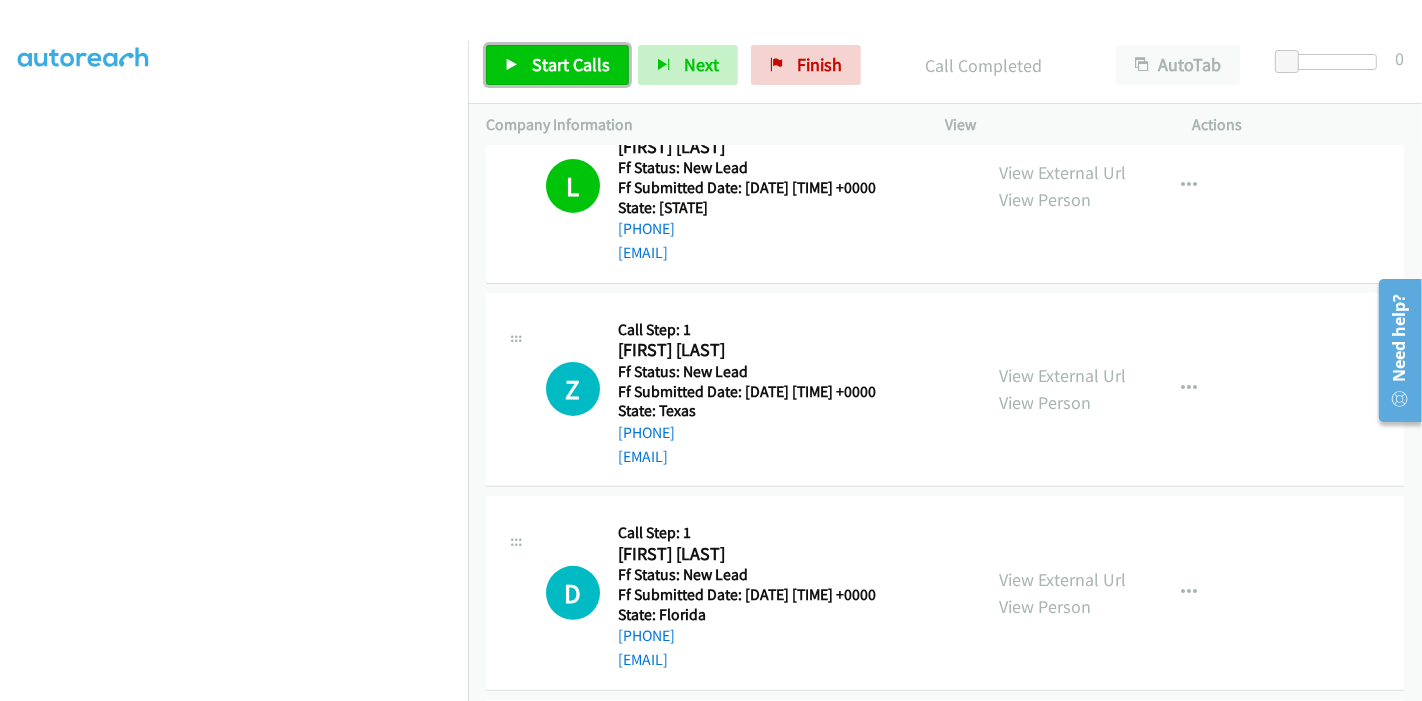 click on "Start Calls" at bounding box center [571, 64] 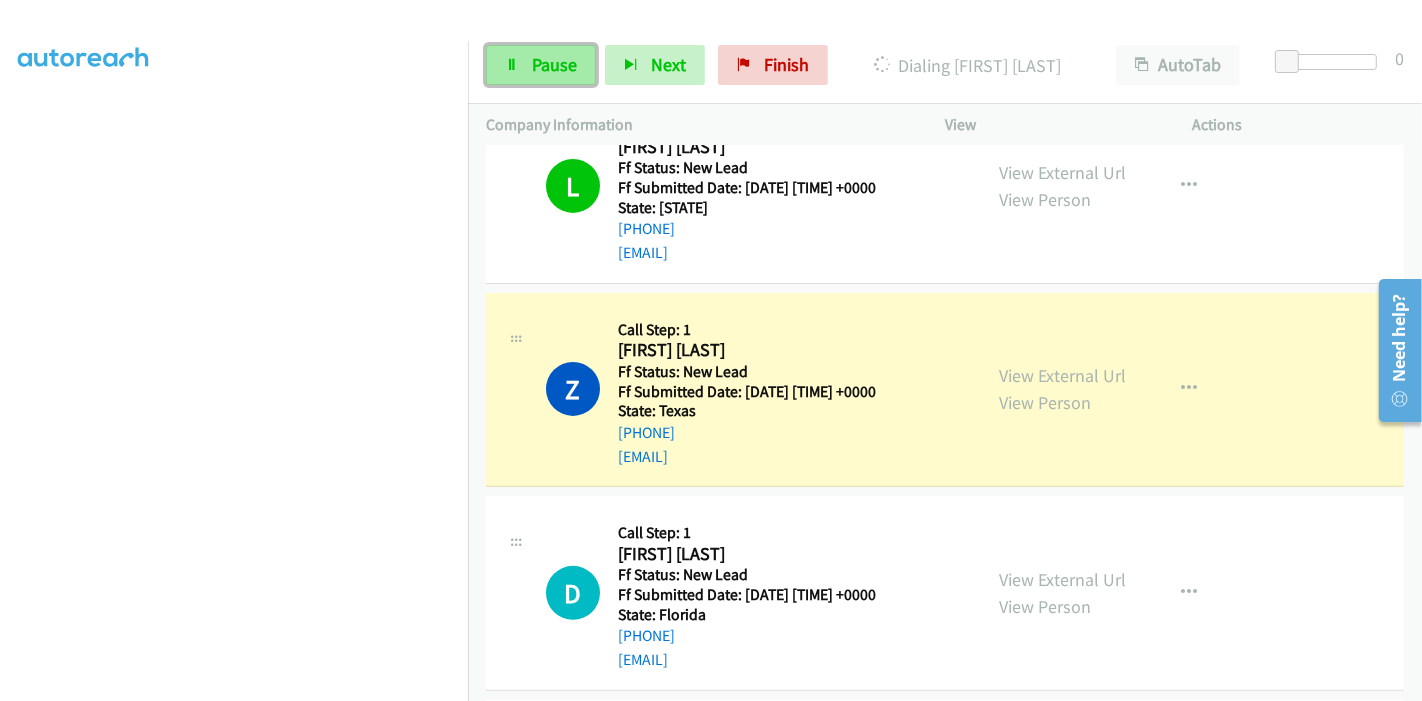 click at bounding box center (512, 66) 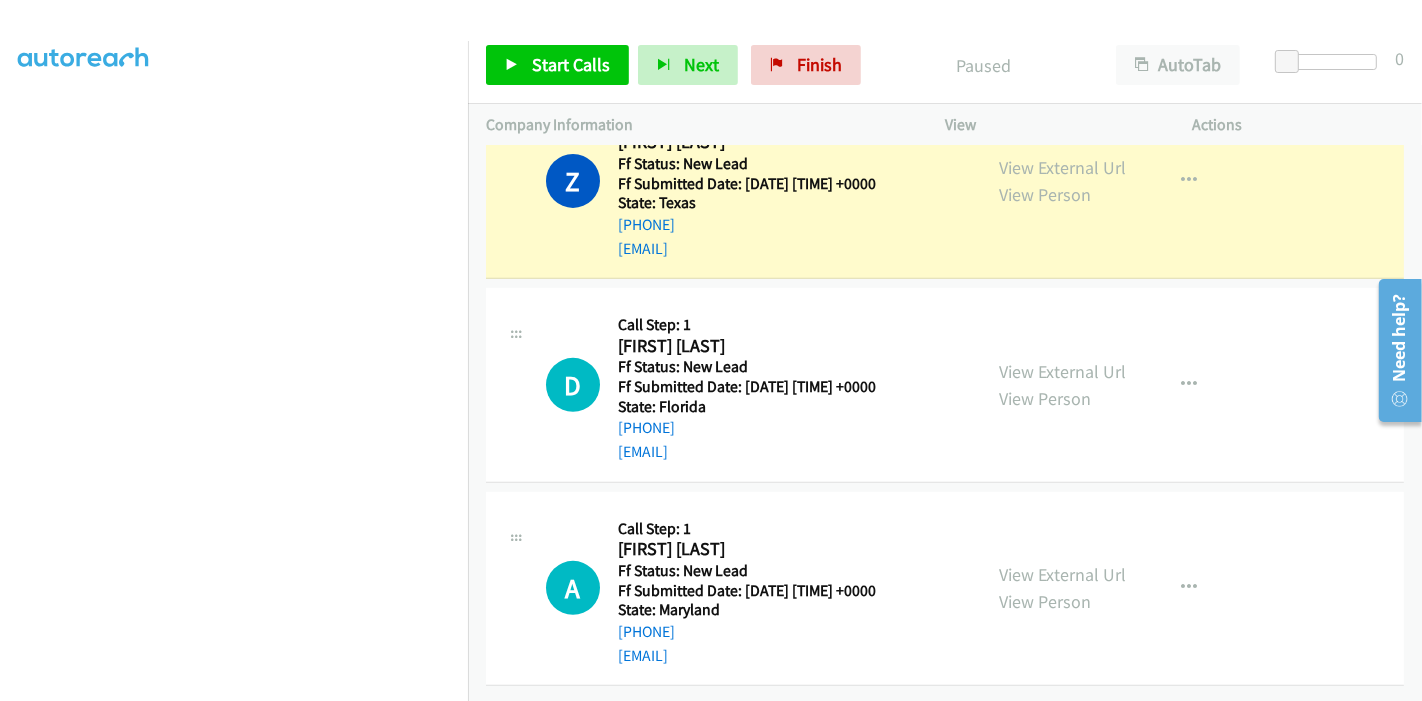 scroll, scrollTop: 733, scrollLeft: 0, axis: vertical 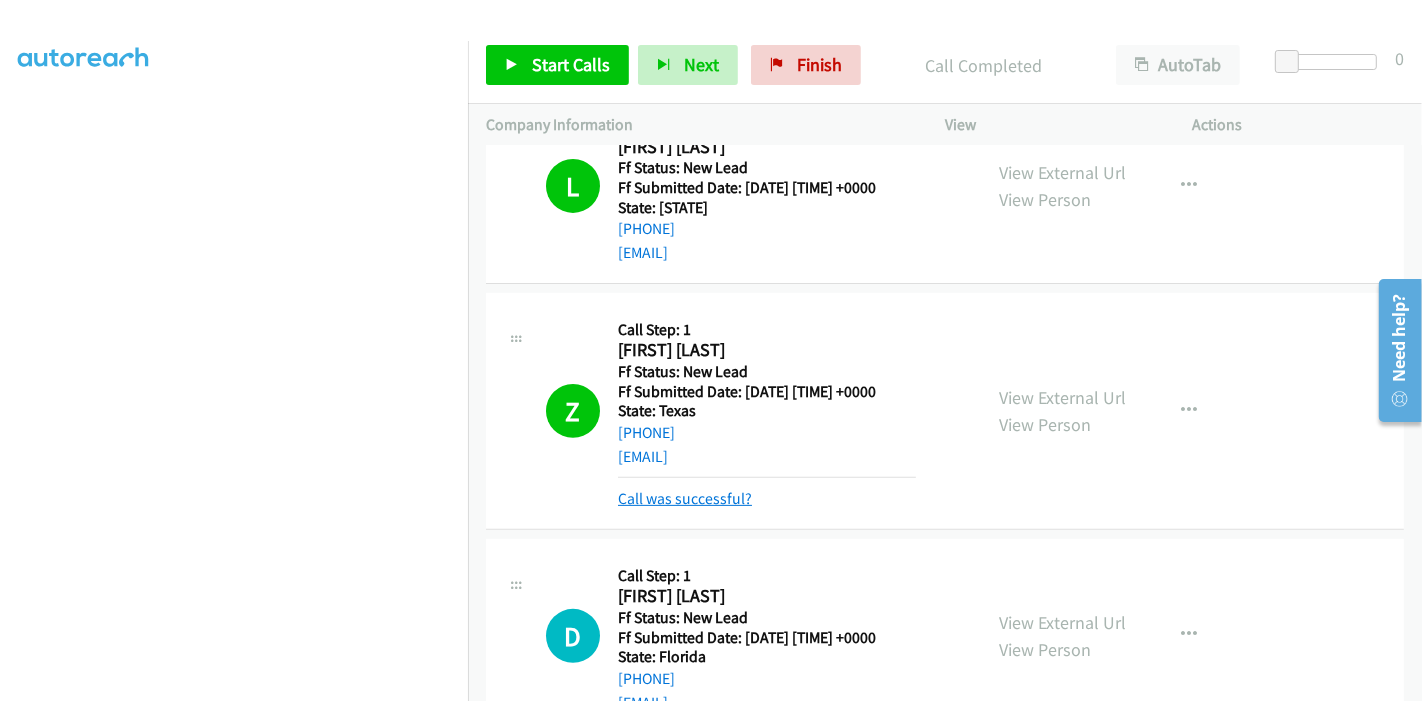 click on "Call was successful?" at bounding box center [685, 498] 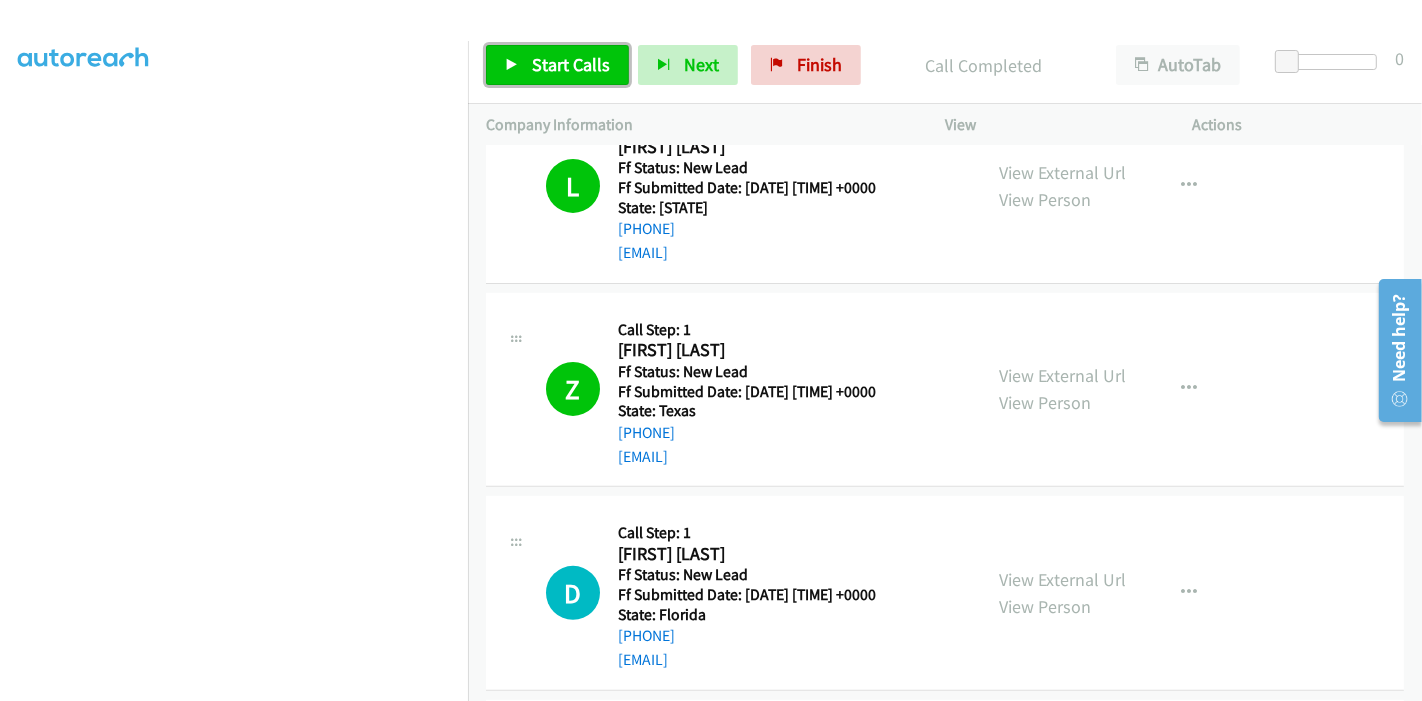 click on "Start Calls" at bounding box center (571, 64) 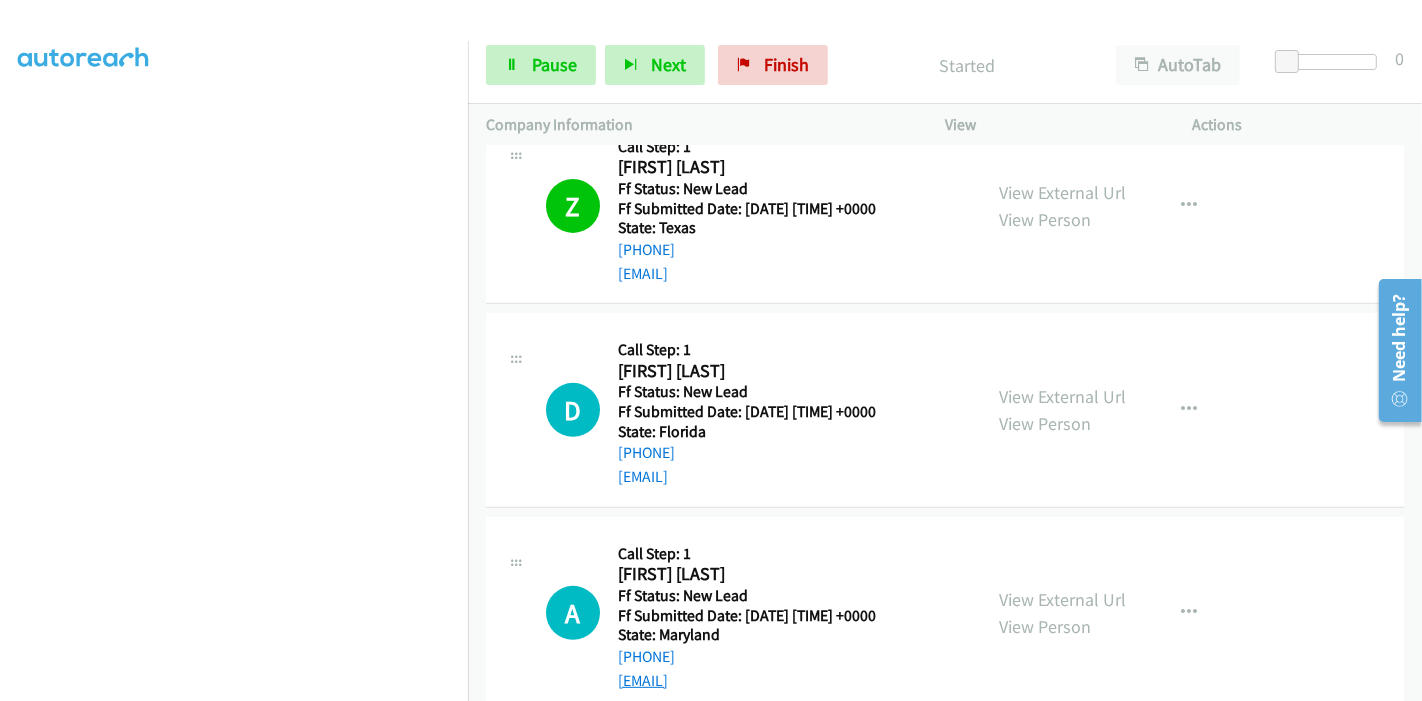 scroll, scrollTop: 805, scrollLeft: 0, axis: vertical 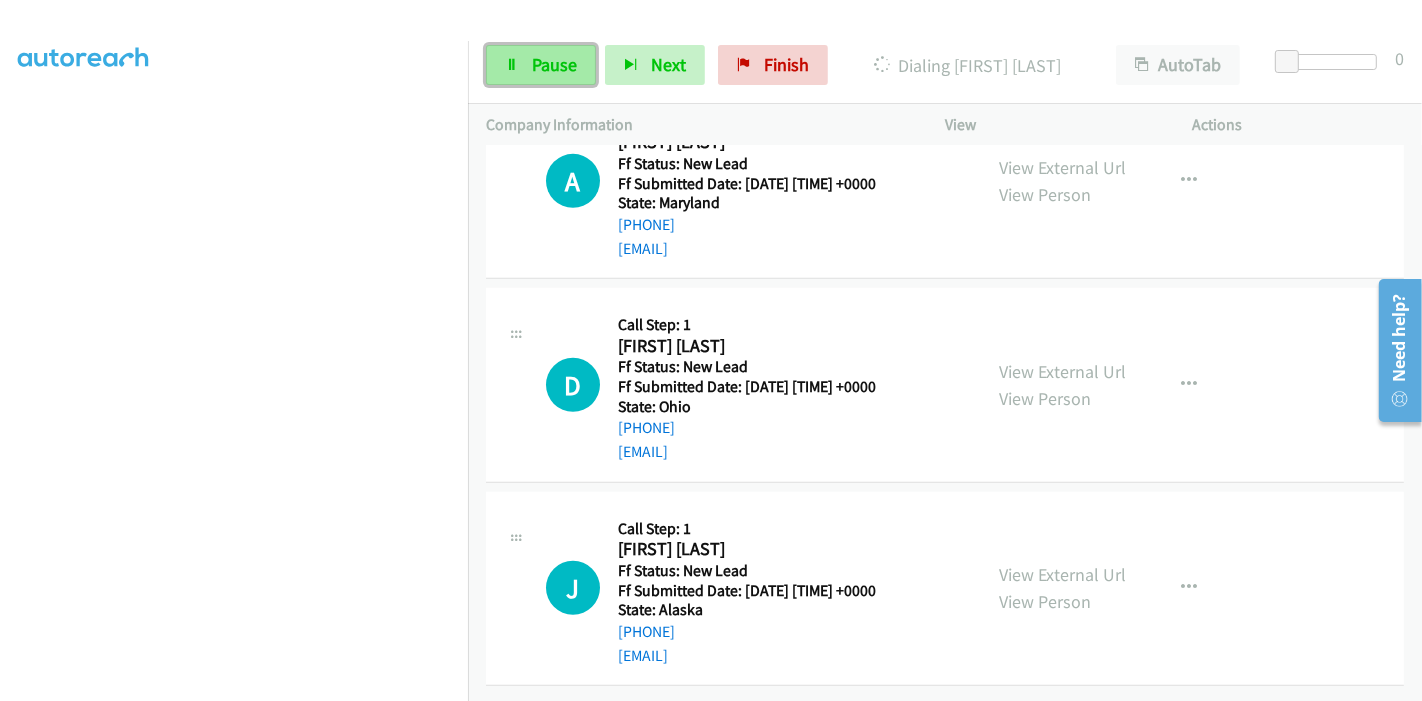 click on "Pause" at bounding box center [554, 64] 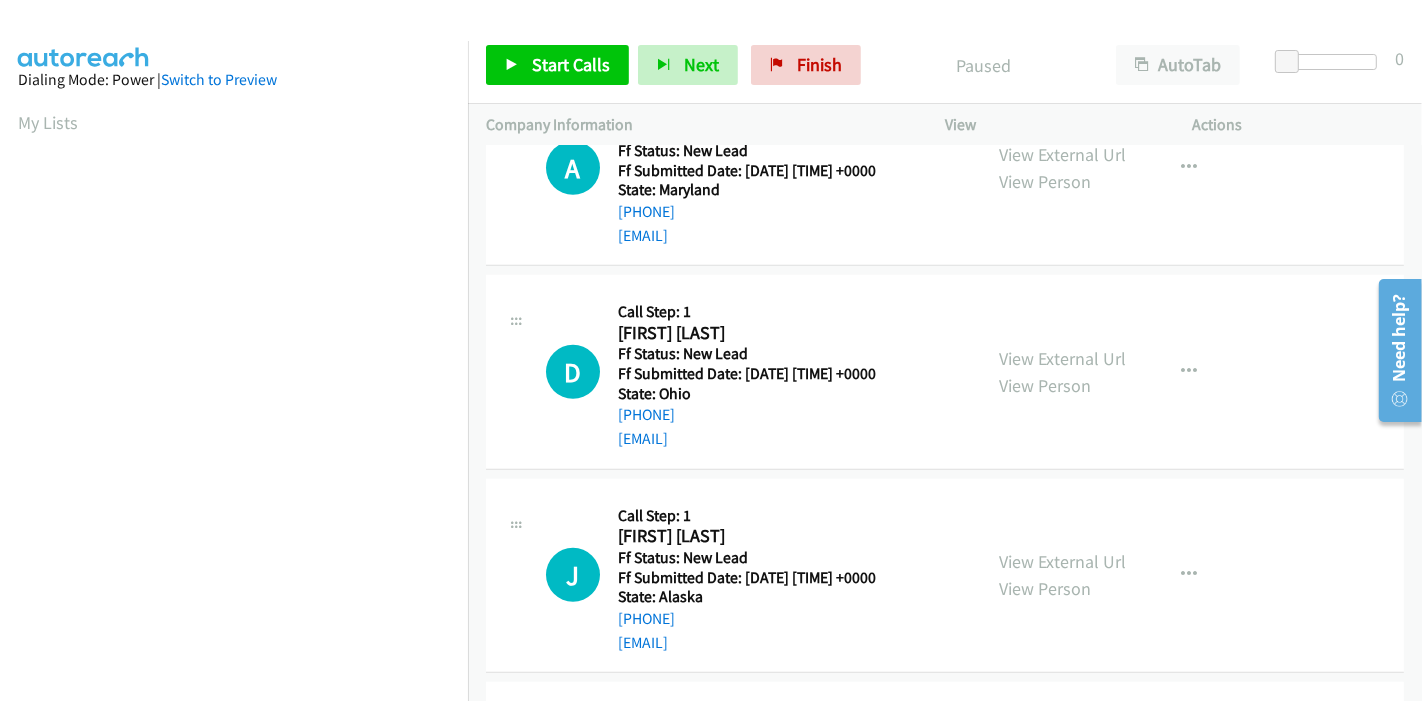 scroll, scrollTop: 422, scrollLeft: 0, axis: vertical 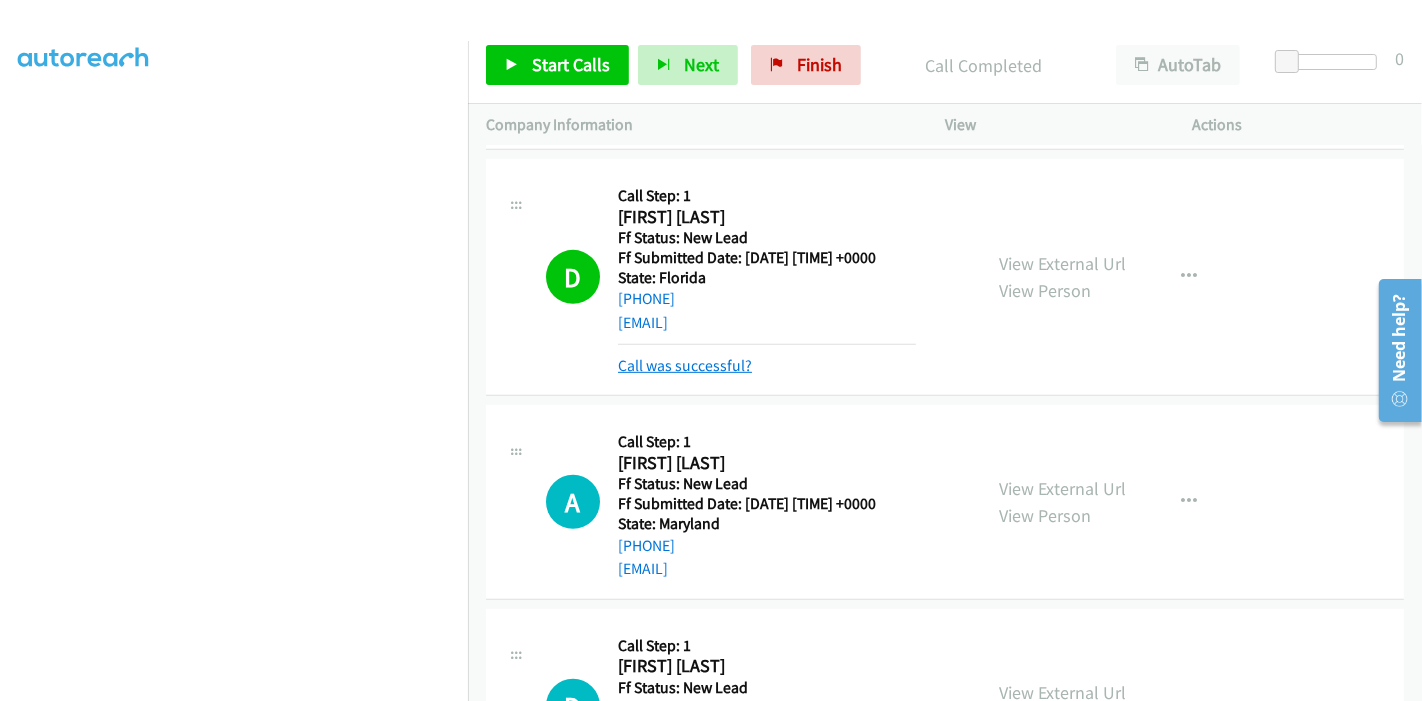 click on "Call was successful?" at bounding box center [685, 365] 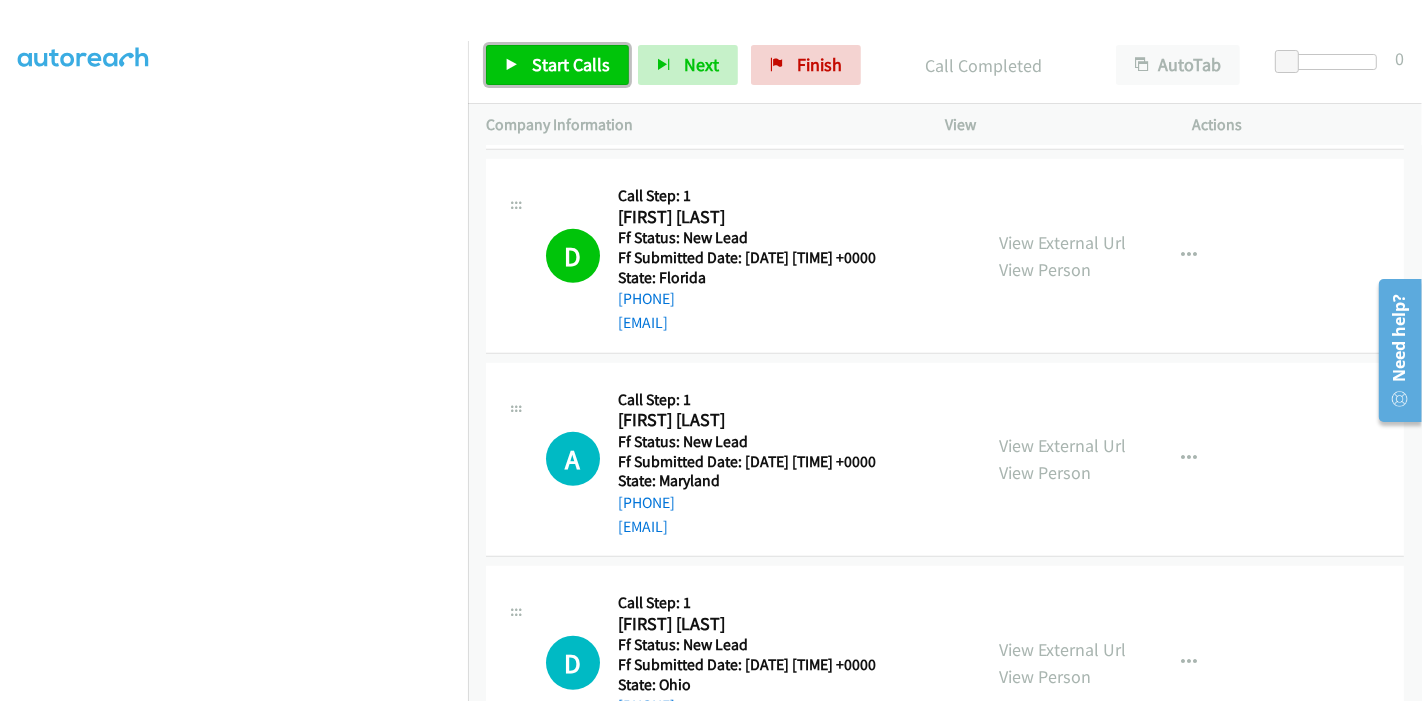 click on "Start Calls" at bounding box center (571, 64) 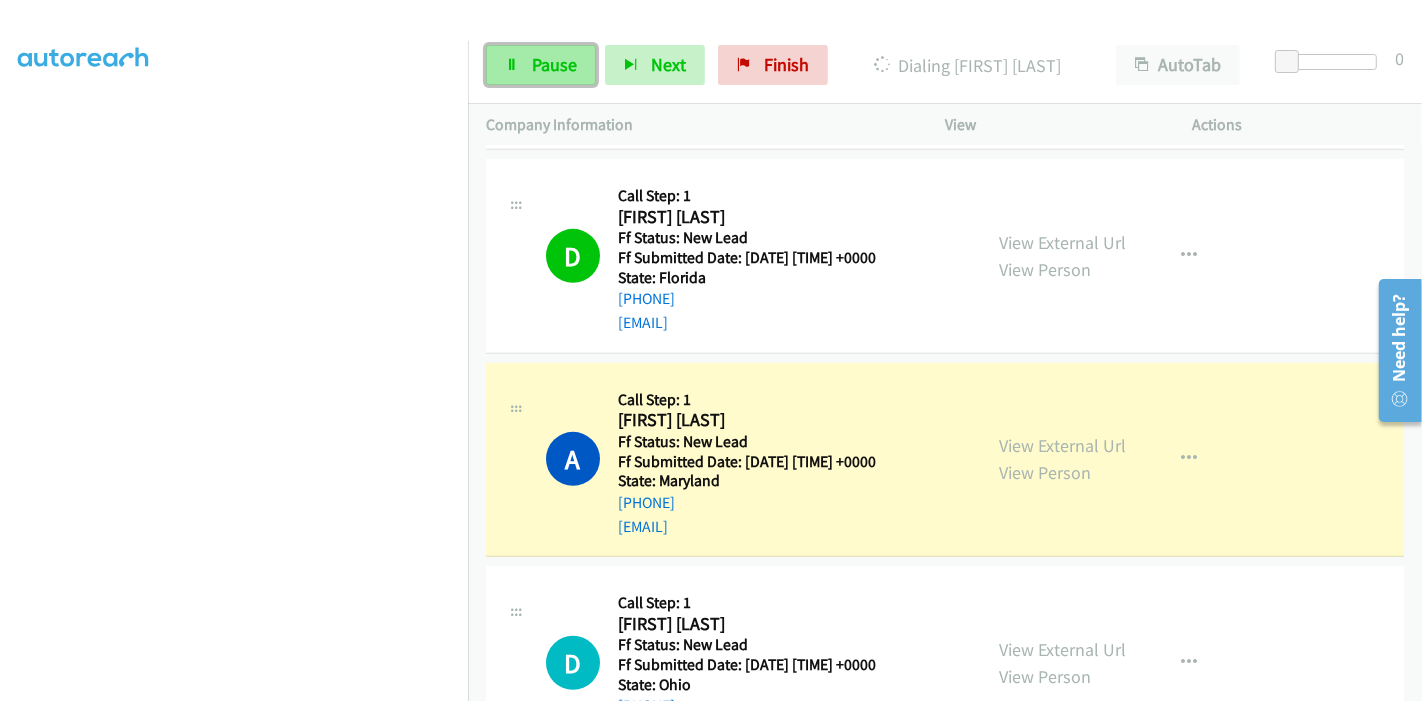 click on "Pause" at bounding box center [554, 64] 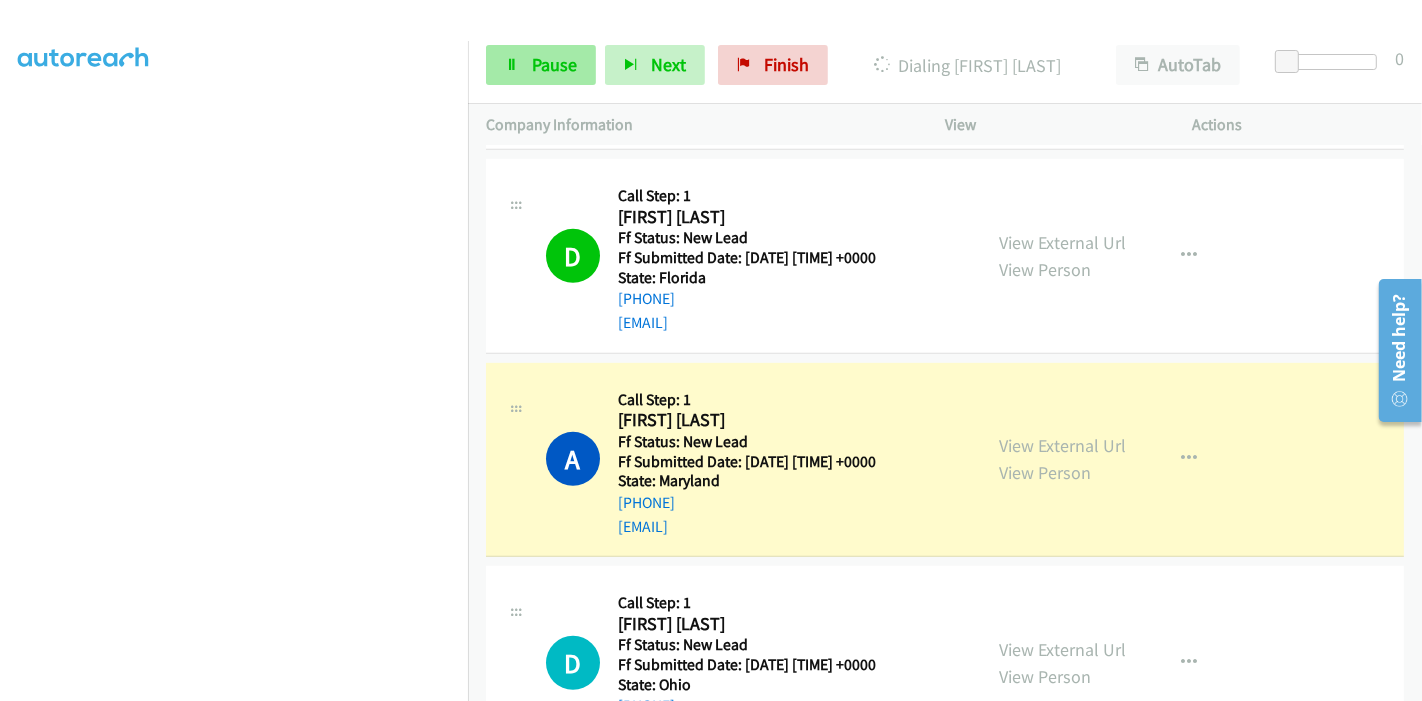 click at bounding box center (512, 66) 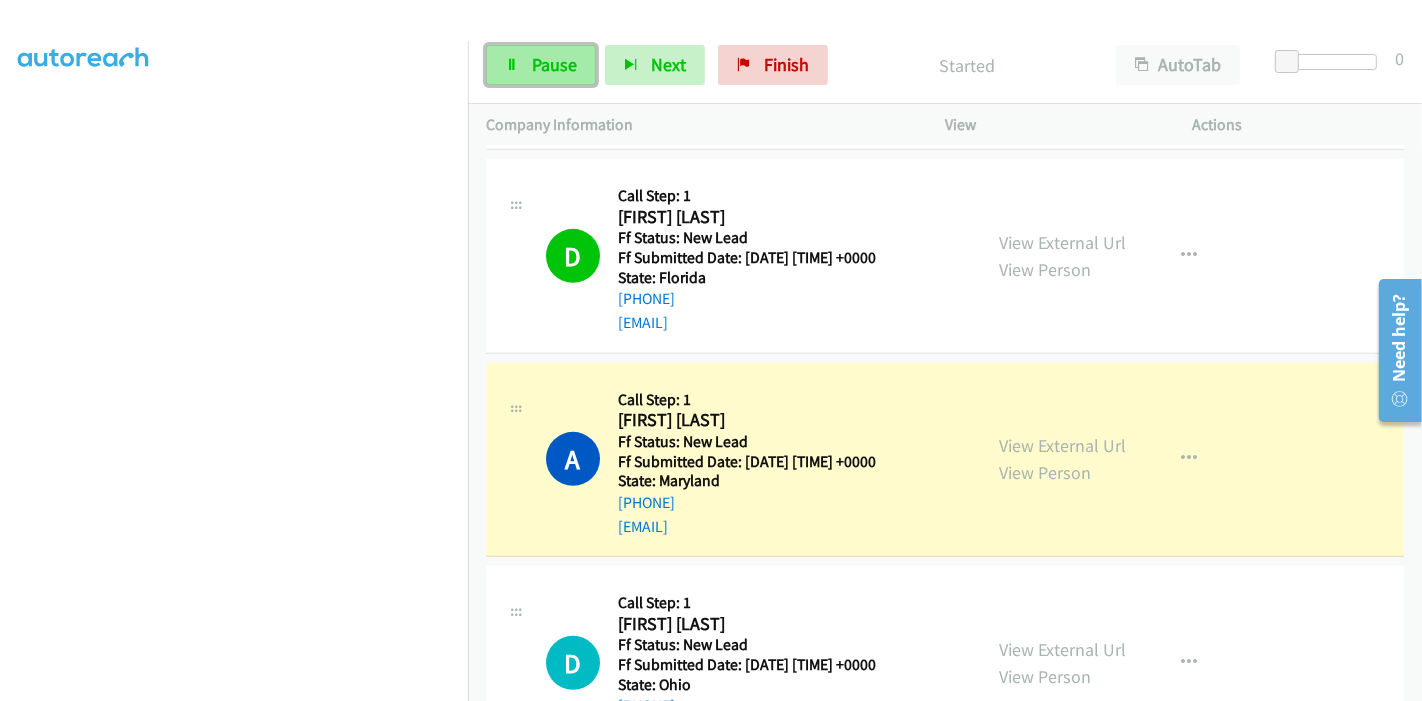 click at bounding box center (512, 66) 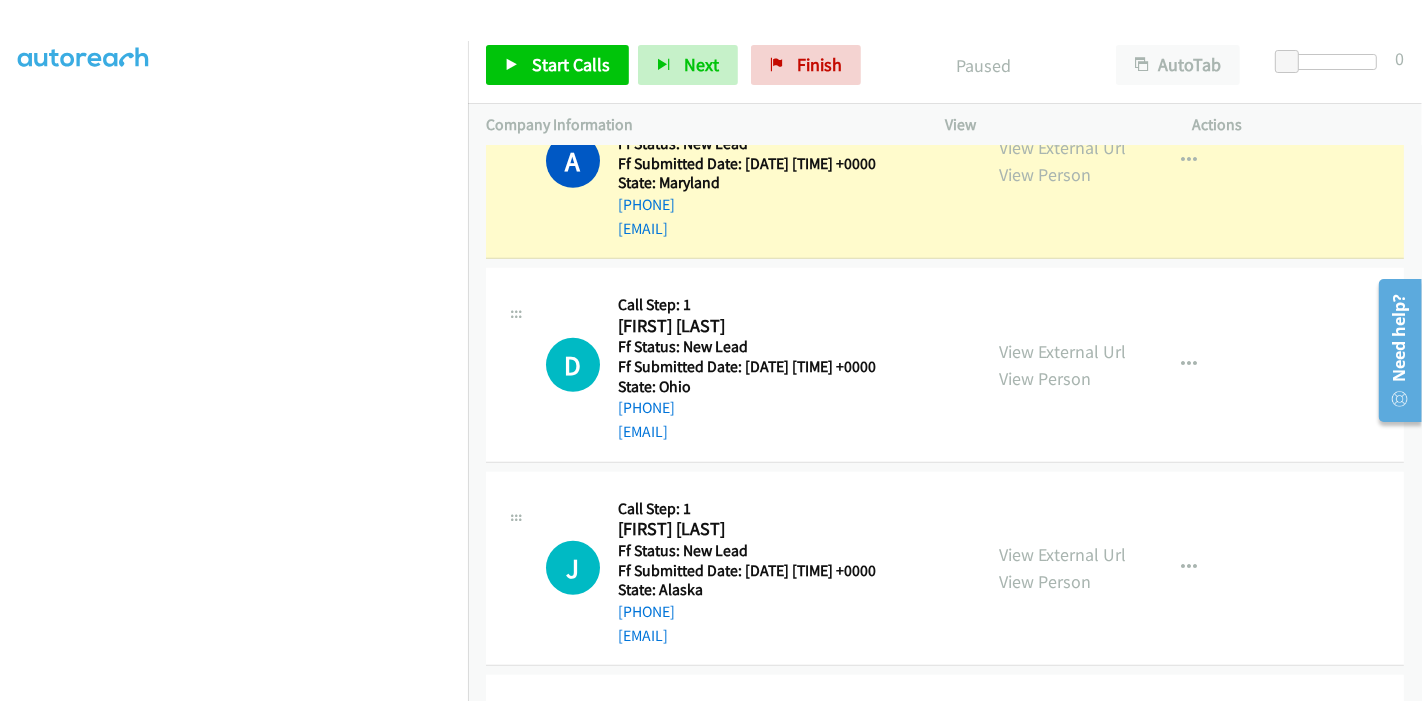 scroll, scrollTop: 1181, scrollLeft: 0, axis: vertical 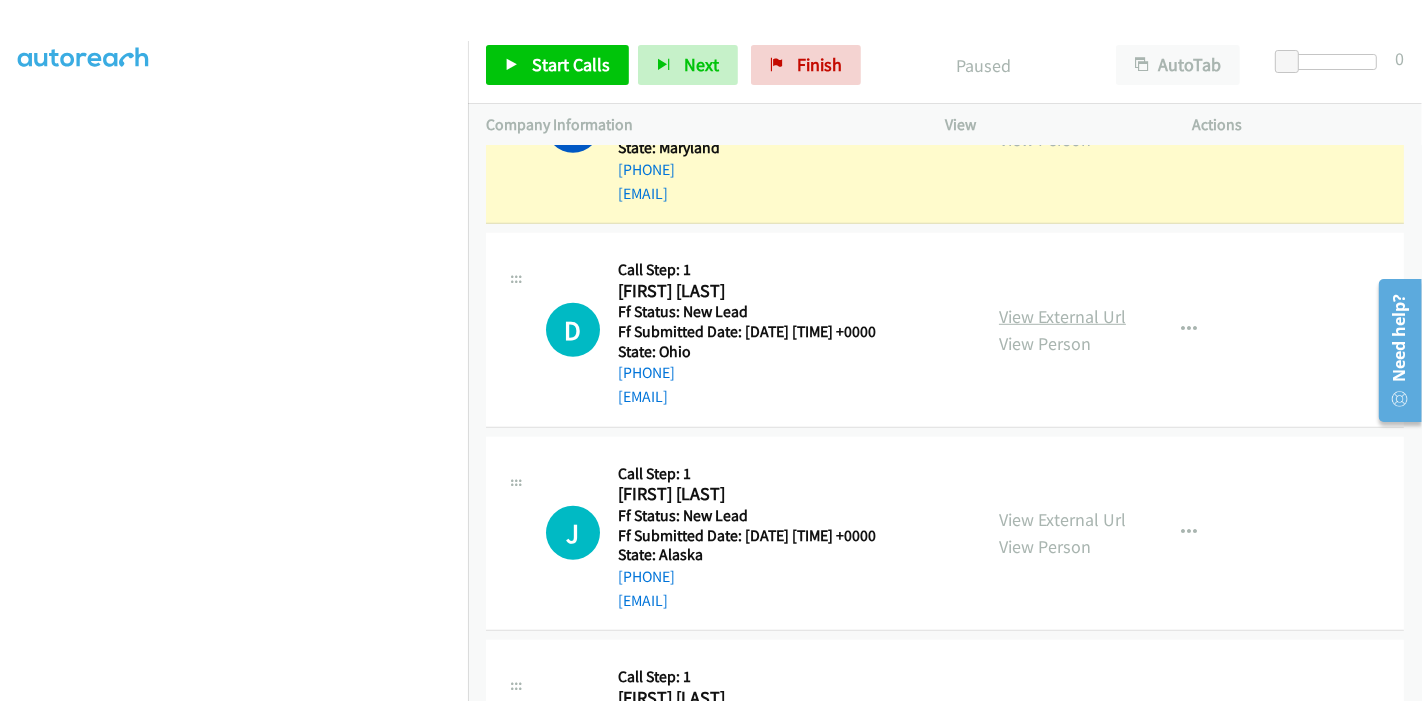 click on "View External Url" at bounding box center (1062, 316) 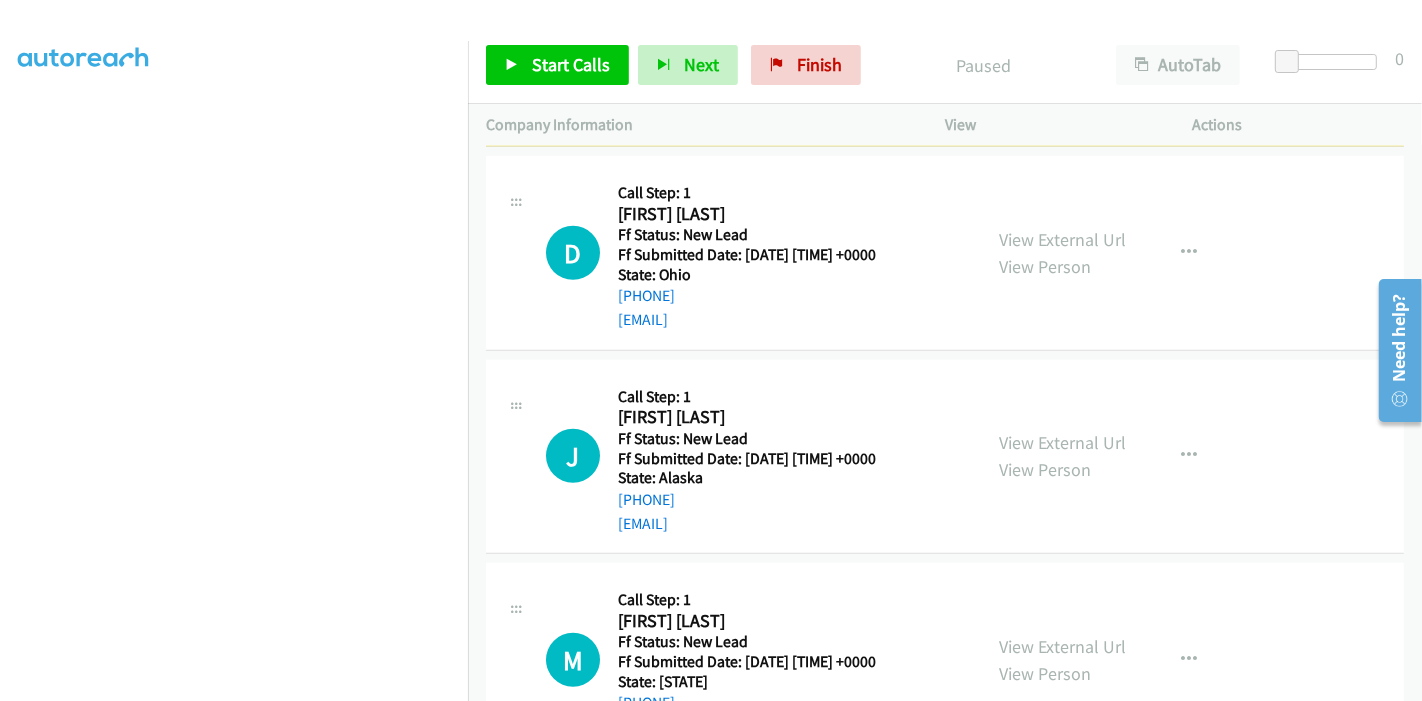scroll, scrollTop: 1292, scrollLeft: 0, axis: vertical 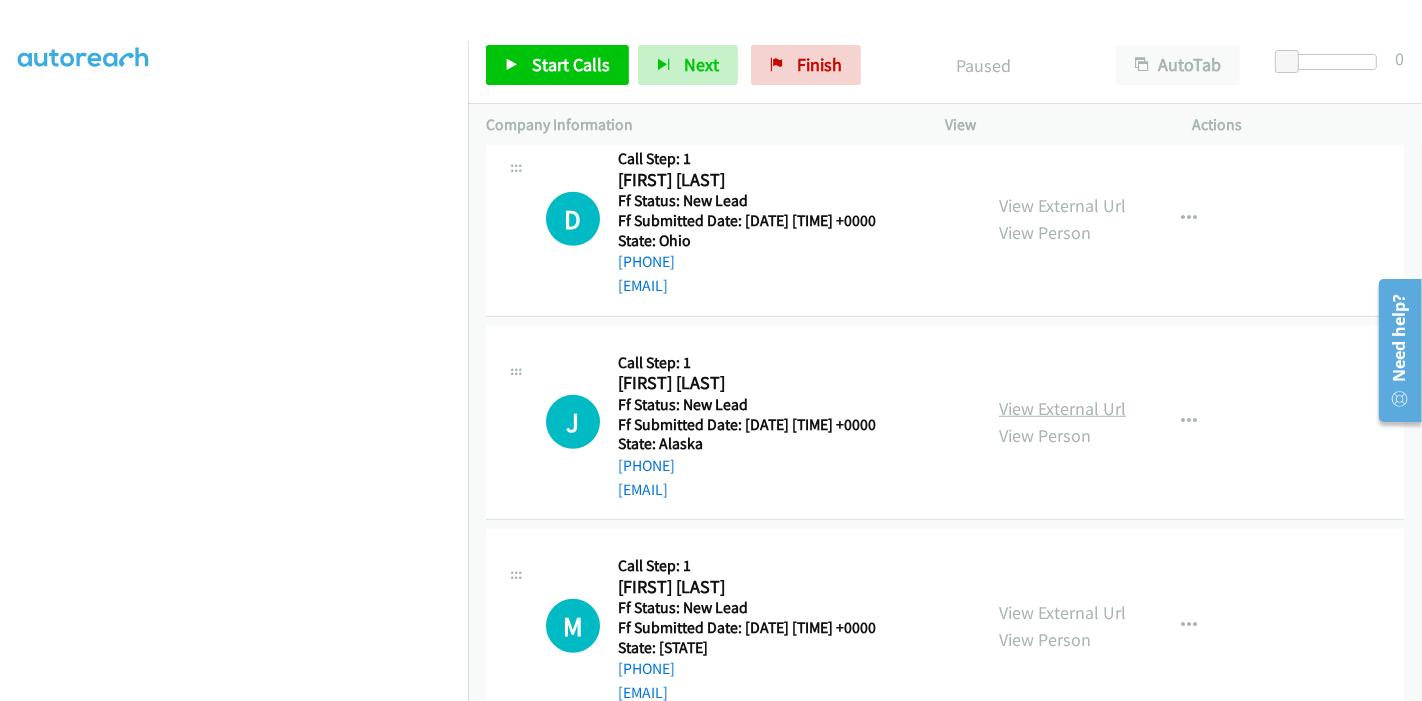 click on "View External Url" at bounding box center [1062, 408] 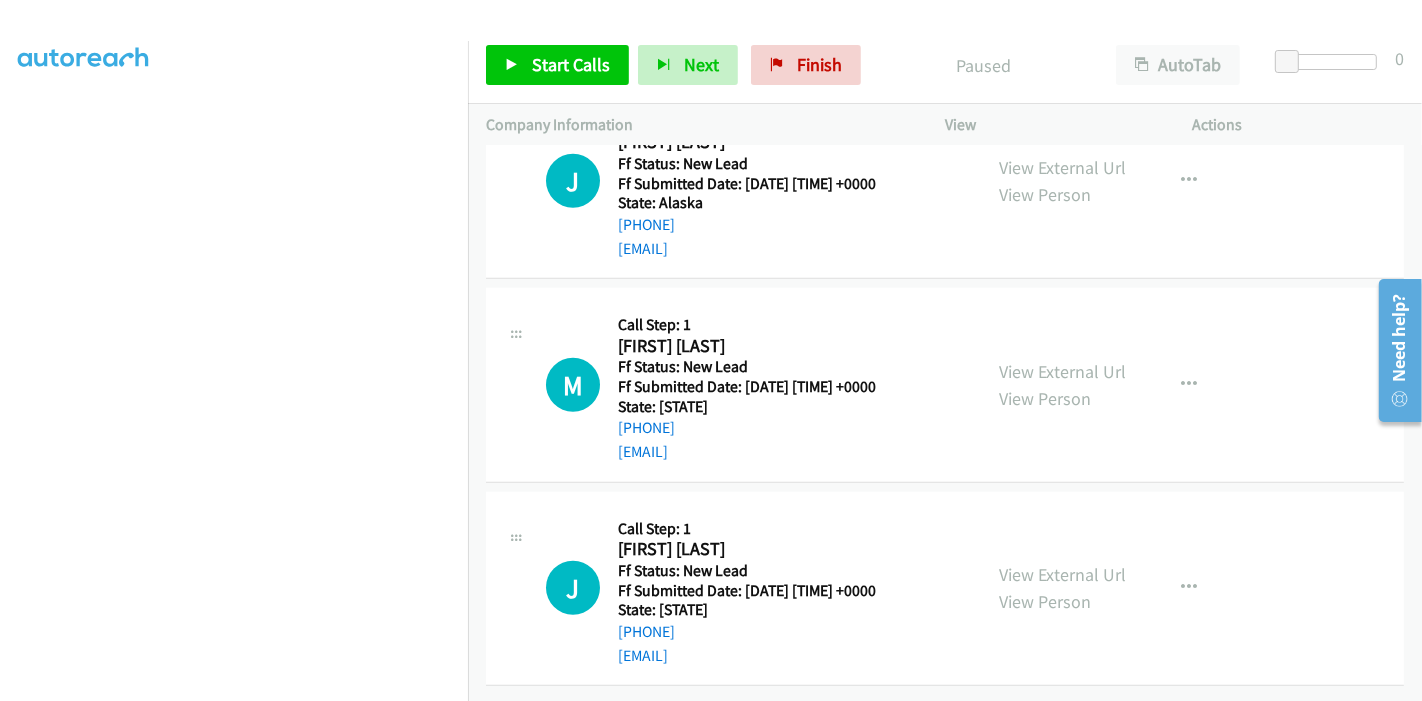 scroll, scrollTop: 1545, scrollLeft: 0, axis: vertical 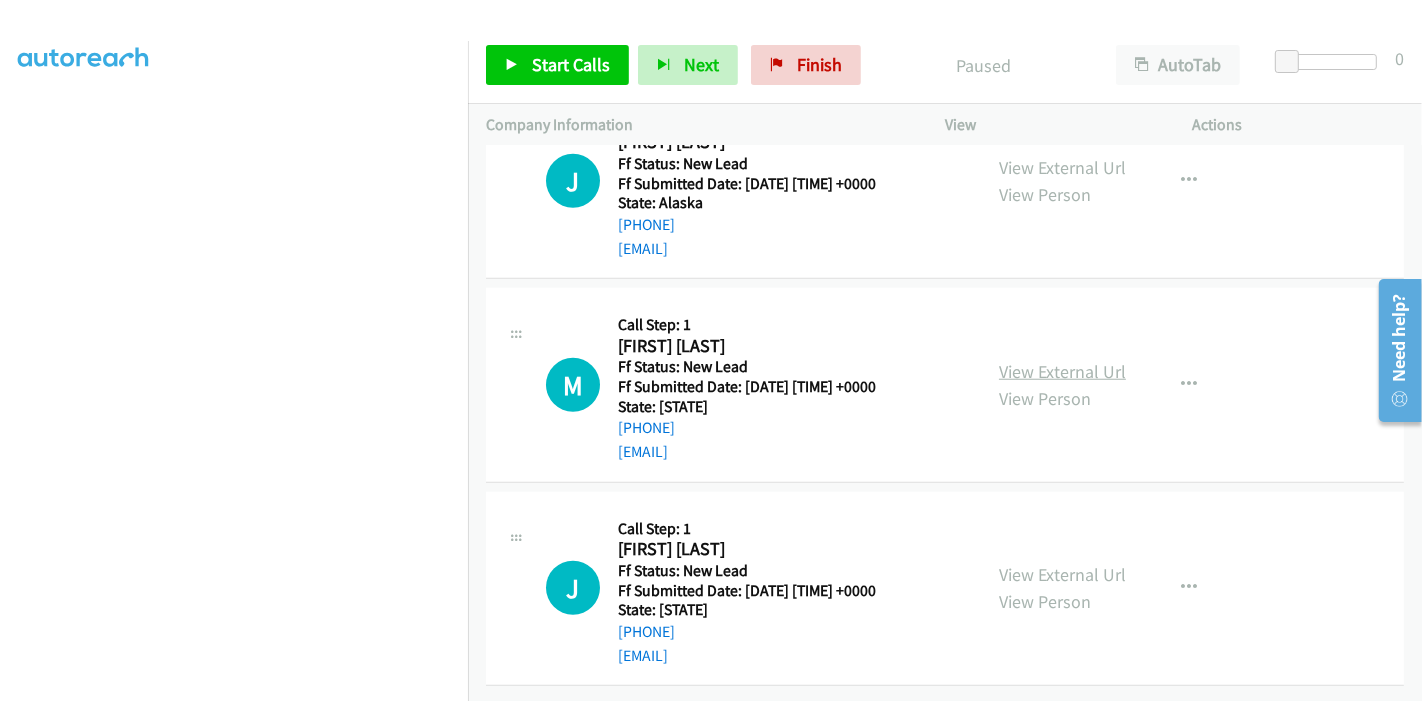 click on "View External Url" at bounding box center (1062, 371) 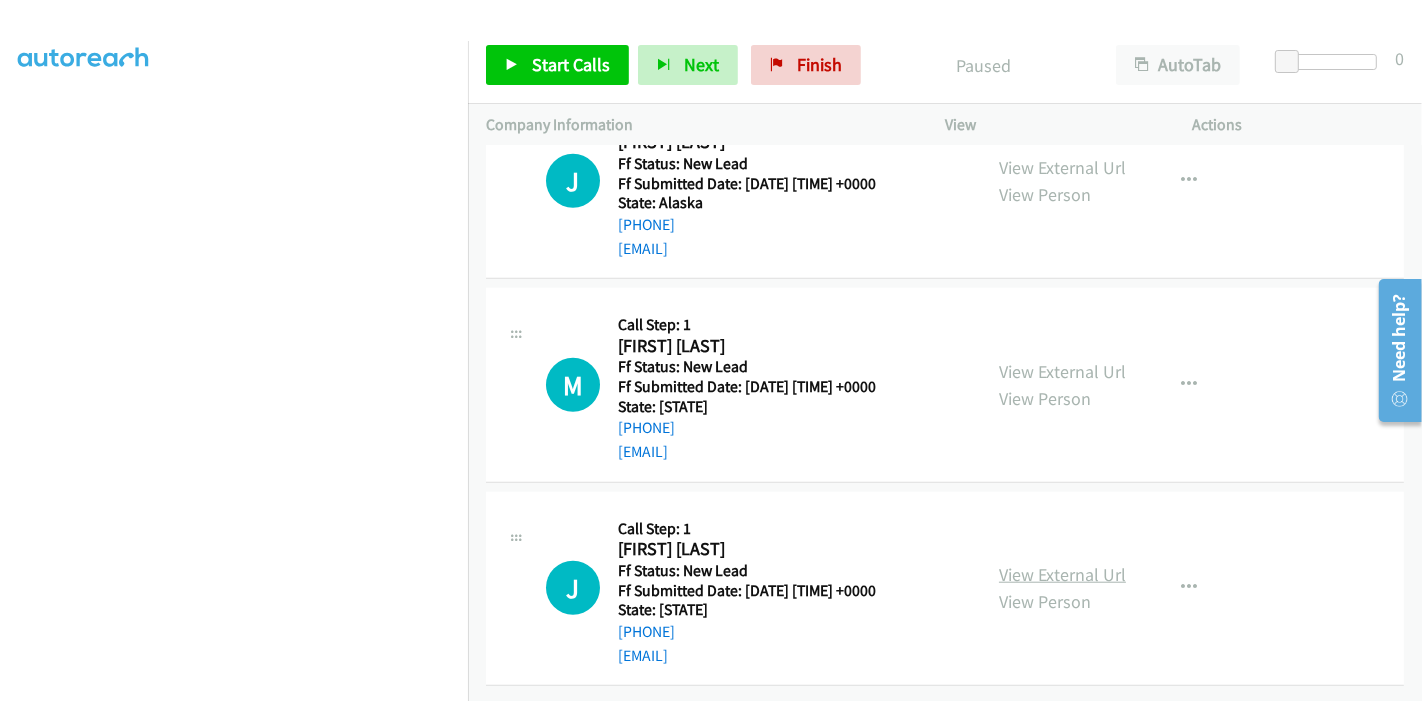 click on "View External Url" at bounding box center (1062, 574) 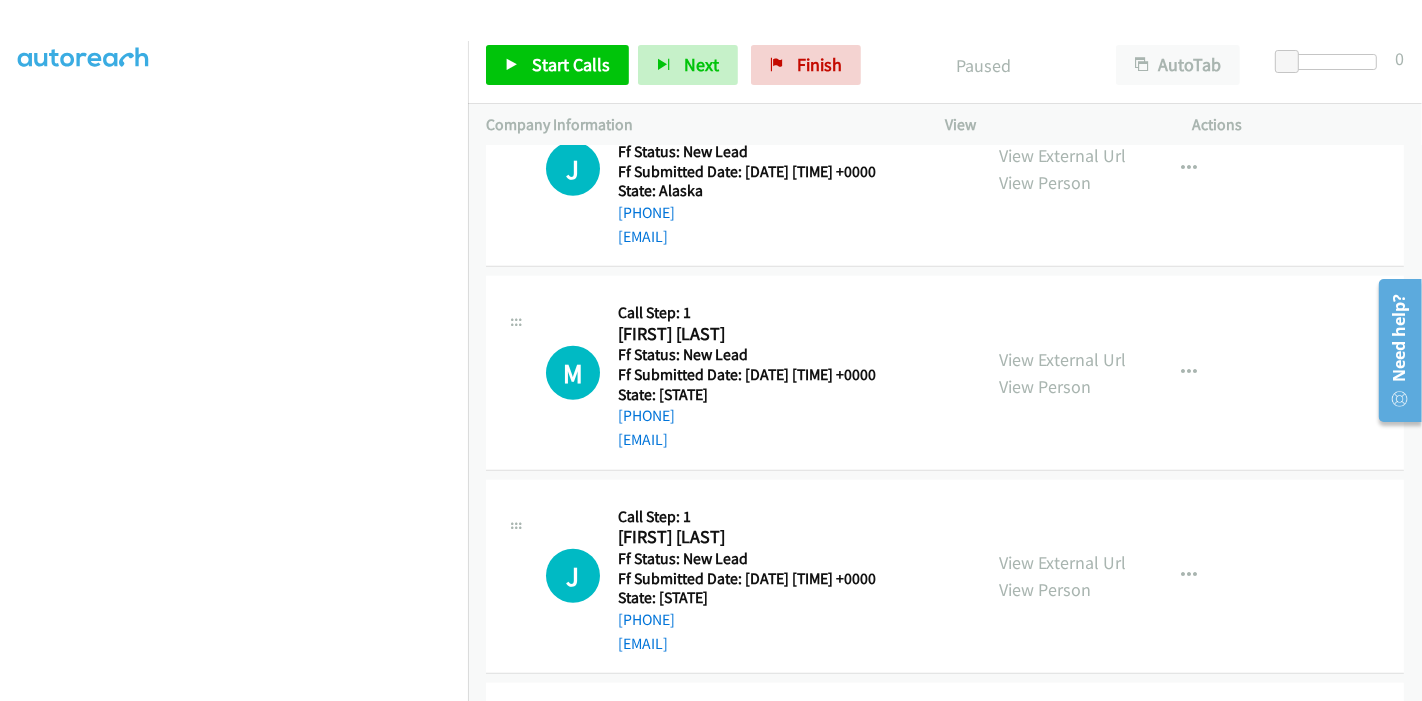 scroll, scrollTop: 200, scrollLeft: 0, axis: vertical 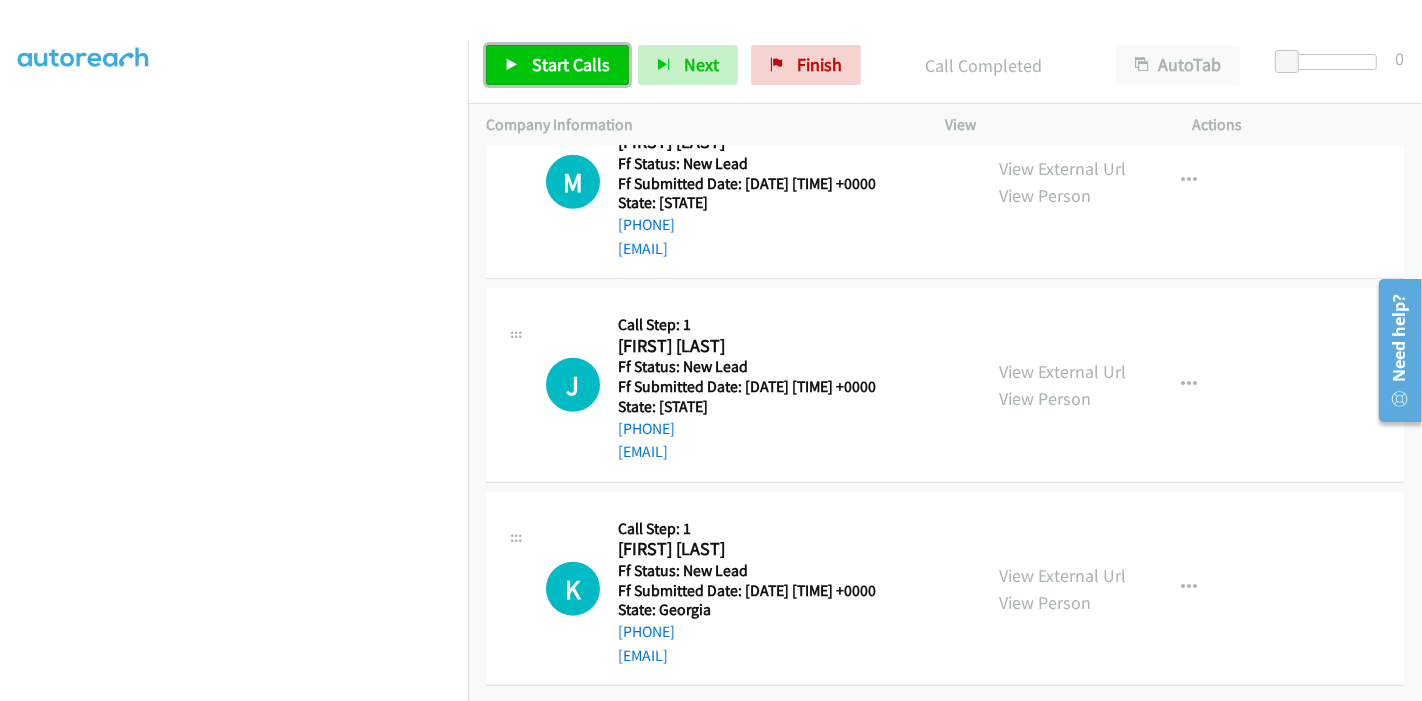 click on "Start Calls" at bounding box center [571, 64] 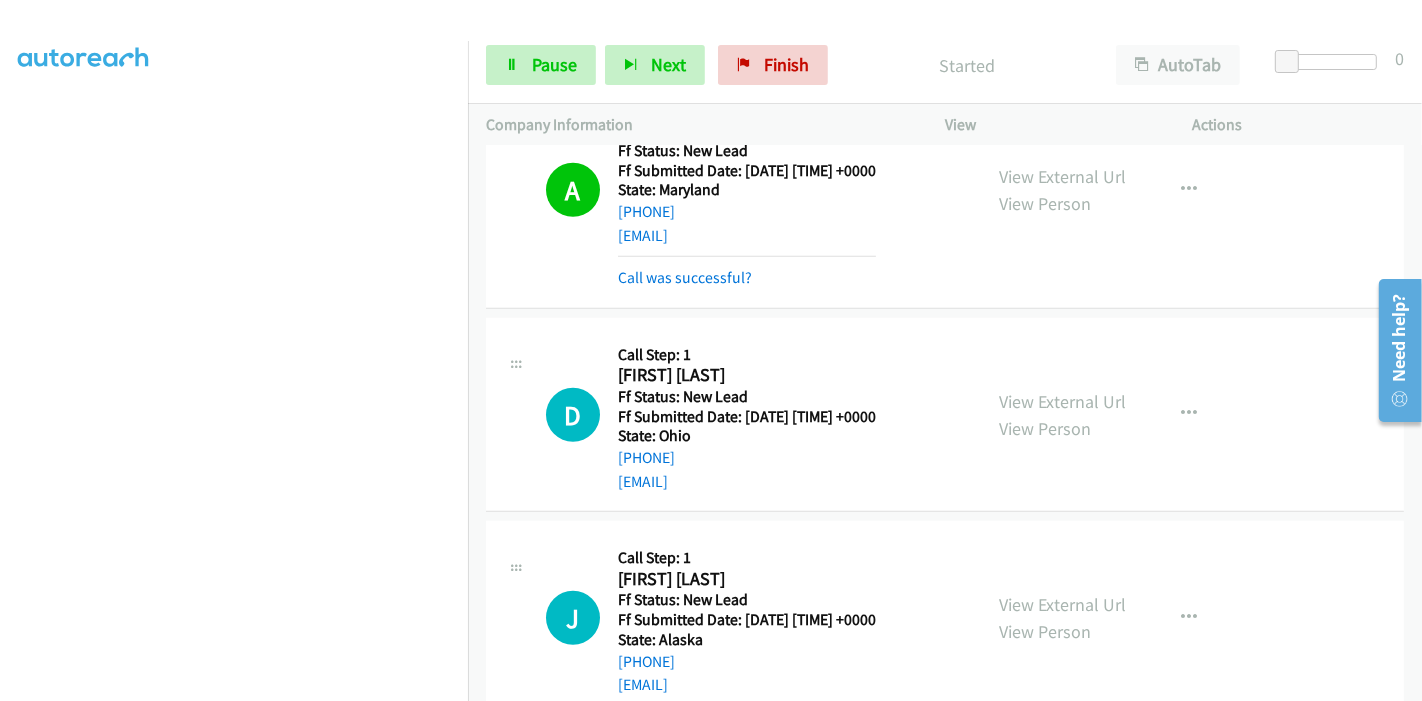 scroll, scrollTop: 1124, scrollLeft: 0, axis: vertical 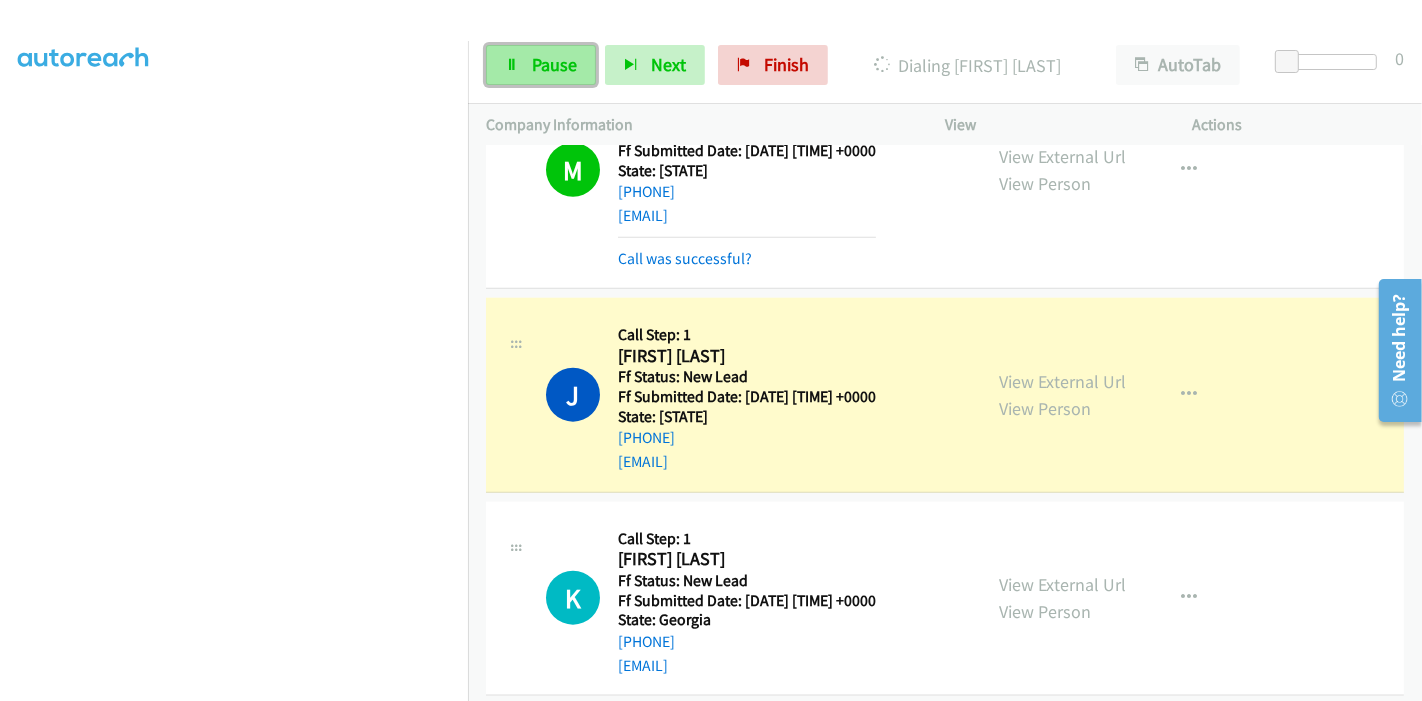 click on "Pause" at bounding box center (554, 64) 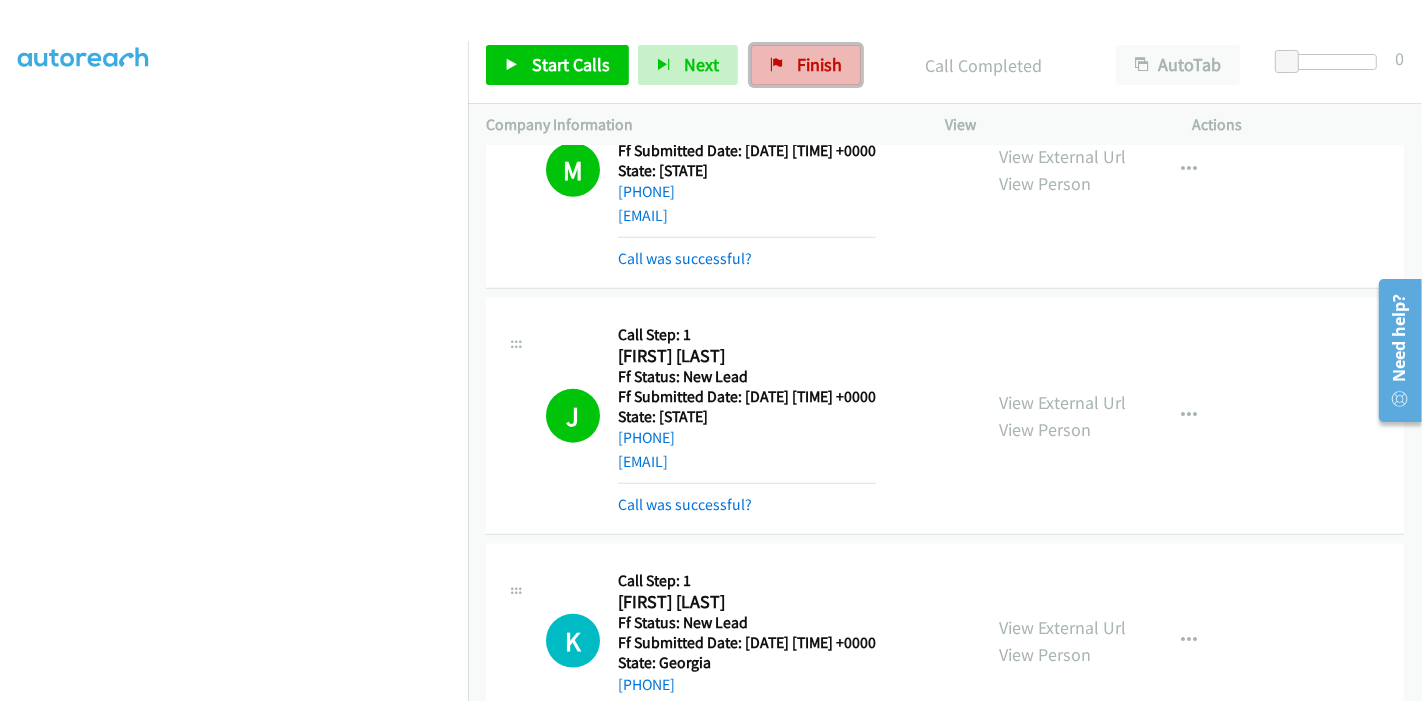 click on "Finish" at bounding box center [819, 64] 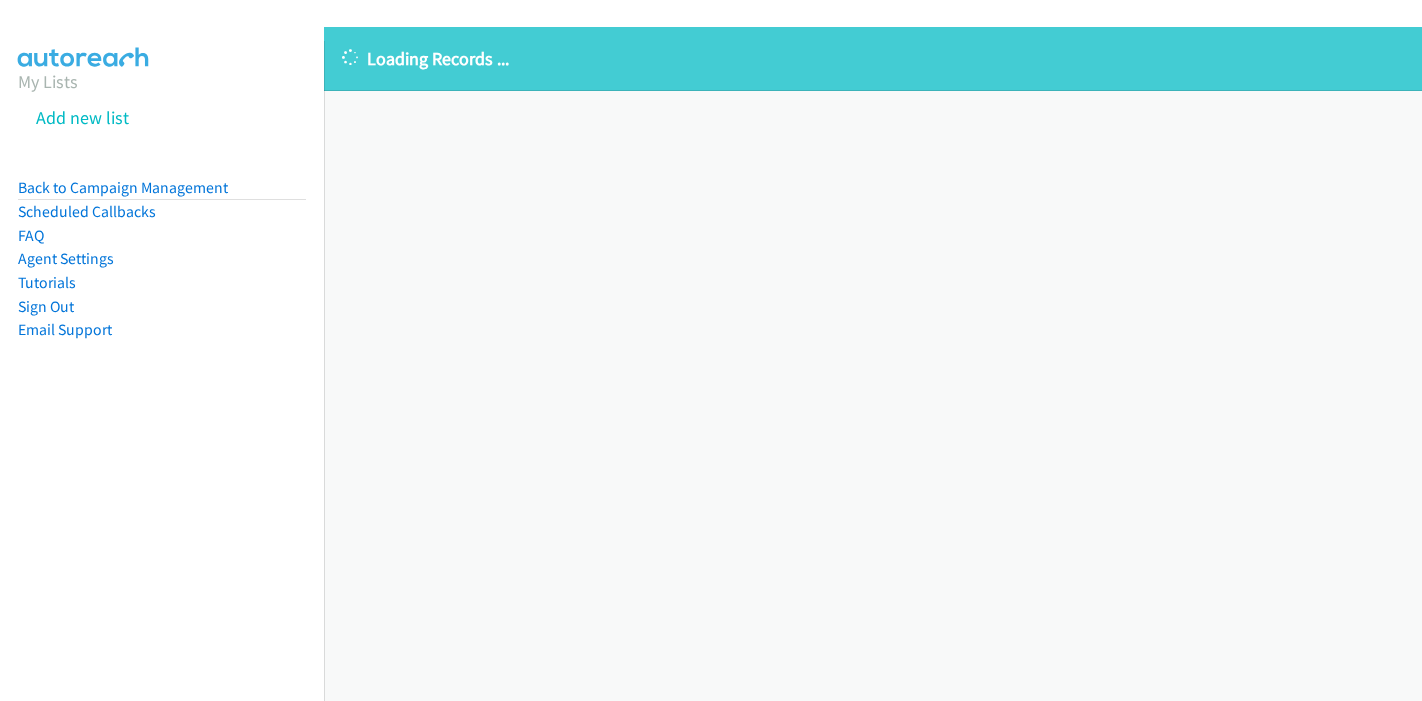 scroll, scrollTop: 0, scrollLeft: 0, axis: both 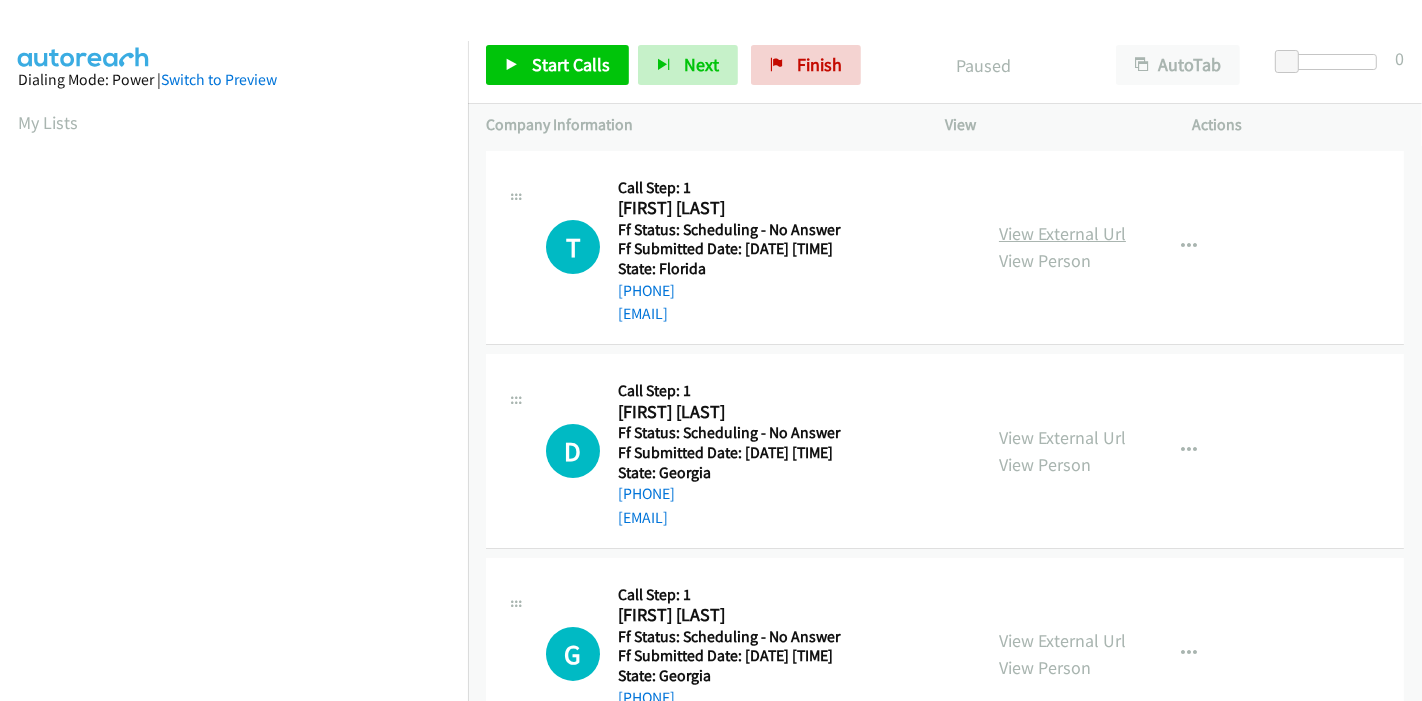 click on "View External Url" at bounding box center (1062, 233) 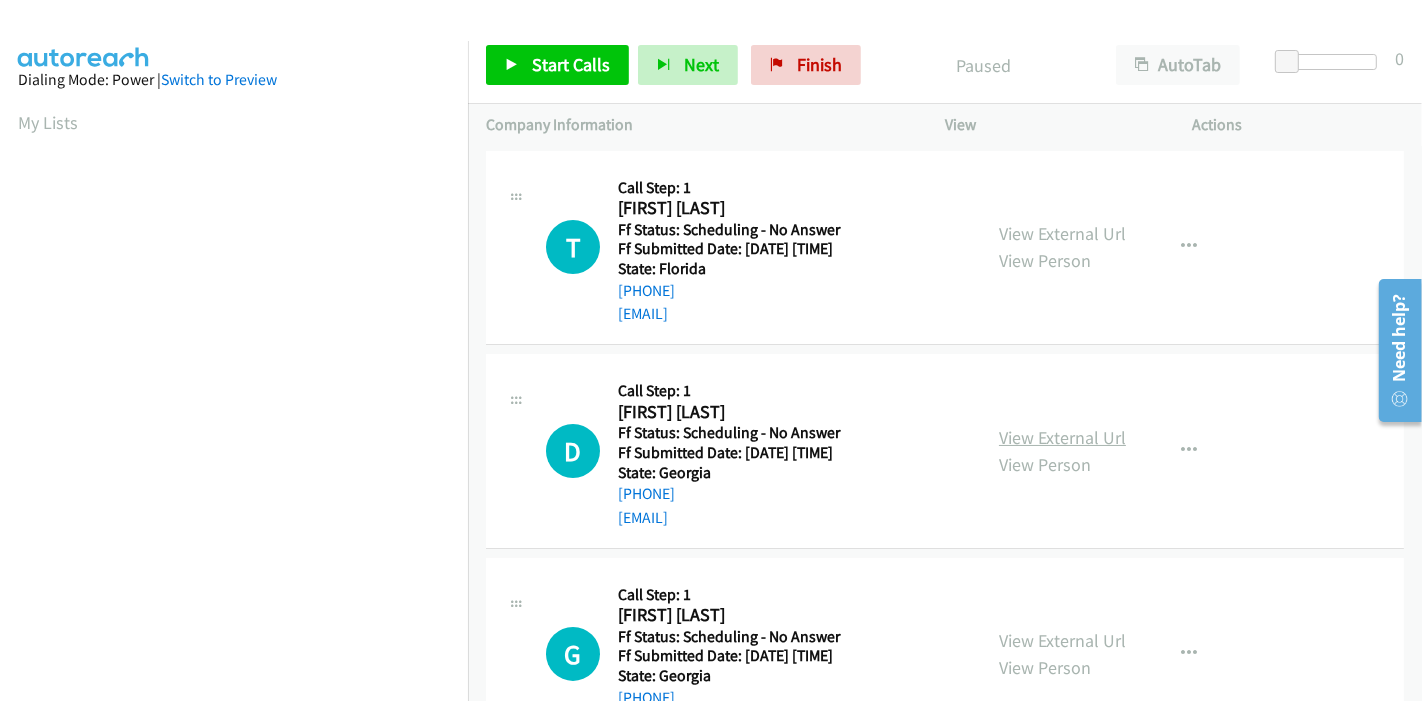 click on "View External Url" at bounding box center [1062, 437] 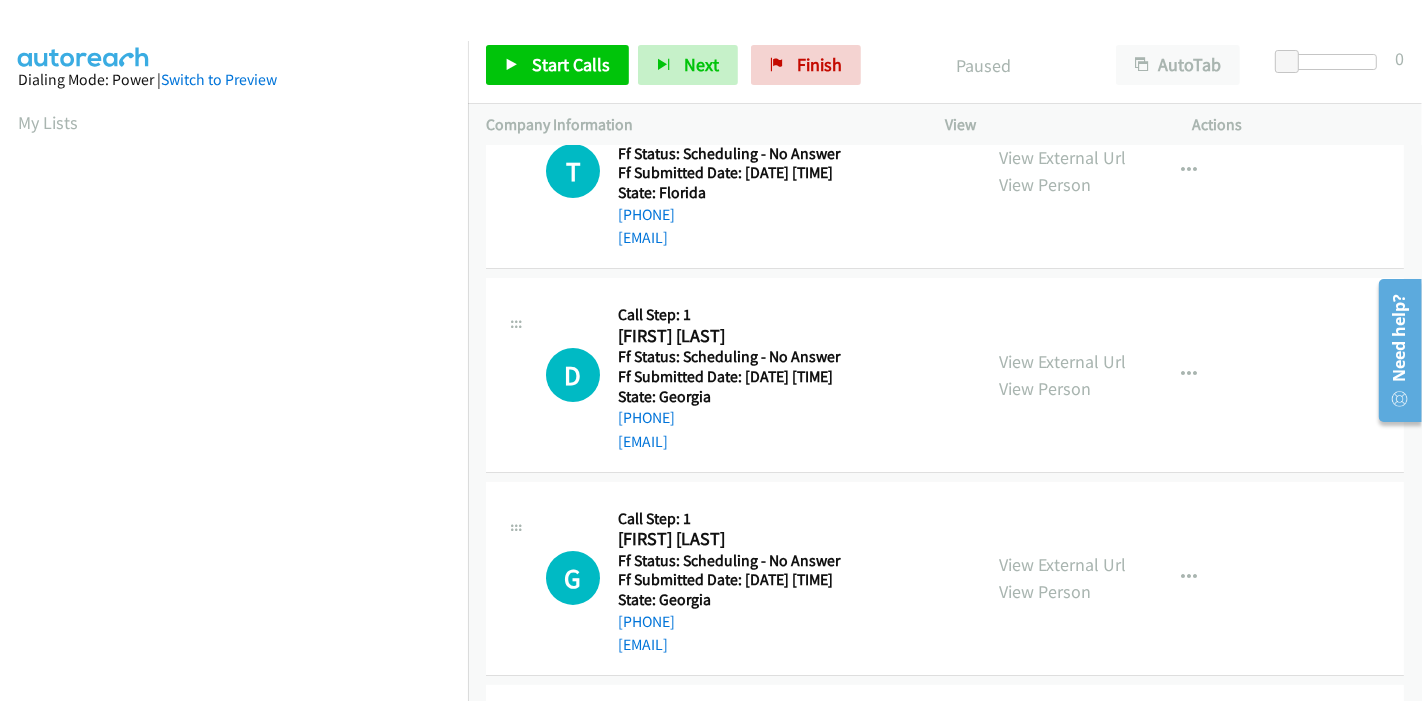 scroll, scrollTop: 111, scrollLeft: 0, axis: vertical 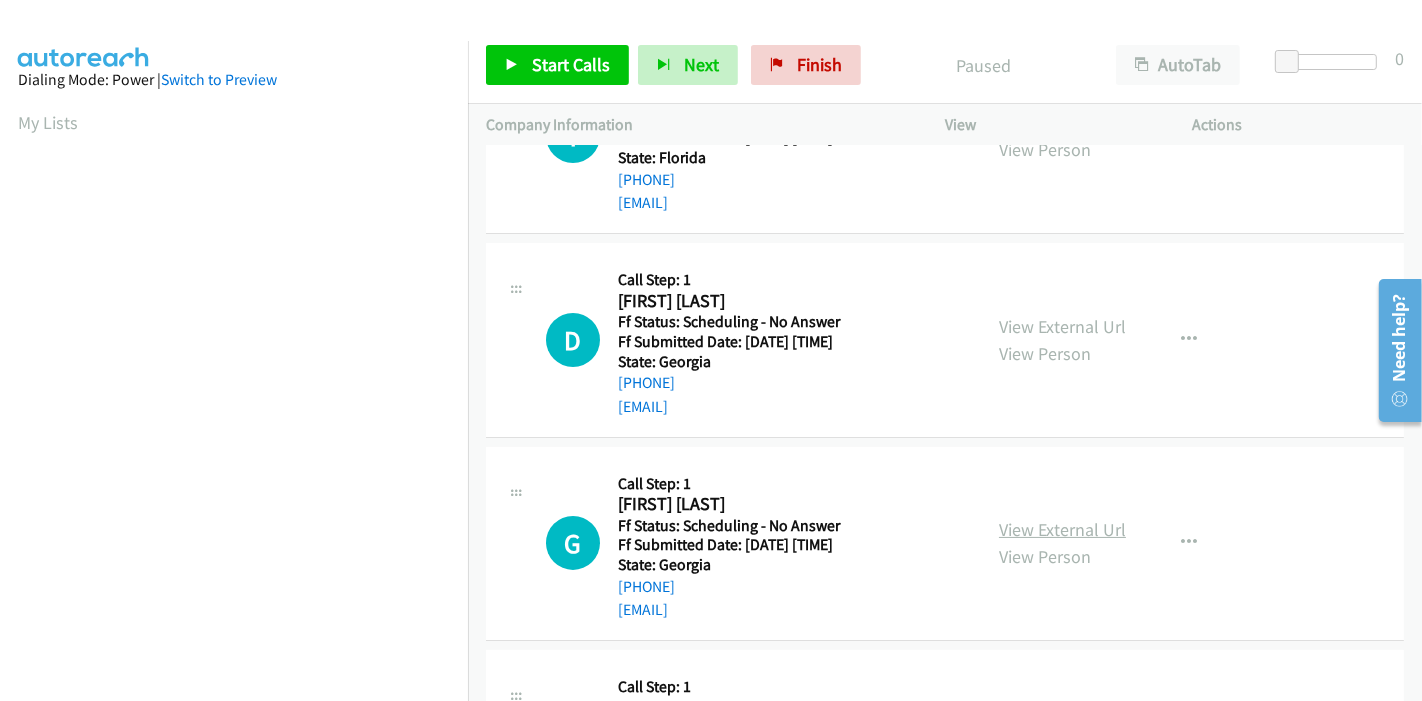 click on "View External Url" at bounding box center [1062, 529] 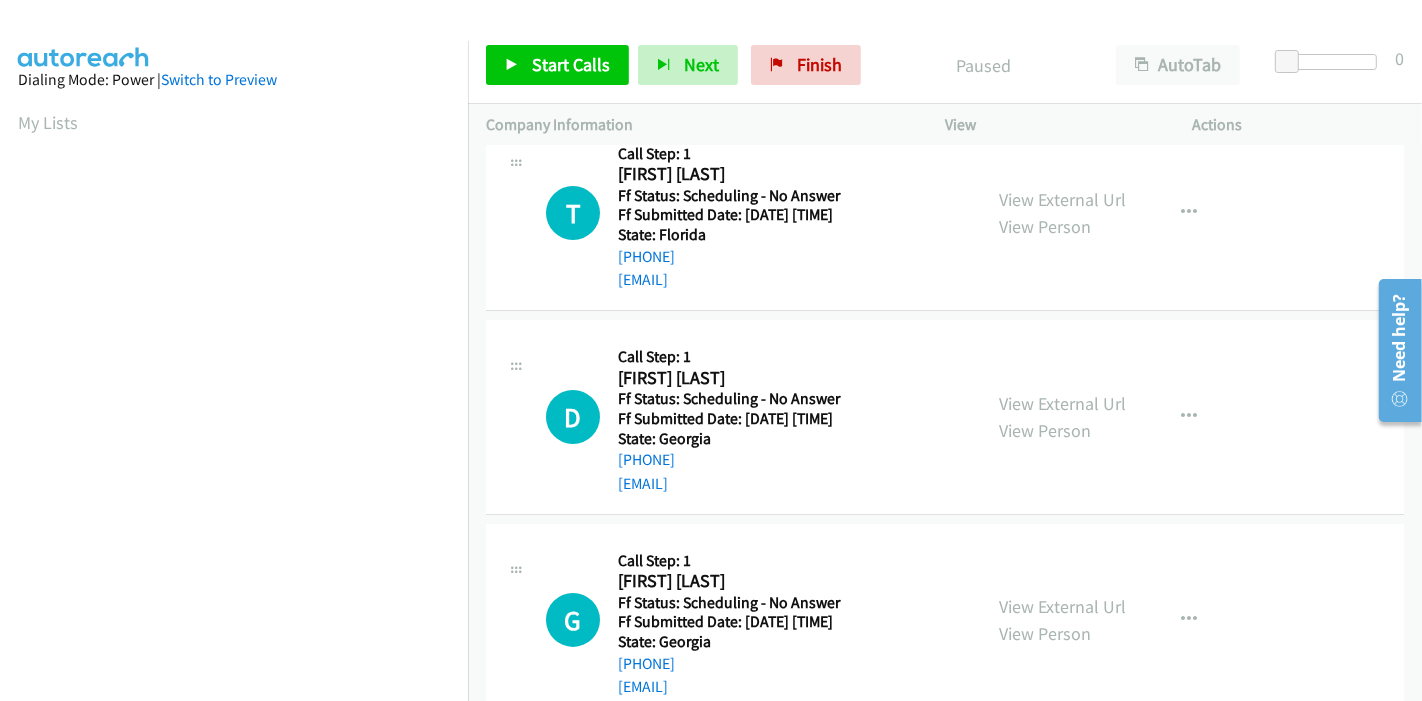scroll, scrollTop: 0, scrollLeft: 0, axis: both 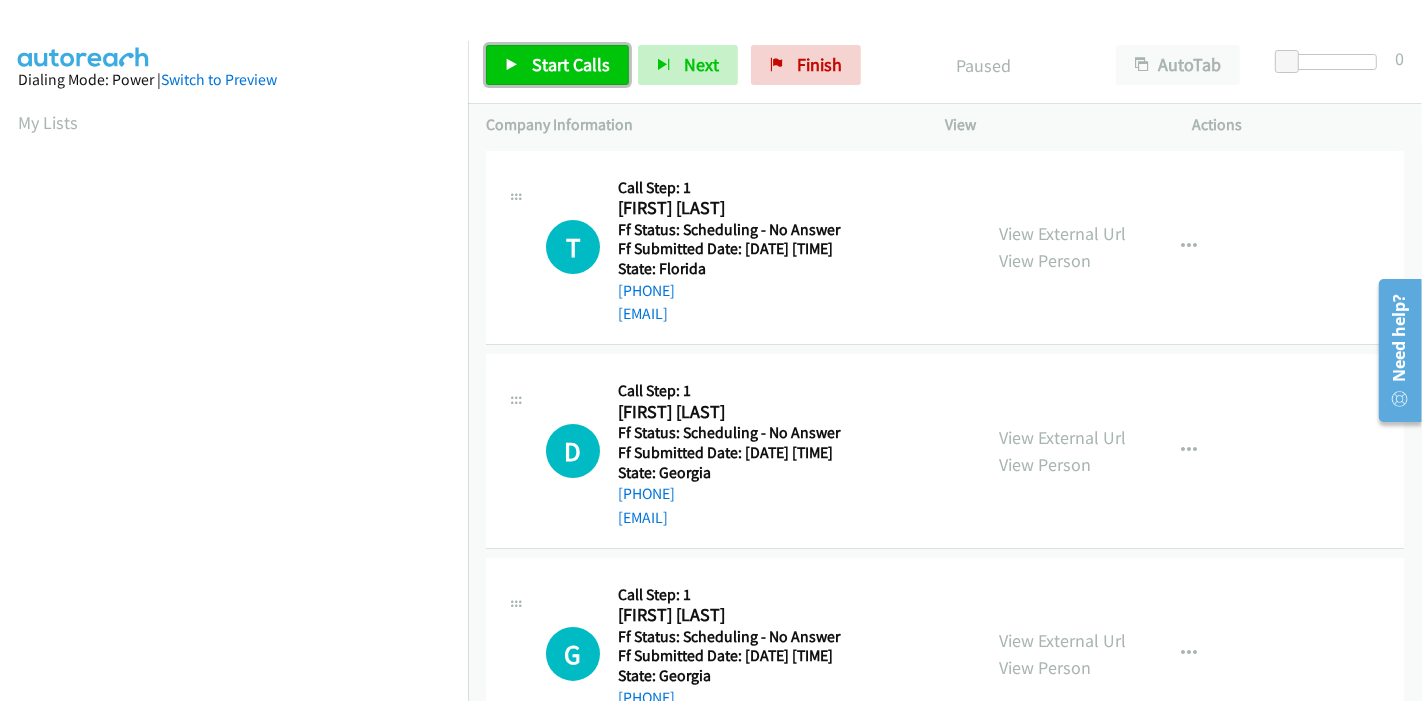 click on "Start Calls" at bounding box center (571, 64) 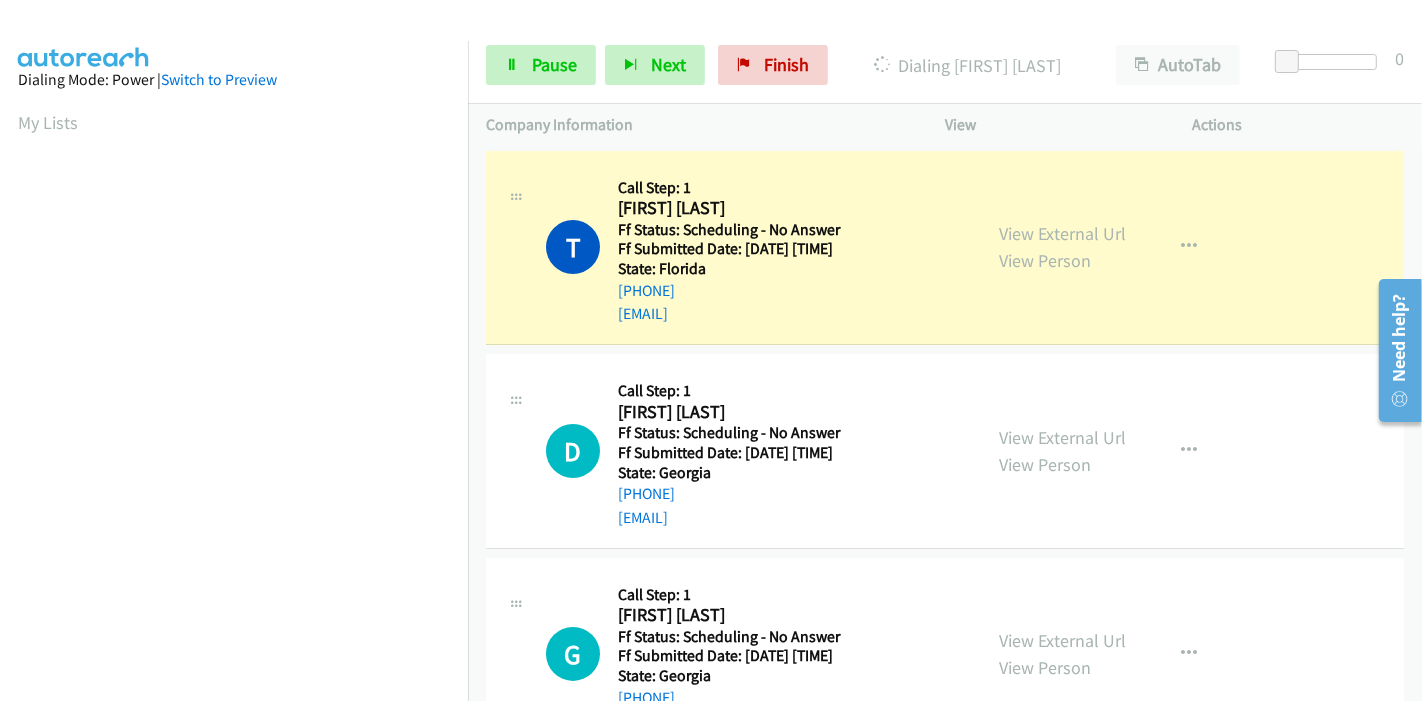 scroll, scrollTop: 422, scrollLeft: 0, axis: vertical 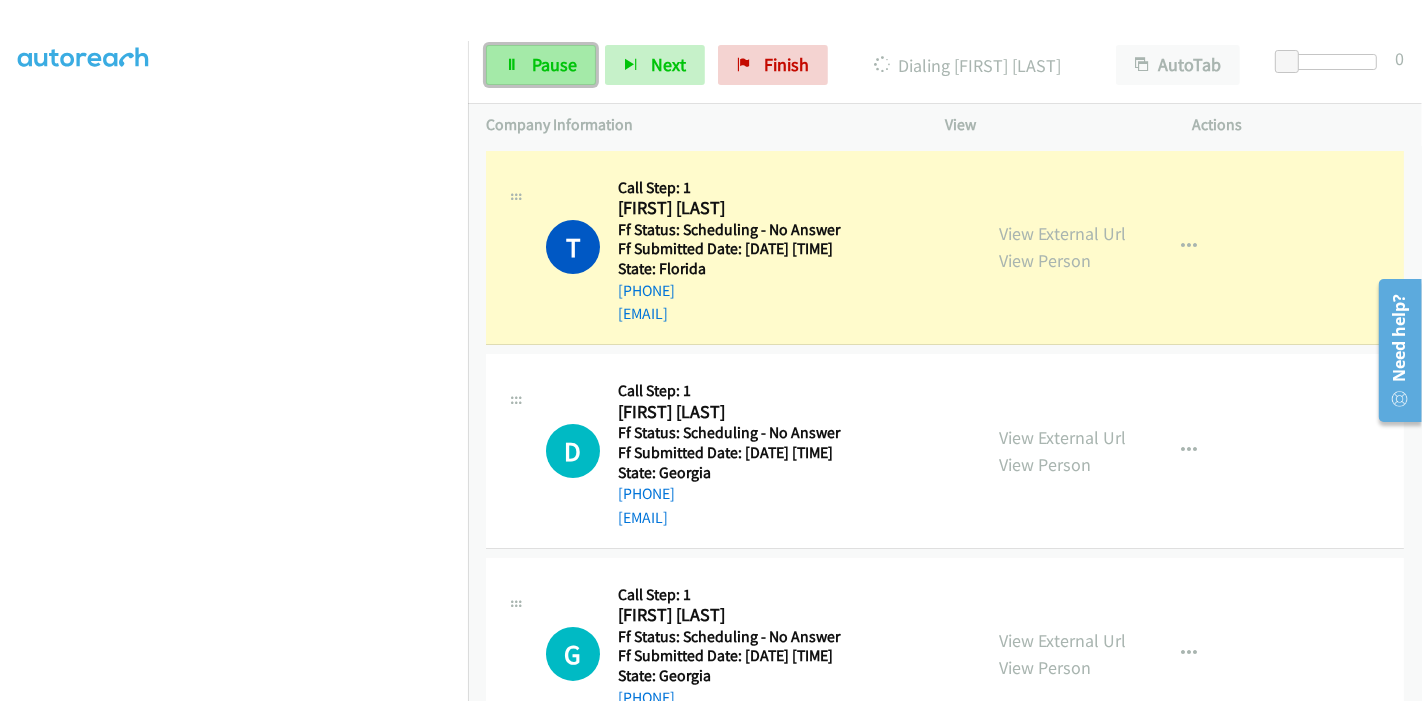 click on "Pause" at bounding box center [541, 65] 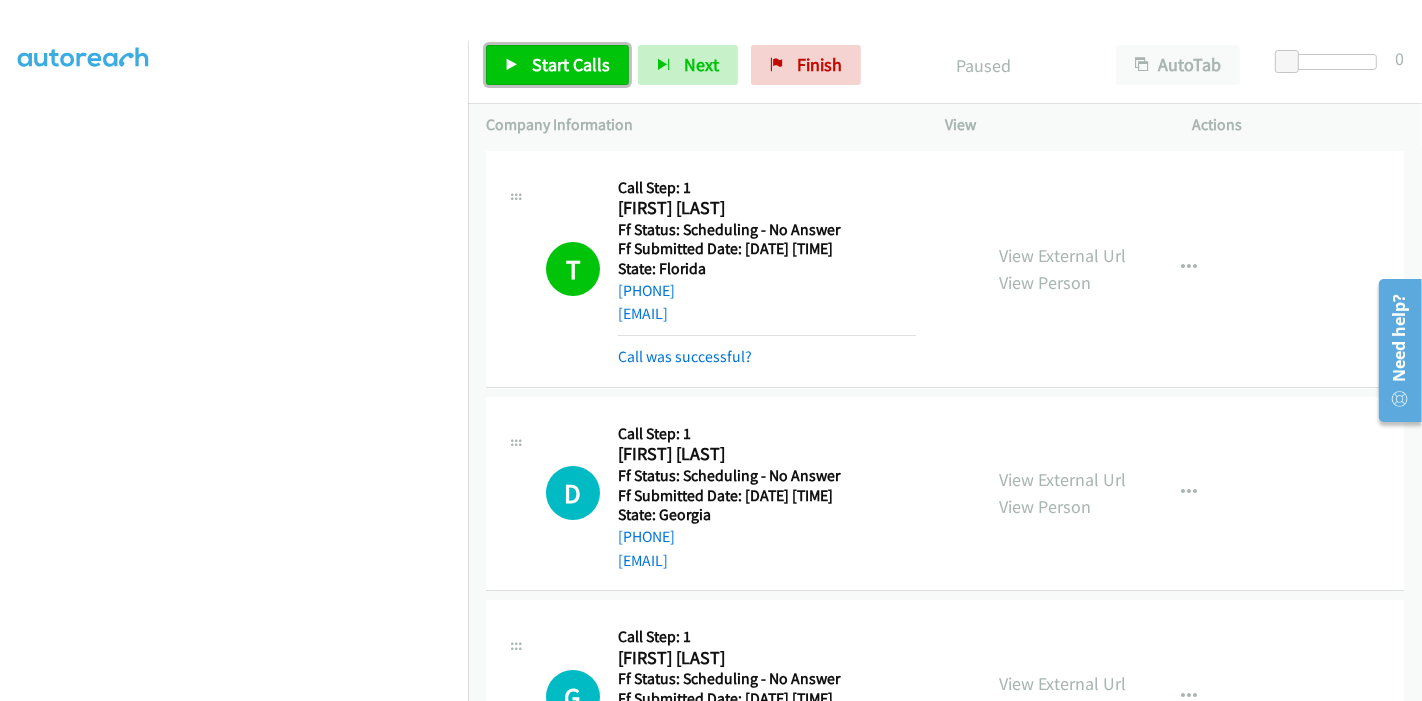 click on "Start Calls" at bounding box center [571, 64] 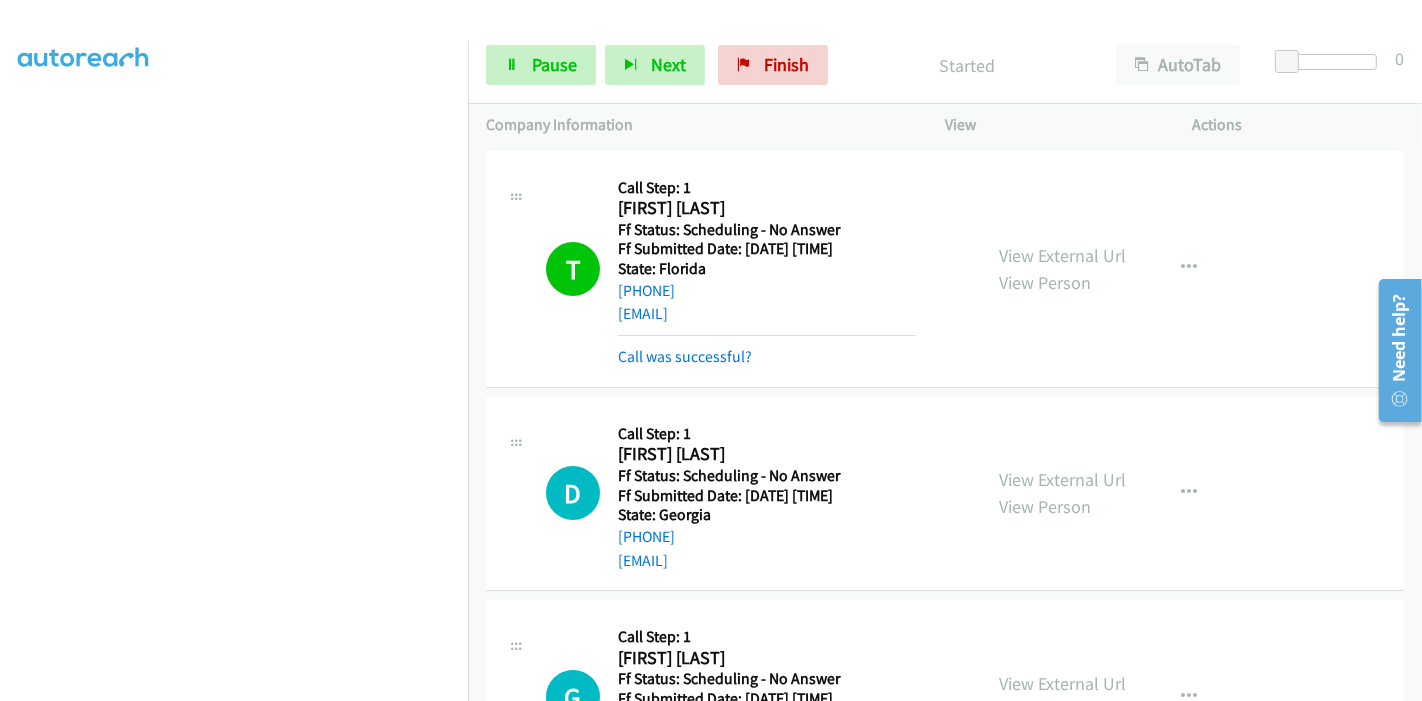 scroll, scrollTop: 111, scrollLeft: 0, axis: vertical 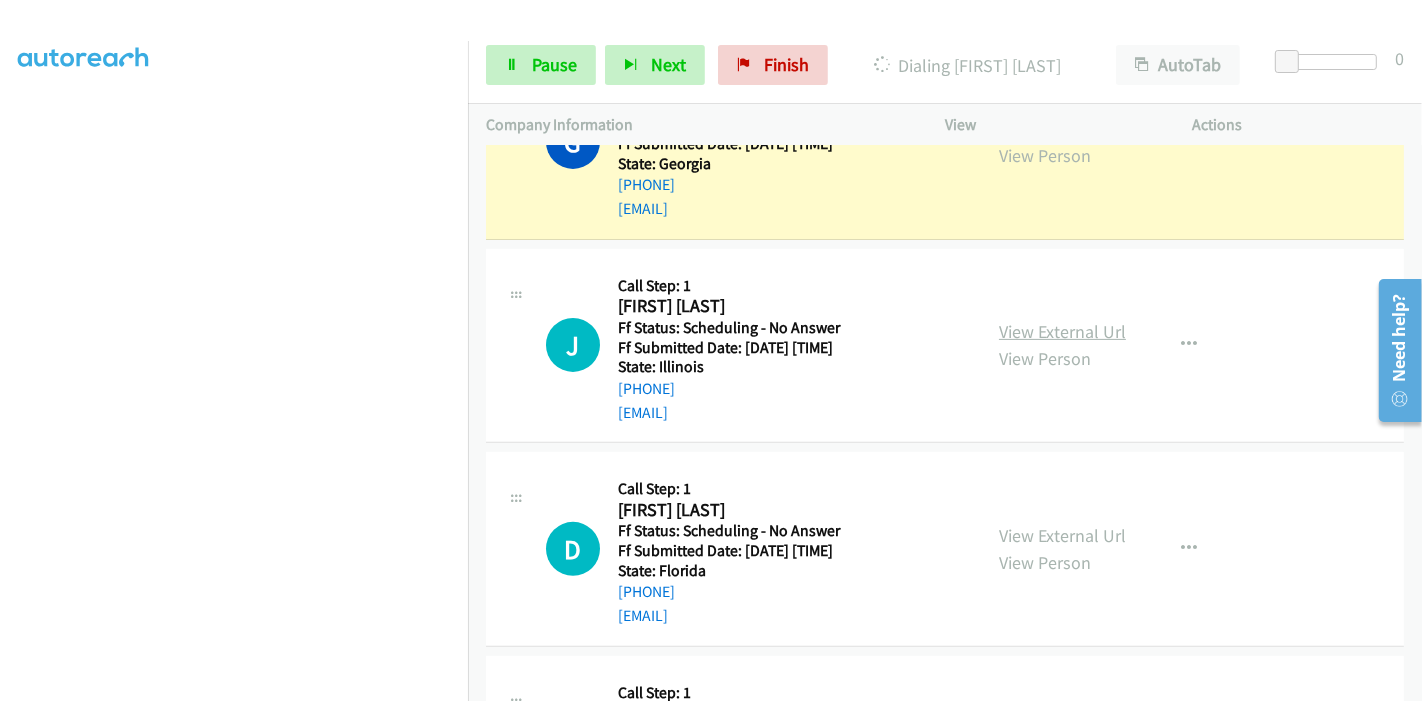click on "View External Url" at bounding box center [1062, 331] 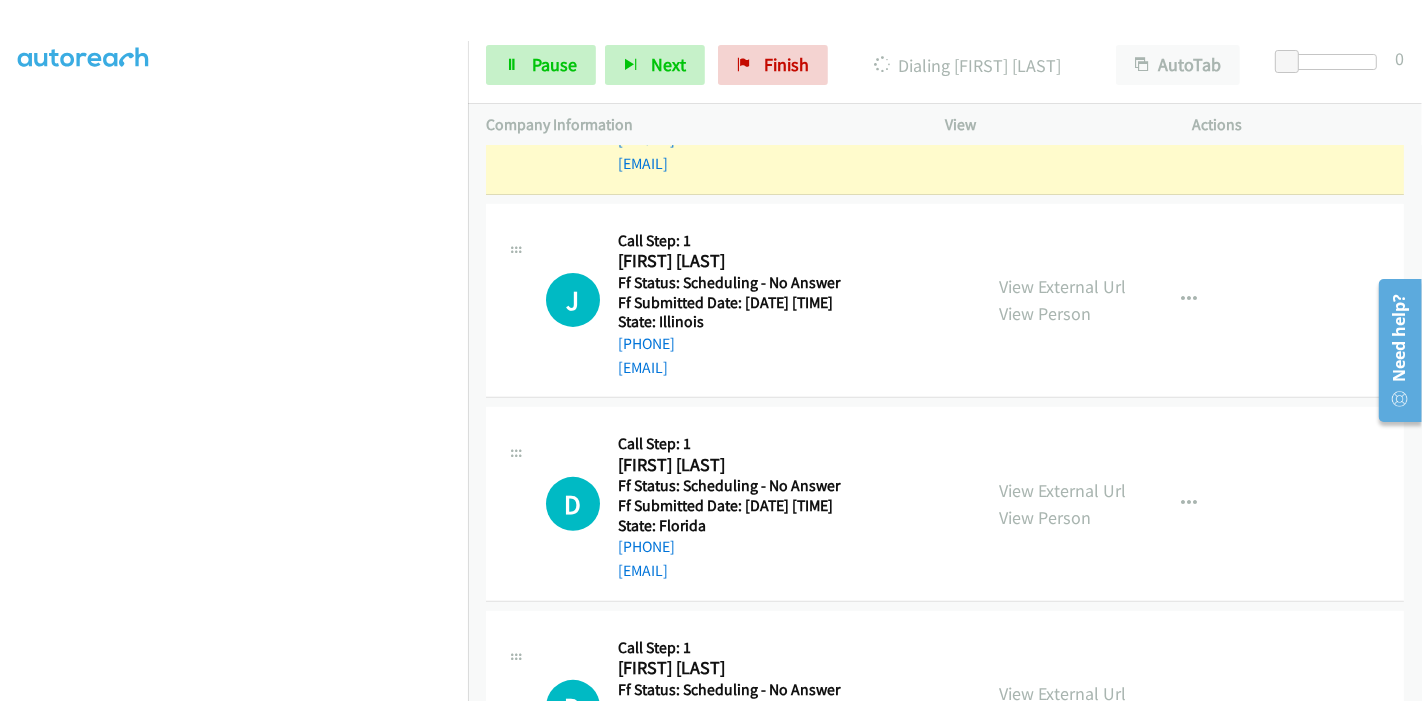 scroll, scrollTop: 666, scrollLeft: 0, axis: vertical 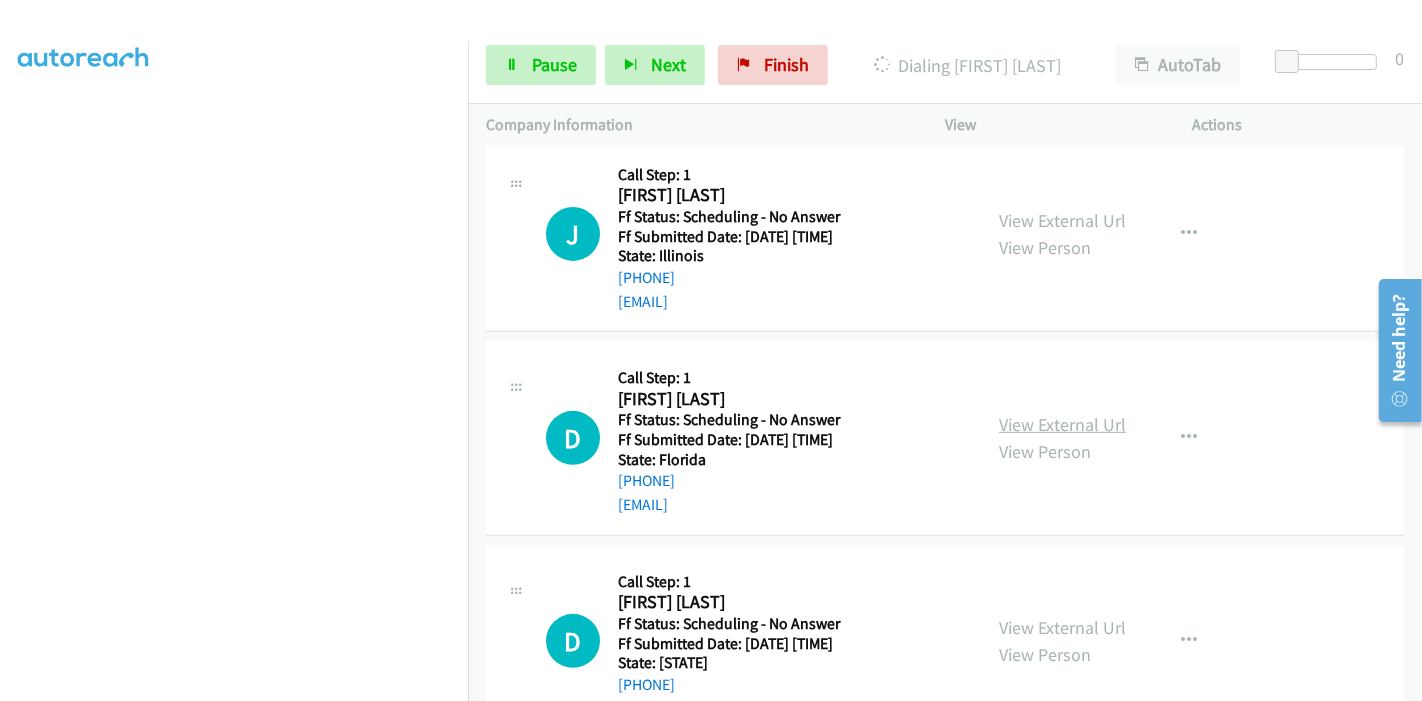 click on "View External Url" at bounding box center [1062, 424] 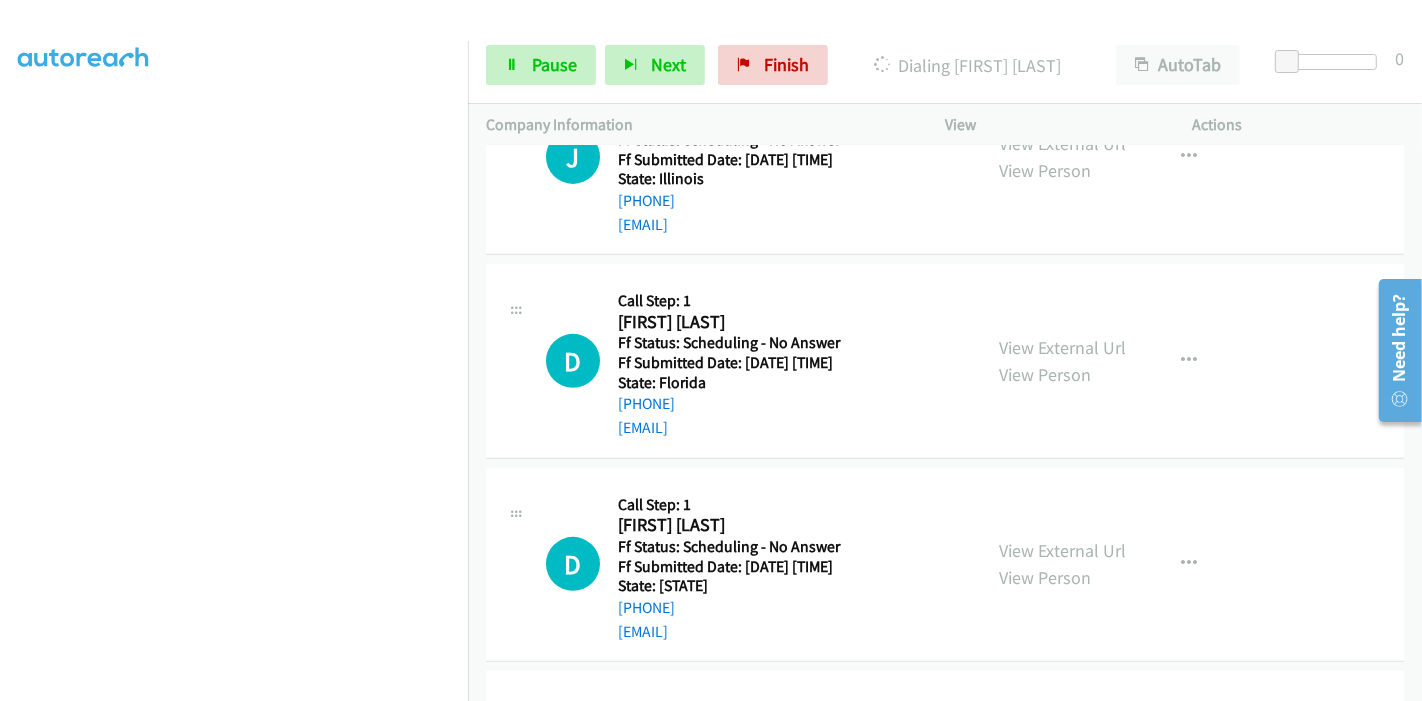 scroll, scrollTop: 777, scrollLeft: 0, axis: vertical 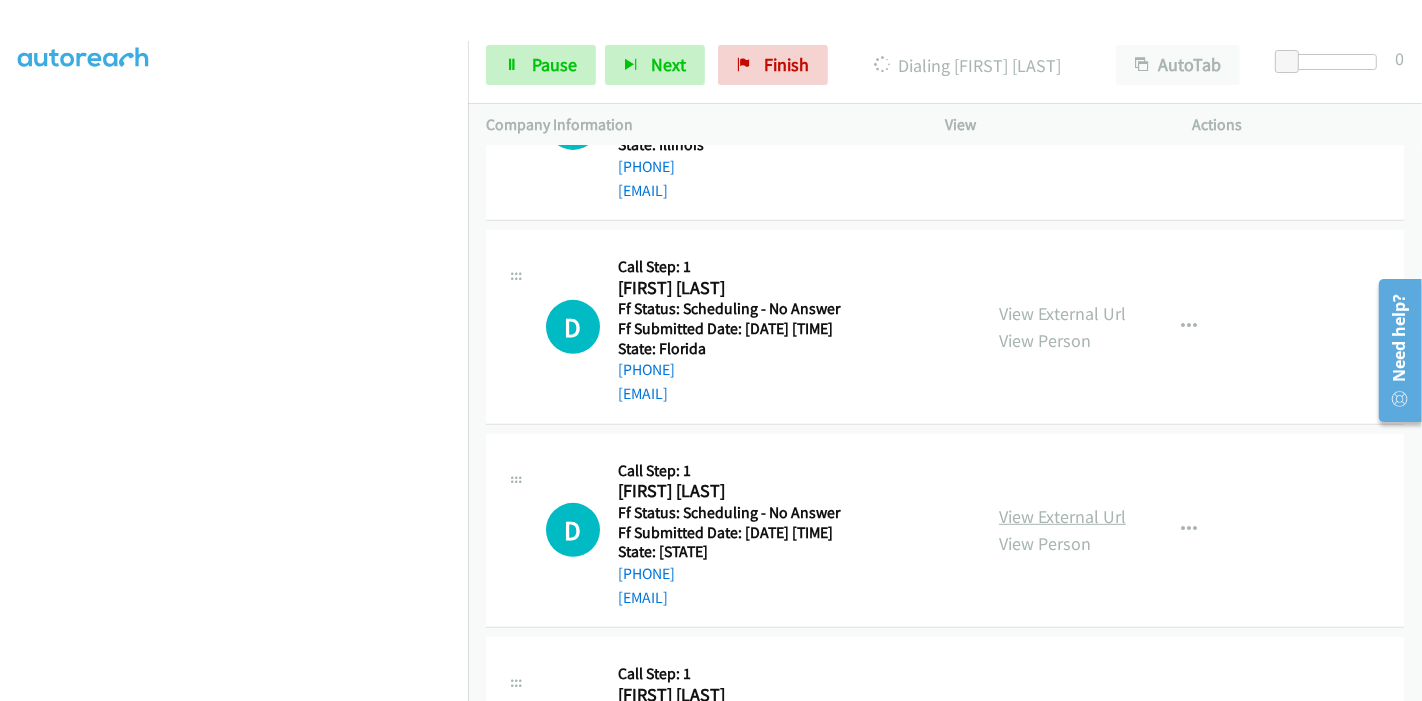 click on "View External Url" at bounding box center (1062, 516) 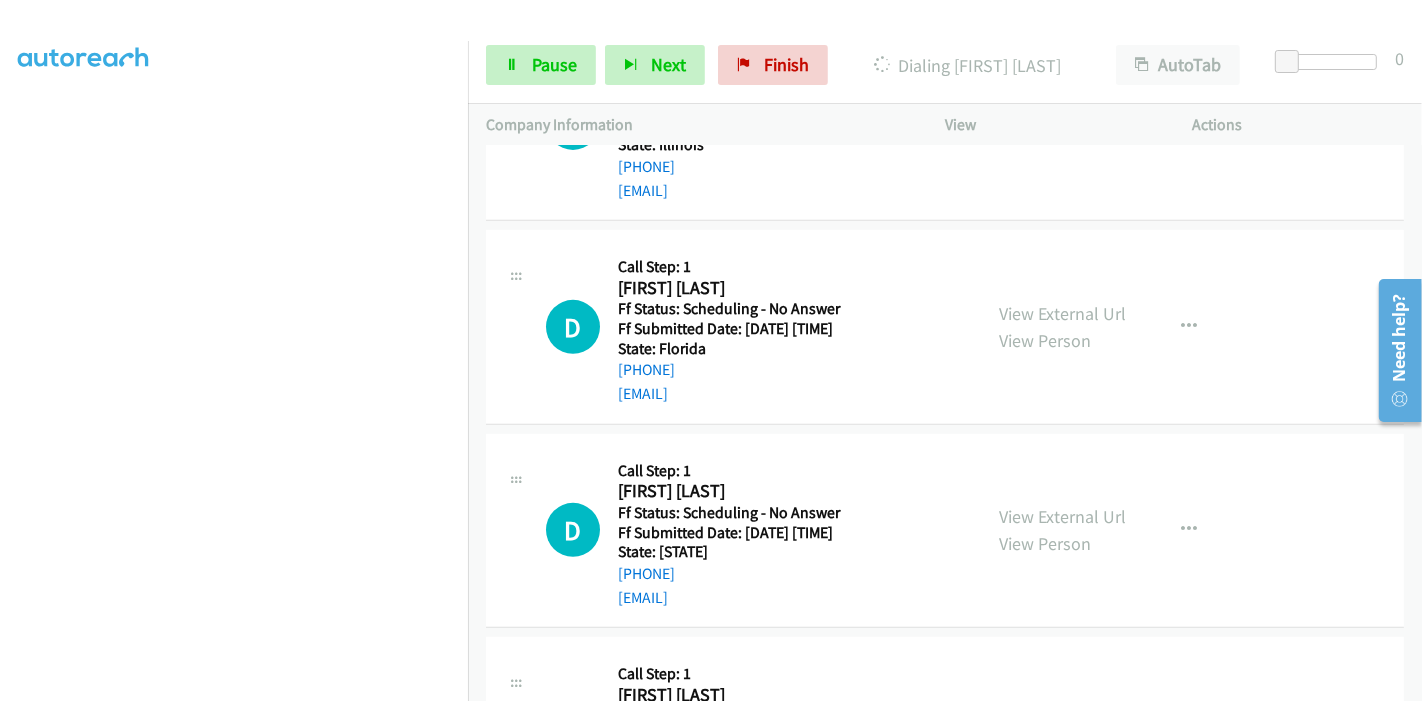 scroll, scrollTop: 89, scrollLeft: 0, axis: vertical 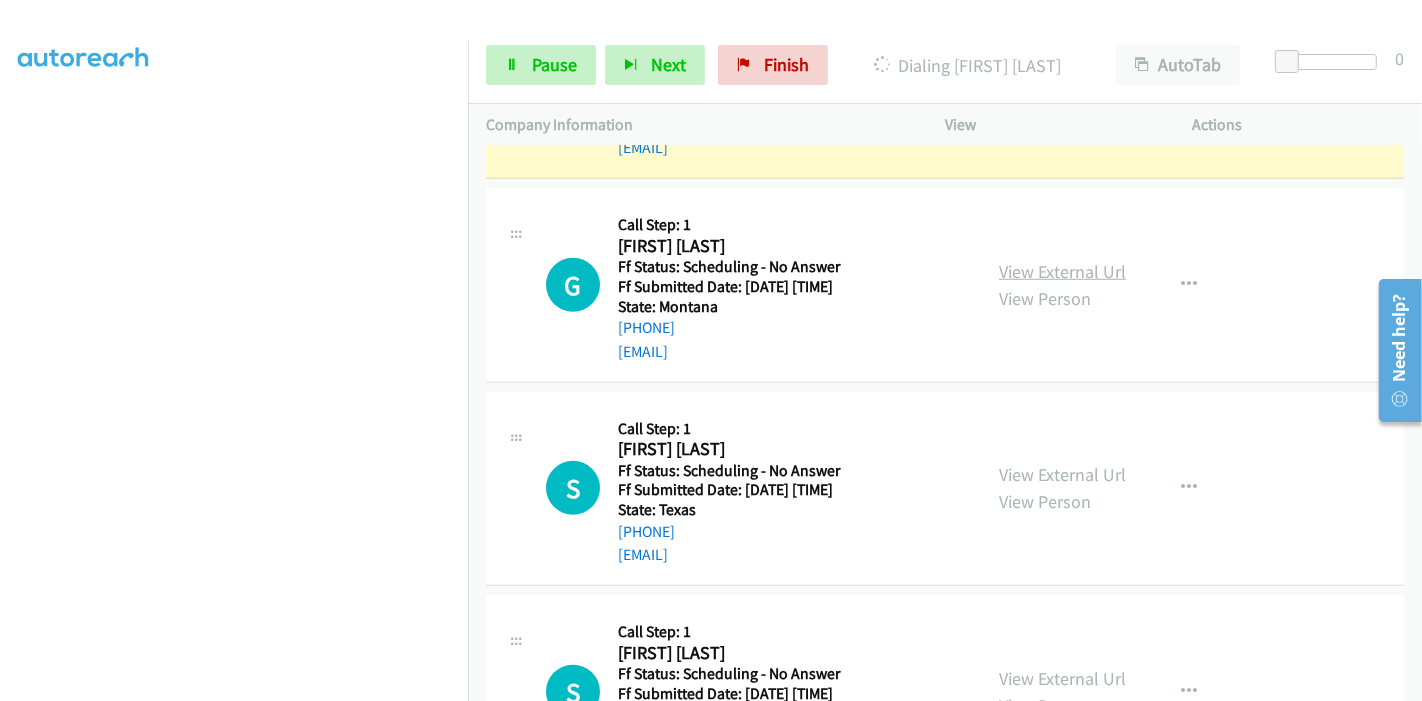 click on "View External Url" at bounding box center [1062, 271] 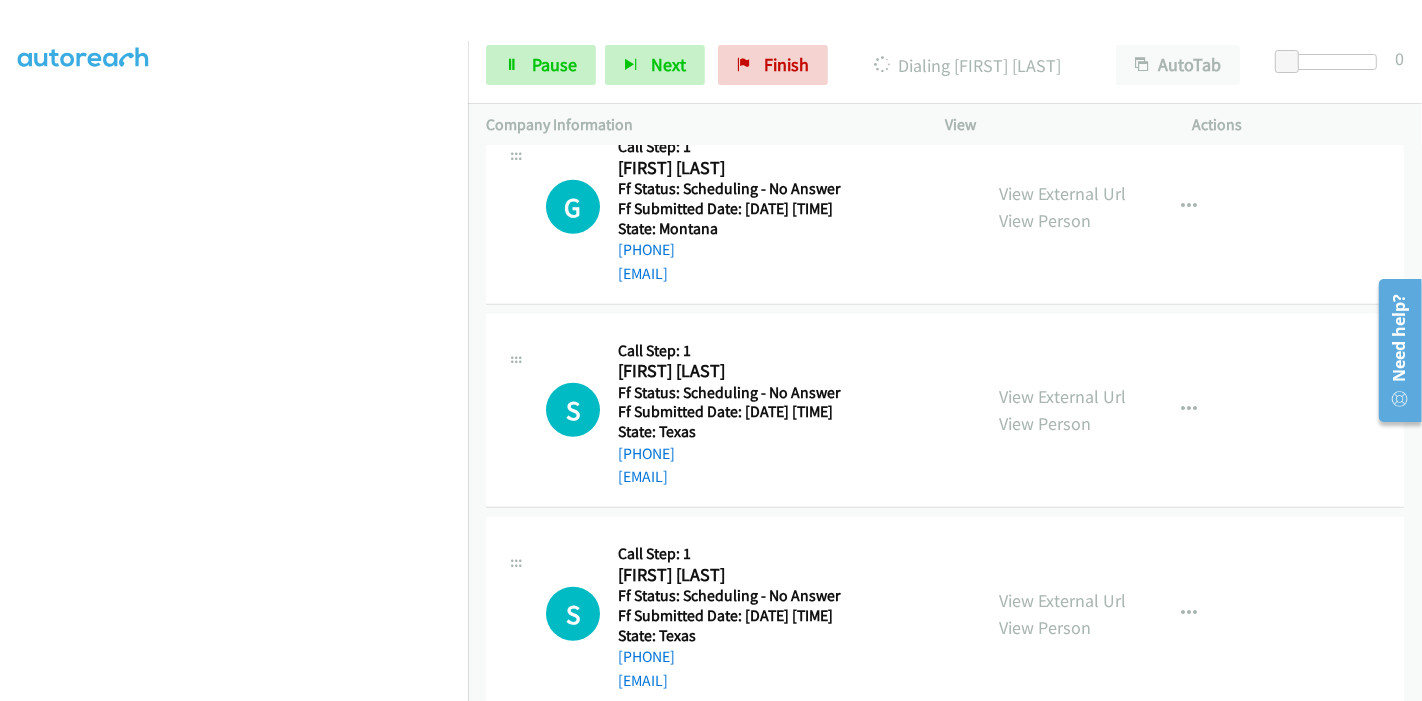 scroll, scrollTop: 1465, scrollLeft: 0, axis: vertical 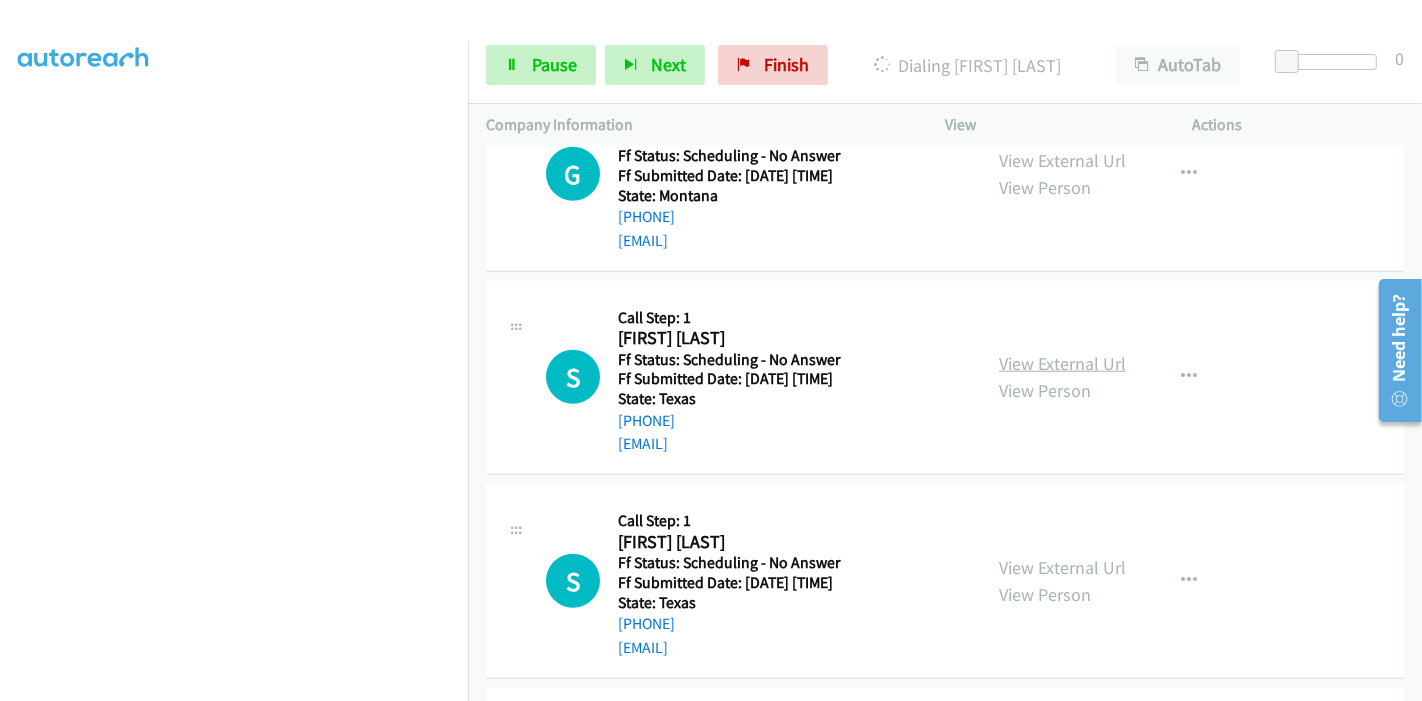 click on "View External Url" at bounding box center [1062, 363] 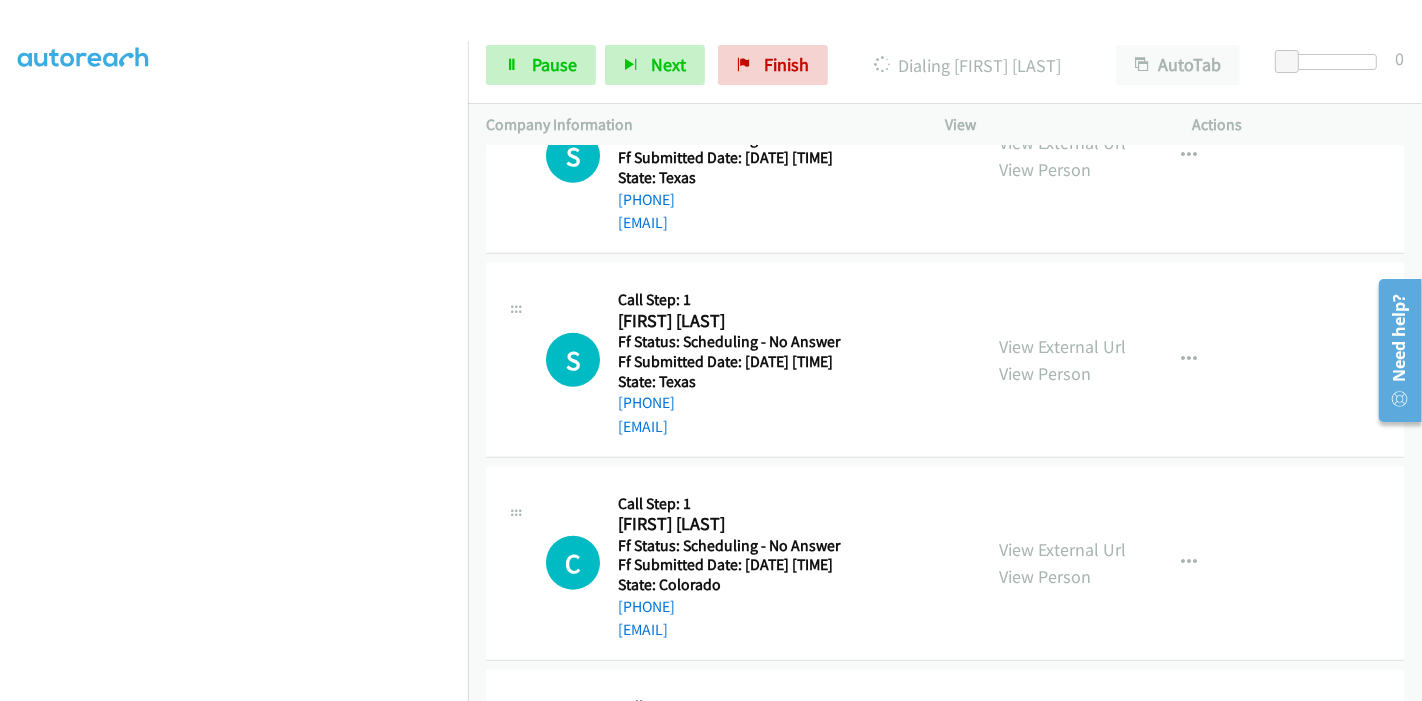 scroll, scrollTop: 1688, scrollLeft: 0, axis: vertical 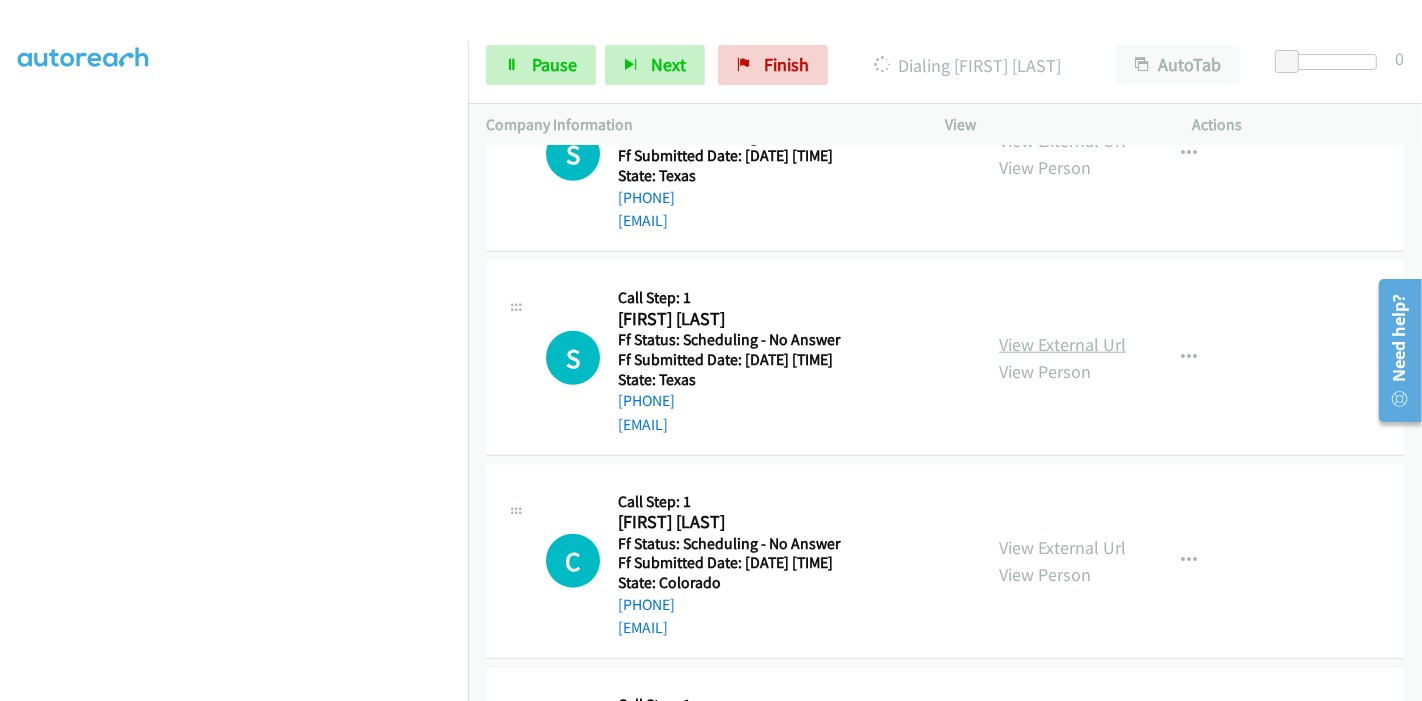 click on "View External Url" at bounding box center (1062, 344) 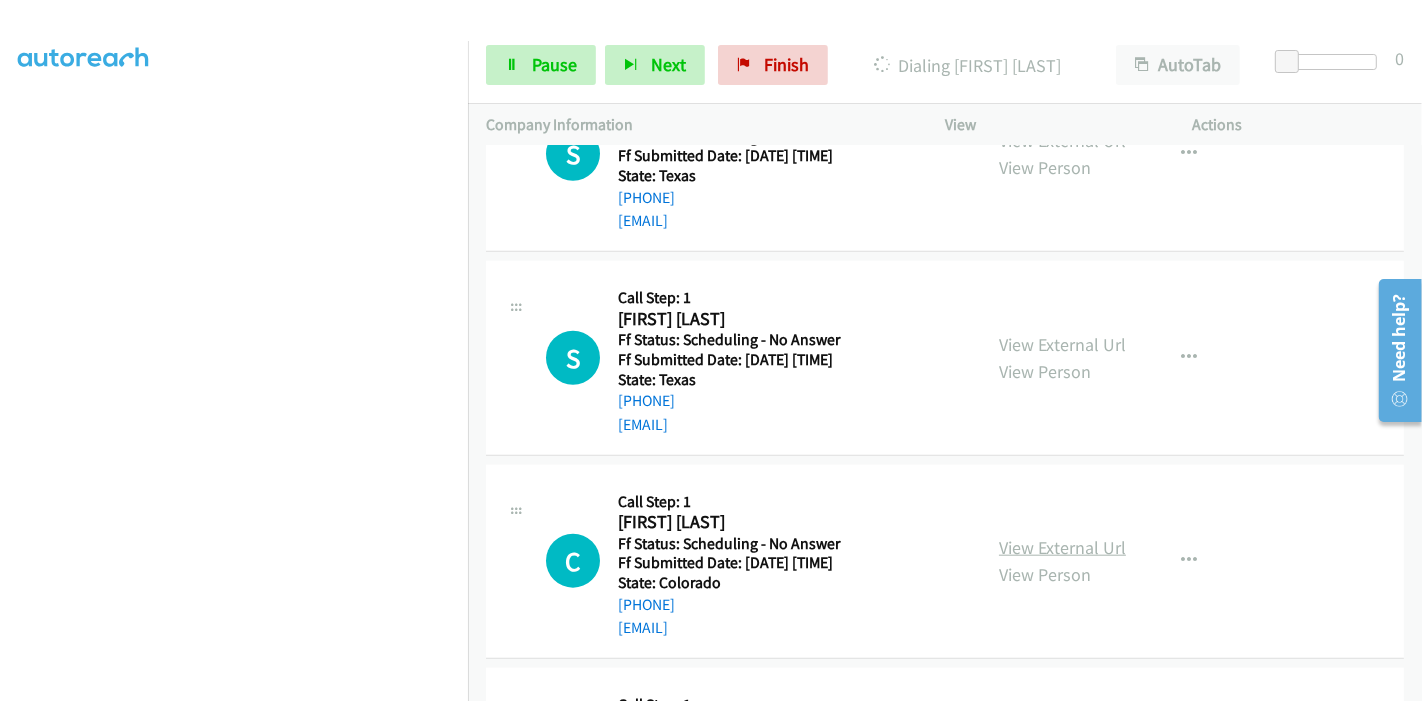 click on "View External Url" at bounding box center [1062, 547] 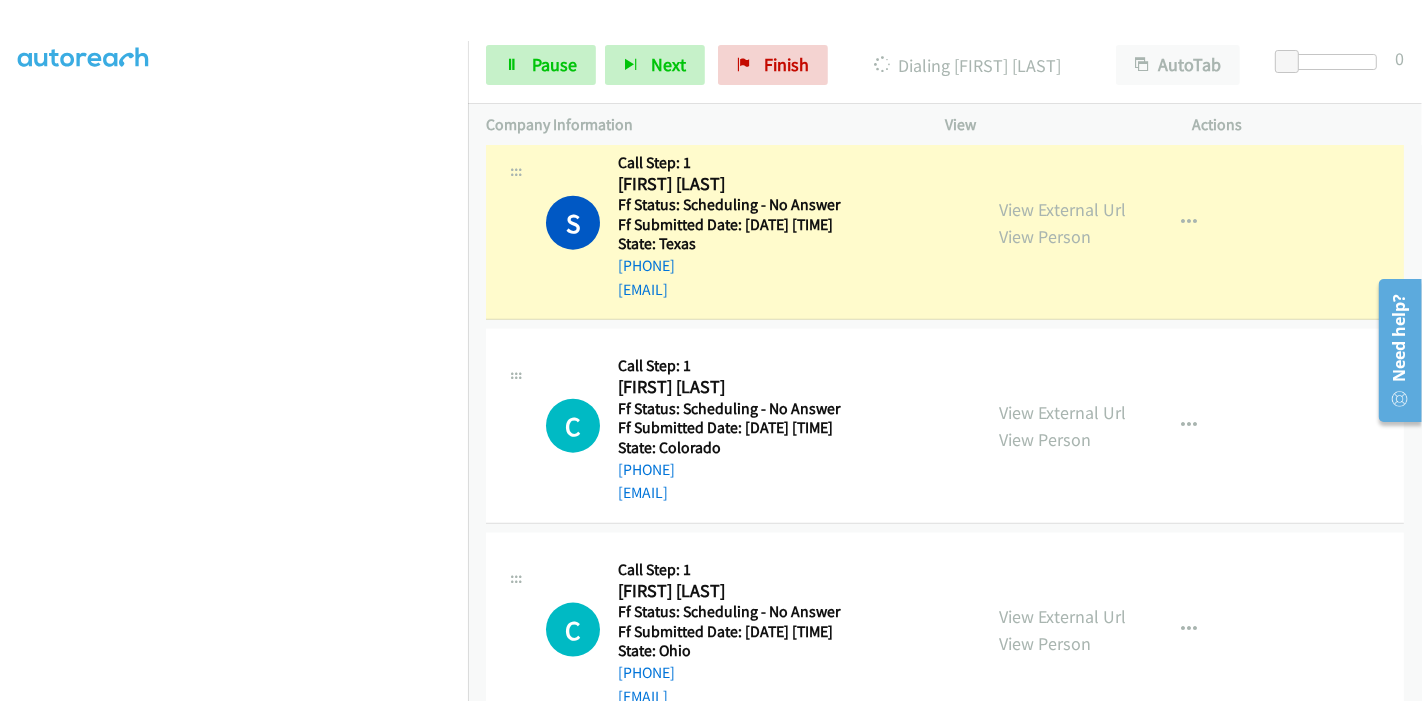 scroll, scrollTop: 1952, scrollLeft: 0, axis: vertical 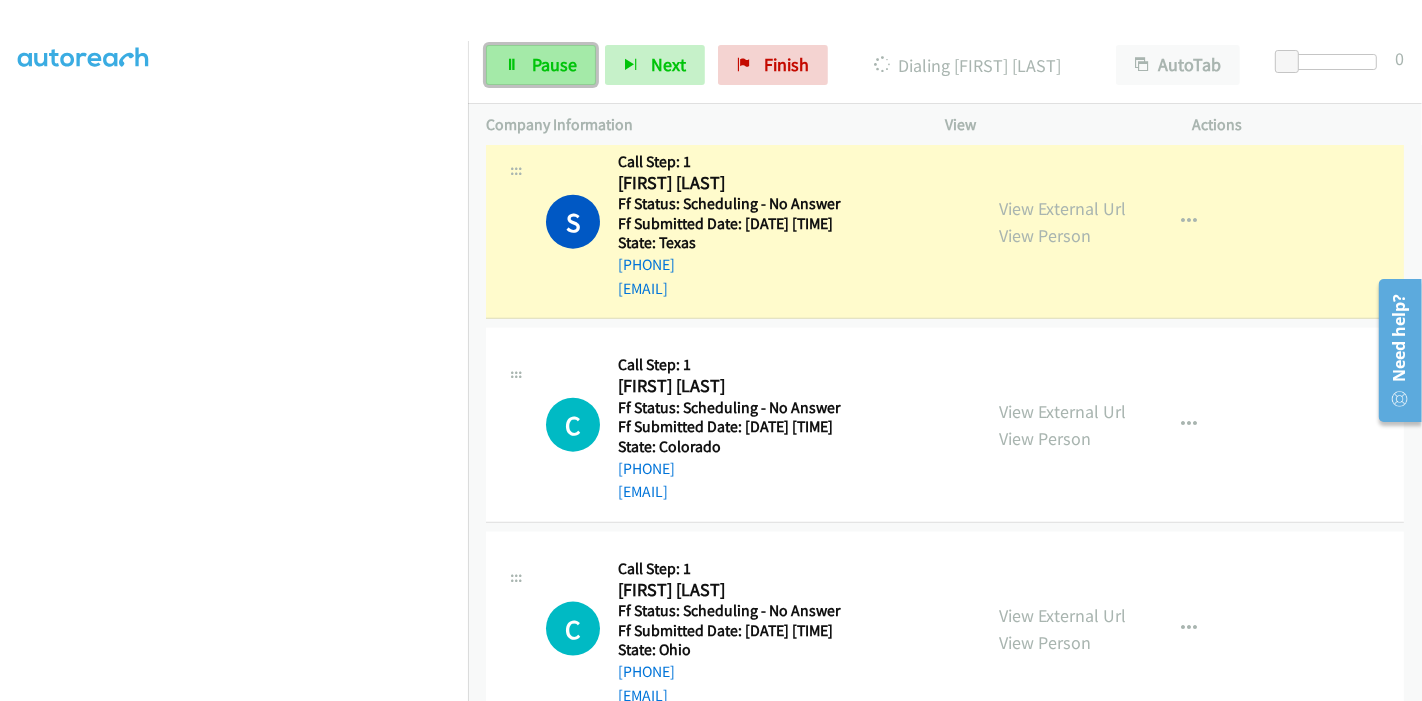 click on "Pause" at bounding box center [554, 64] 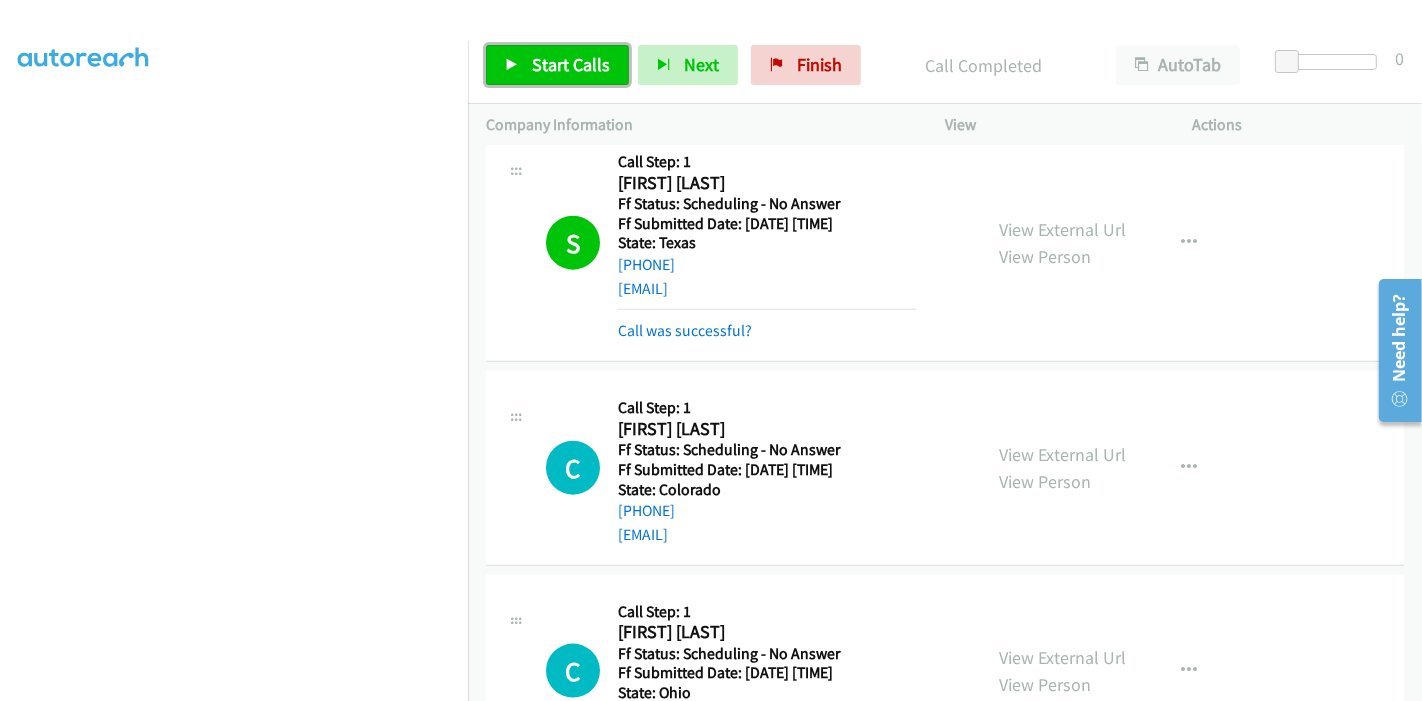 click on "Start Calls" at bounding box center [571, 64] 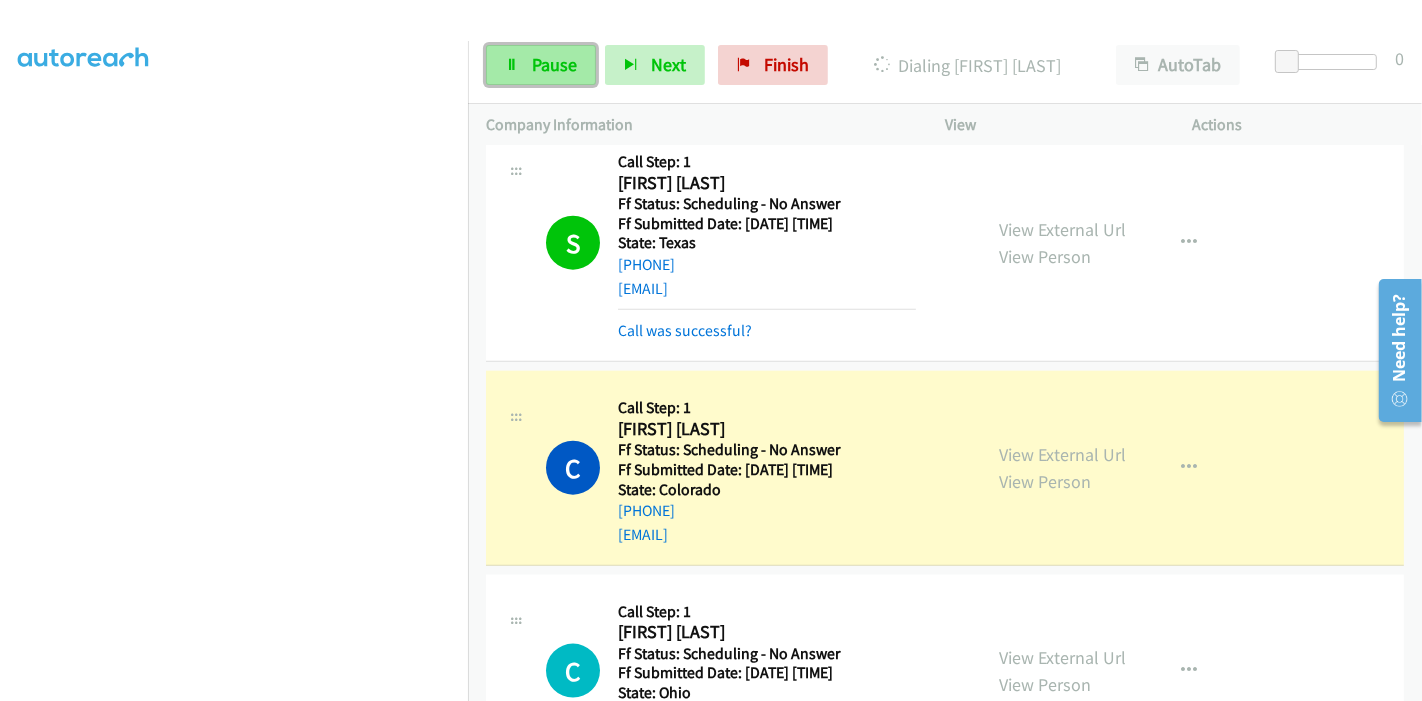 click at bounding box center (512, 66) 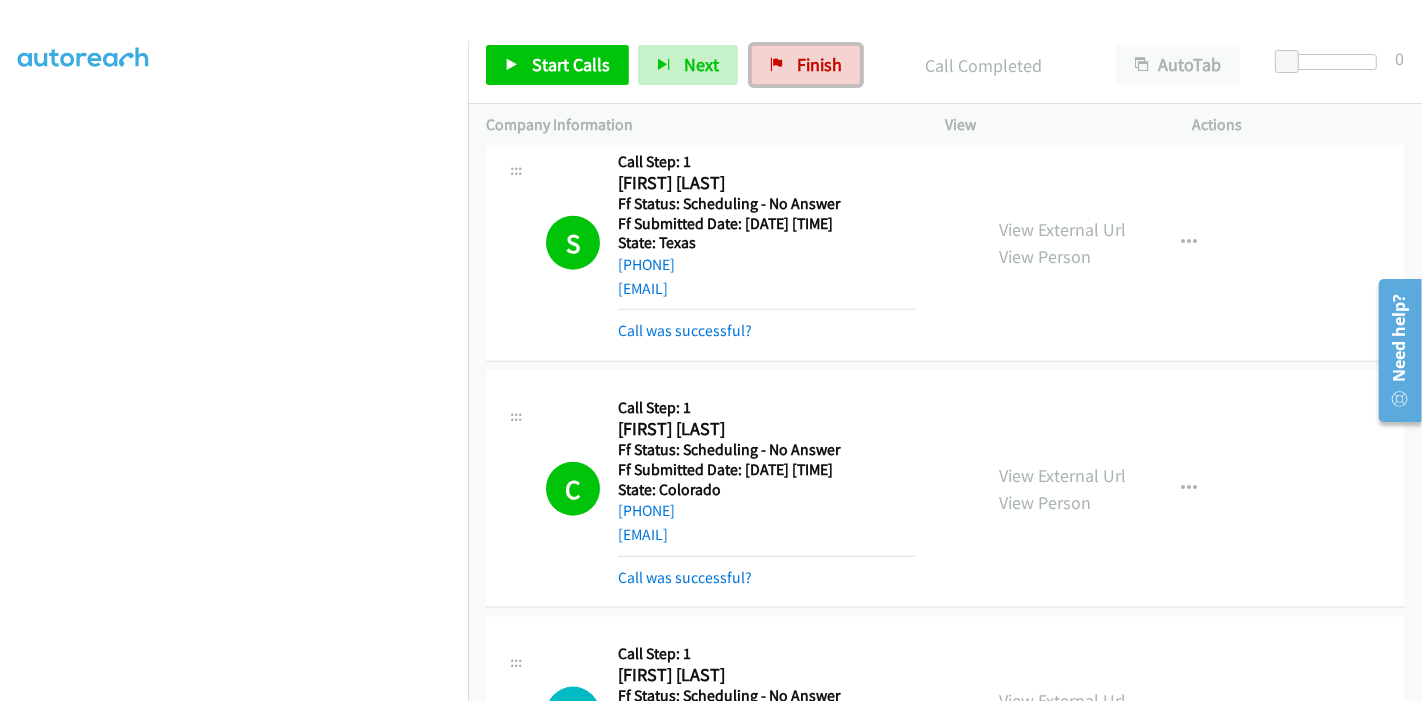 drag, startPoint x: 785, startPoint y: 68, endPoint x: 777, endPoint y: 93, distance: 26.24881 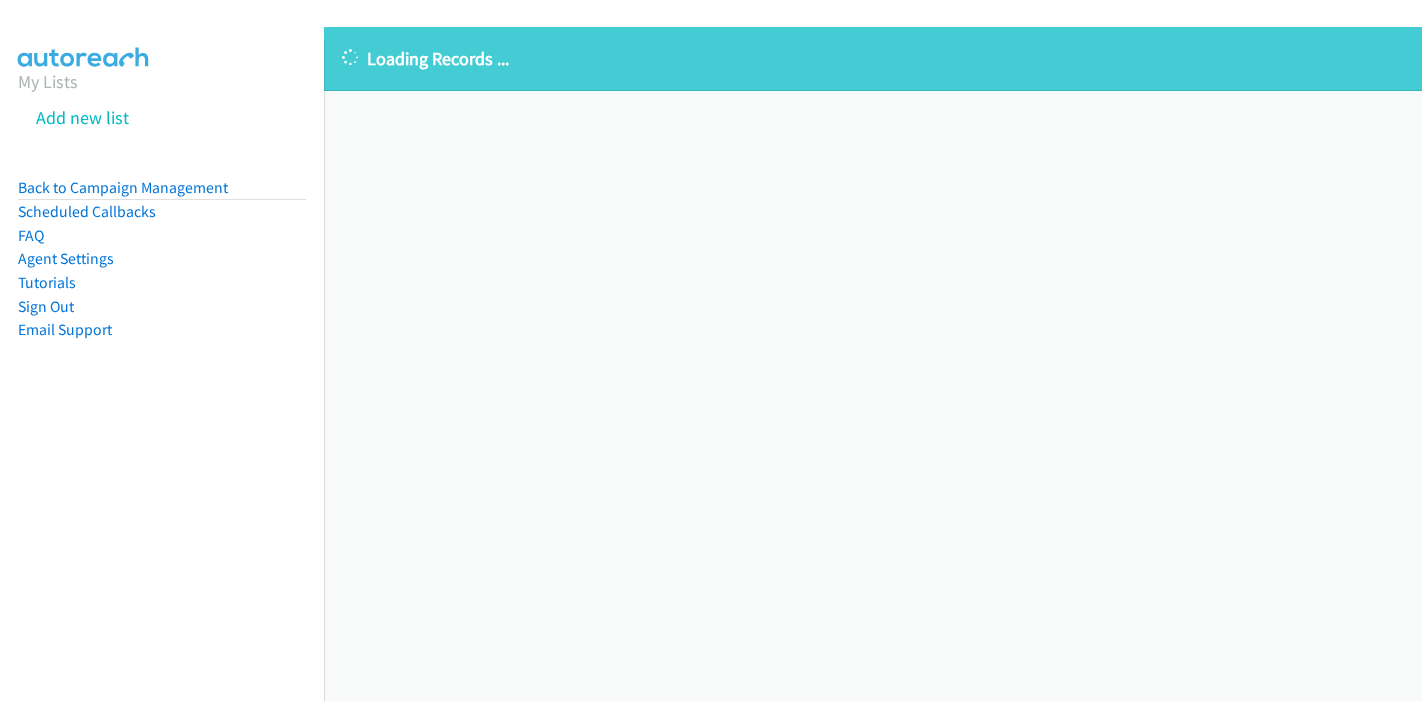 scroll, scrollTop: 0, scrollLeft: 0, axis: both 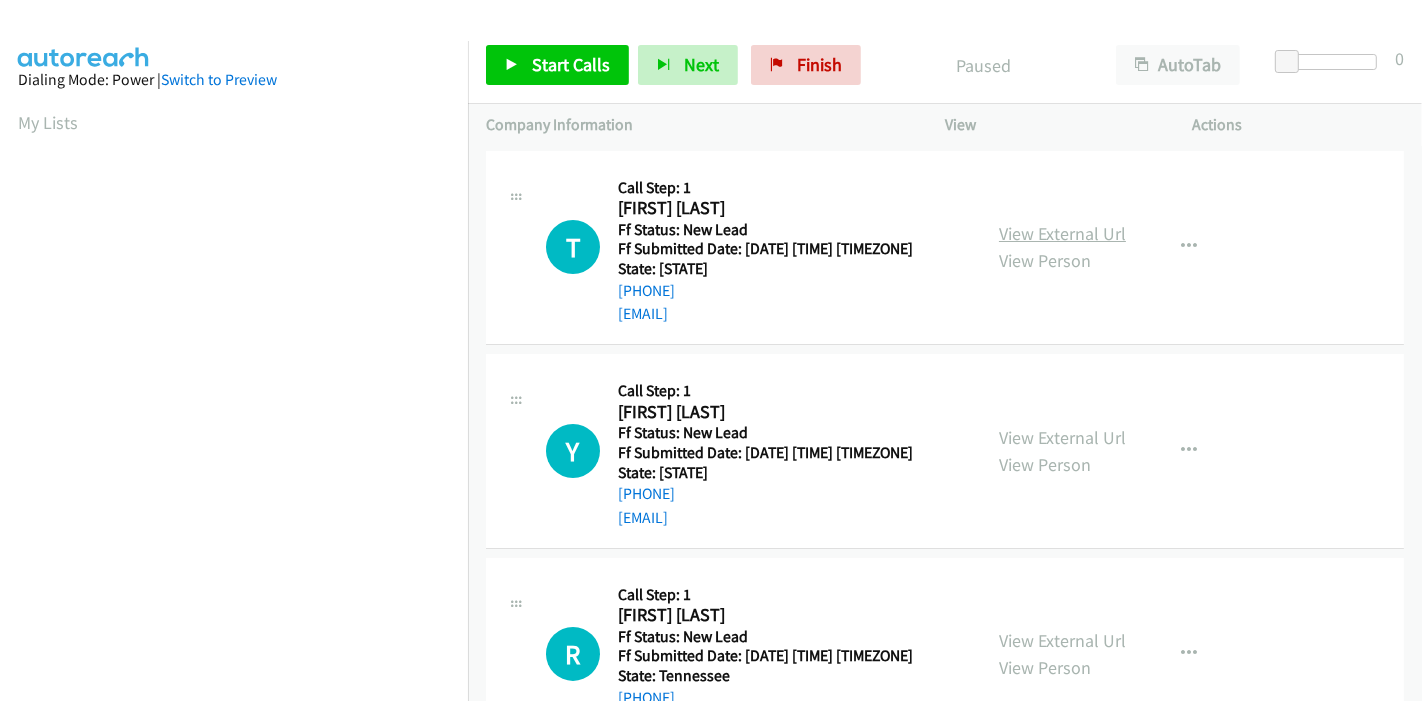 click on "View External Url" at bounding box center [1062, 233] 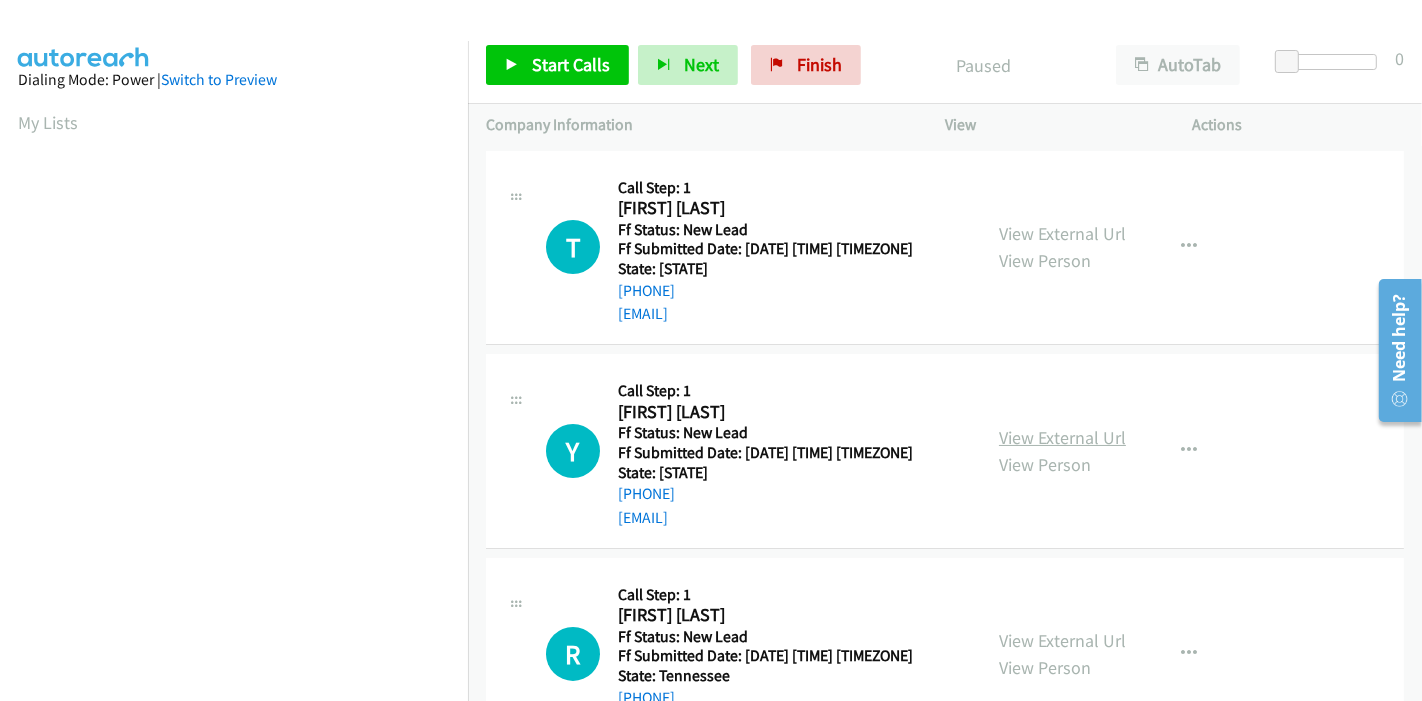 click on "View External Url" at bounding box center [1062, 437] 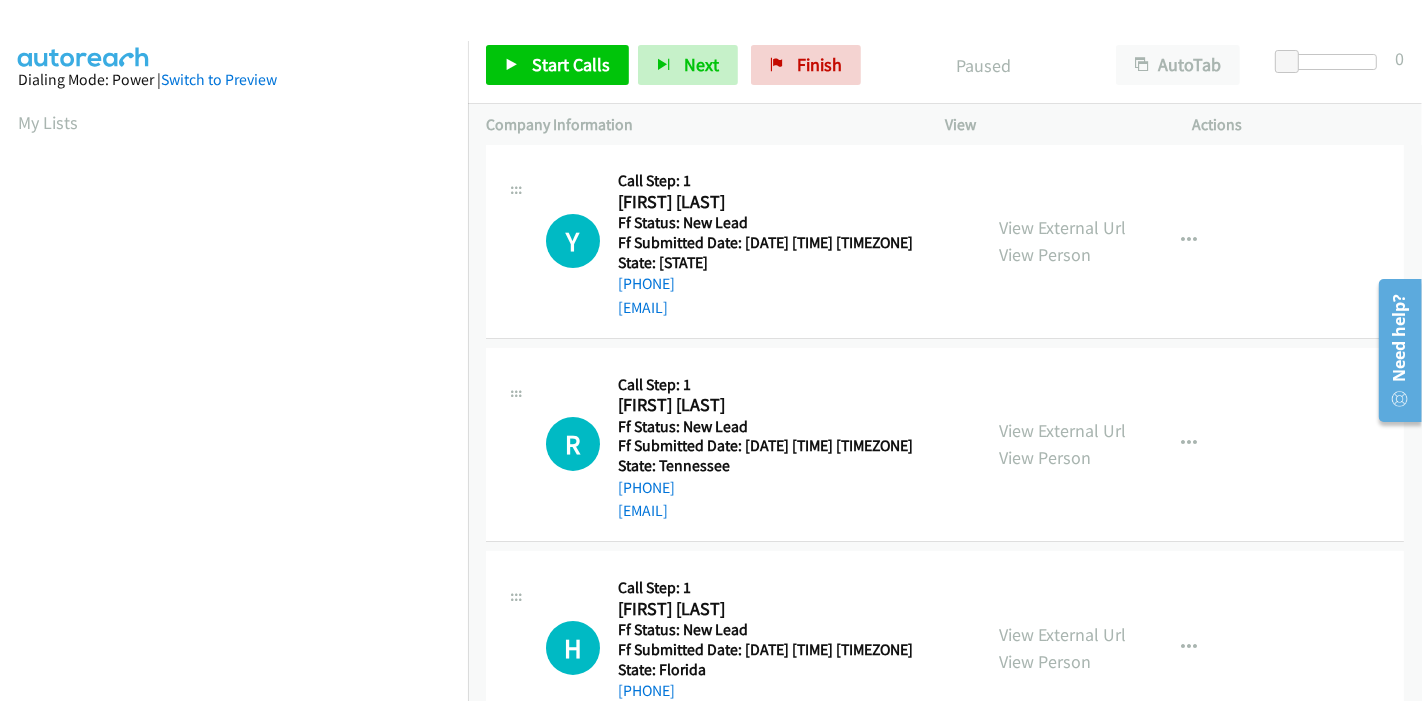 scroll, scrollTop: 222, scrollLeft: 0, axis: vertical 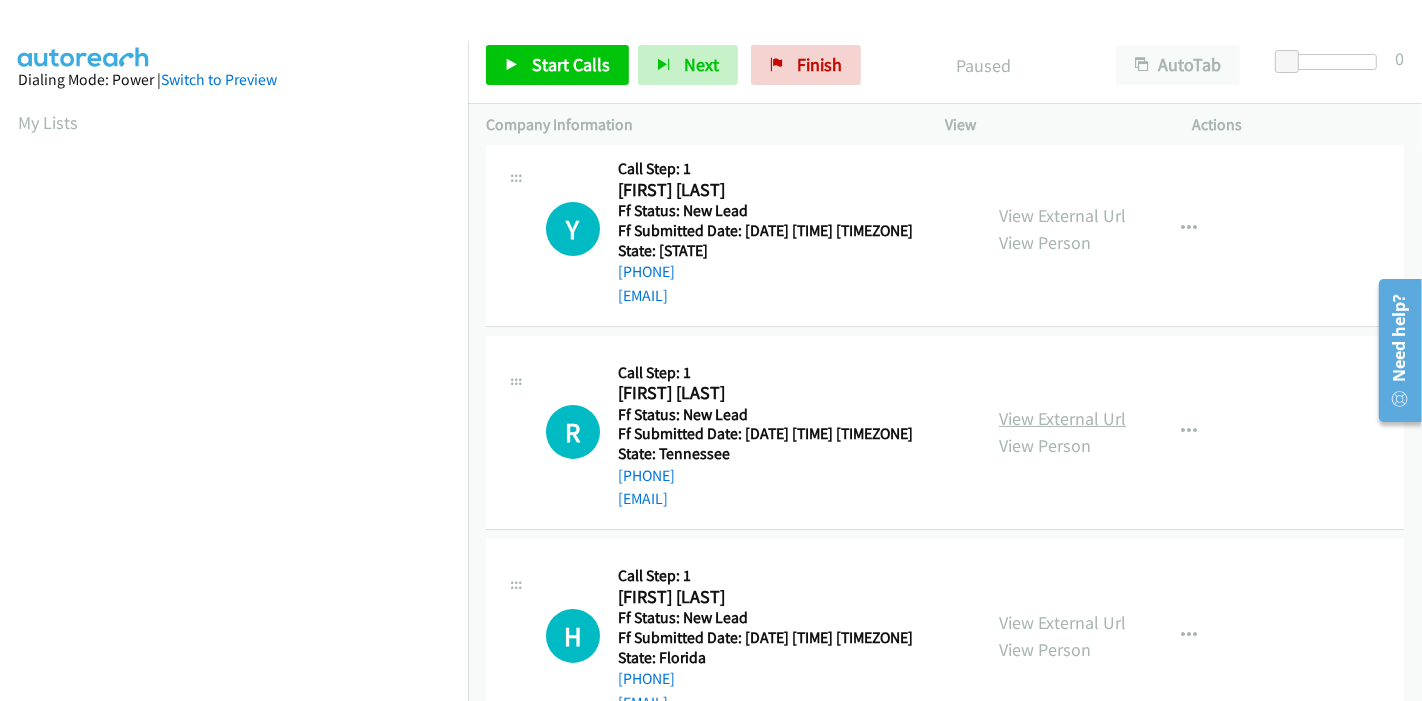 click on "View External Url" at bounding box center [1062, 418] 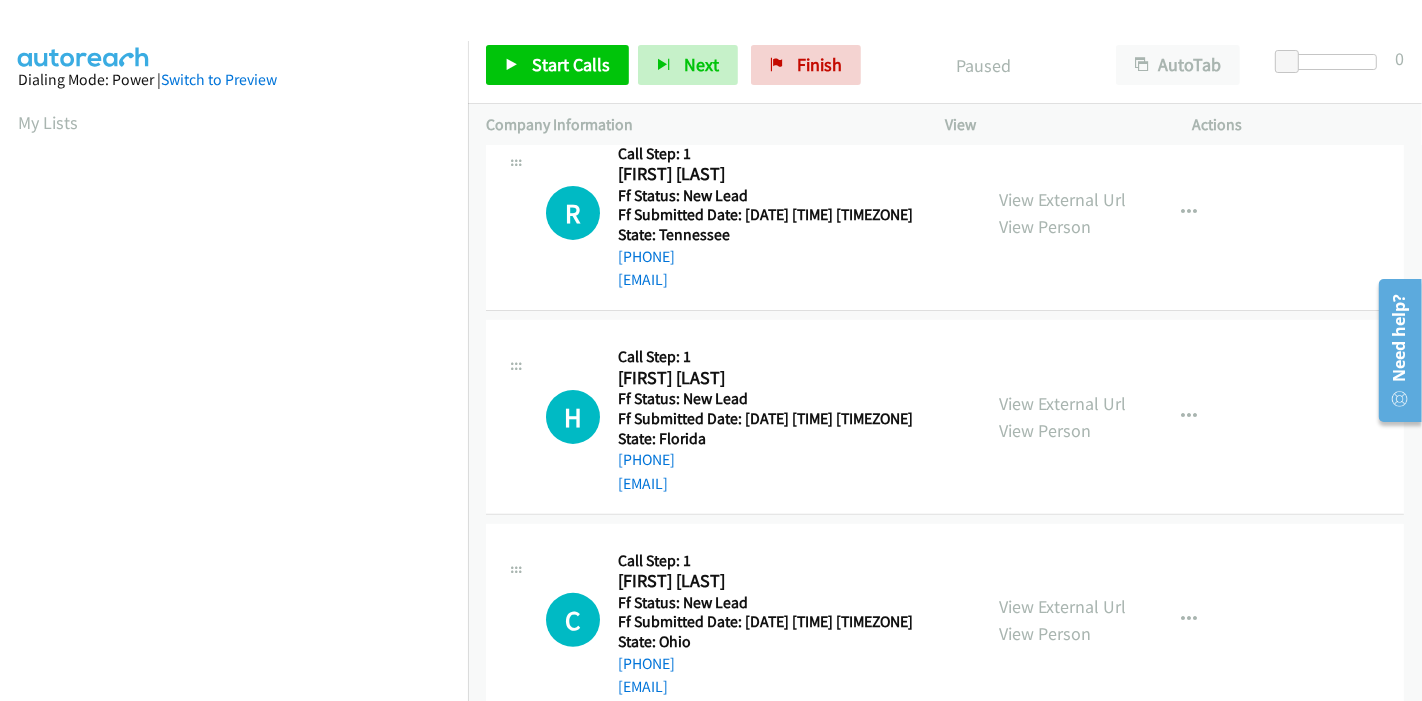 scroll, scrollTop: 487, scrollLeft: 0, axis: vertical 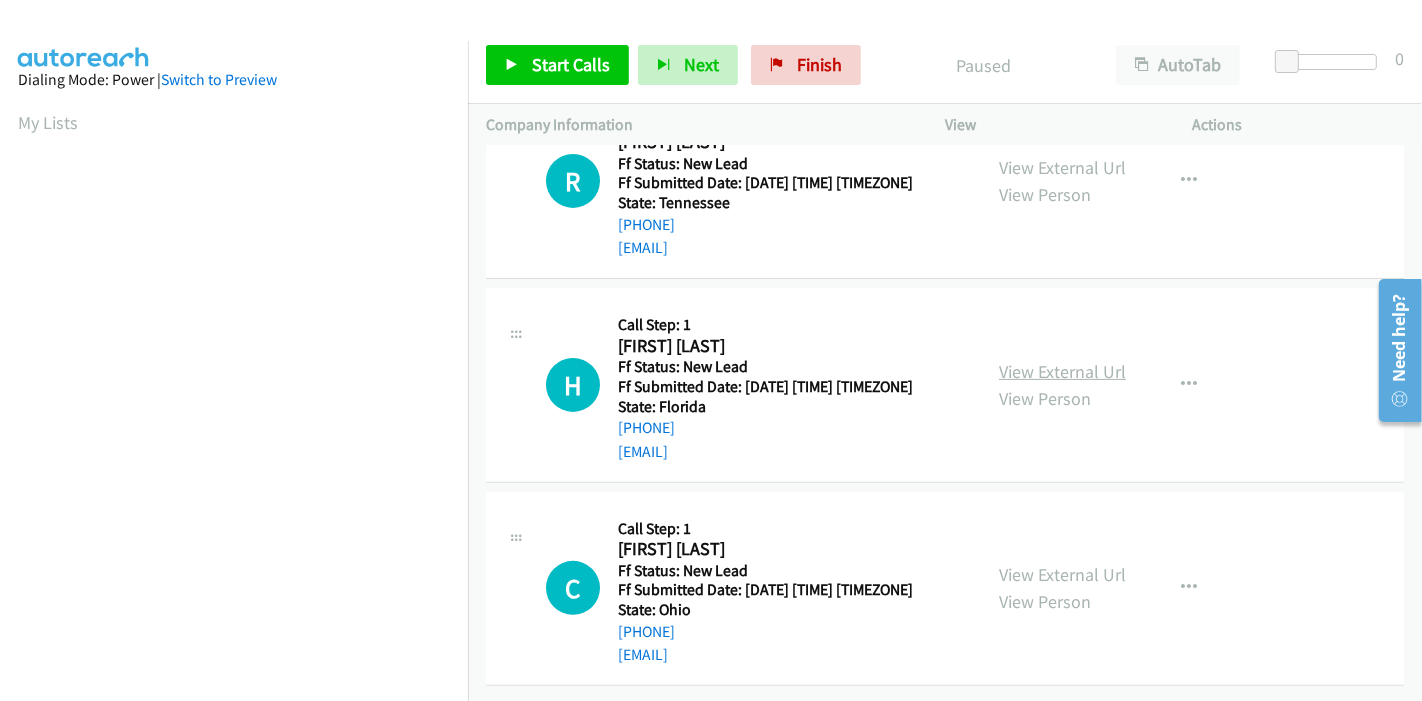 click on "View External Url" at bounding box center (1062, 371) 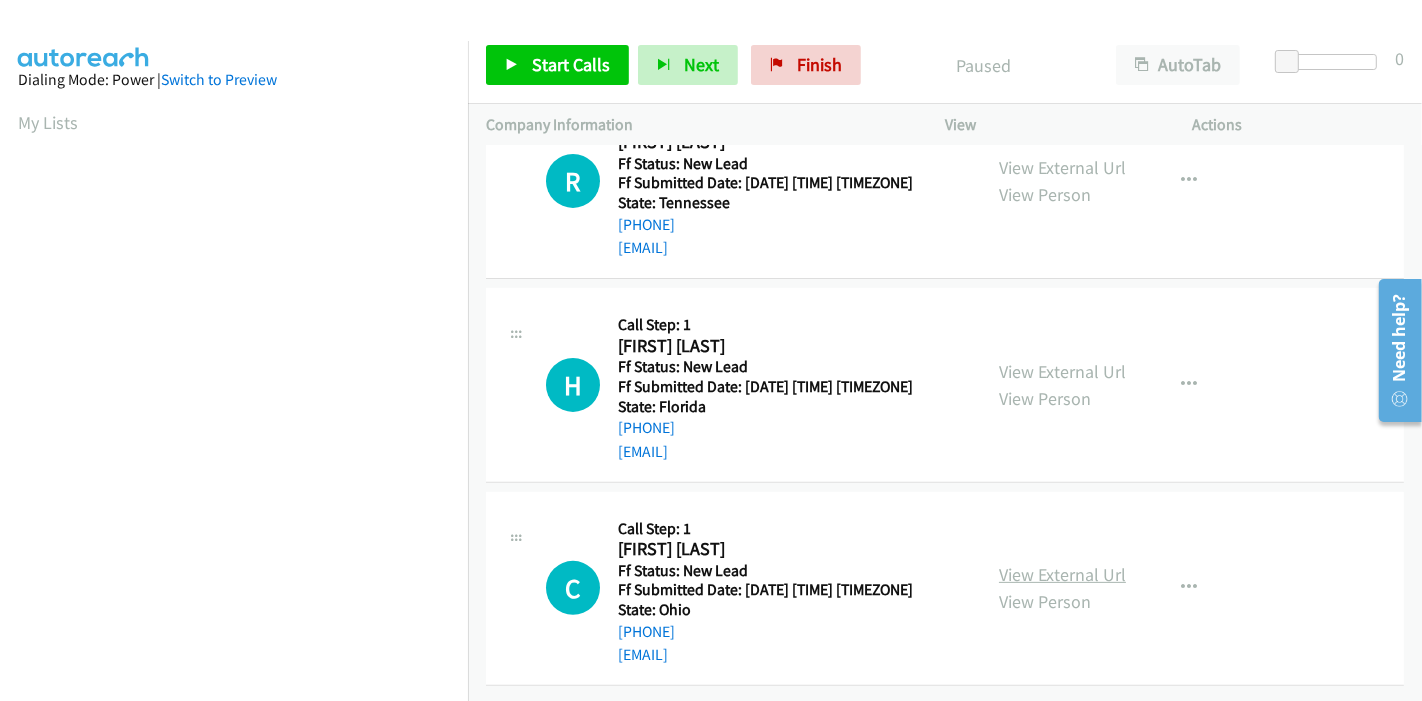 click on "View External Url" at bounding box center [1062, 574] 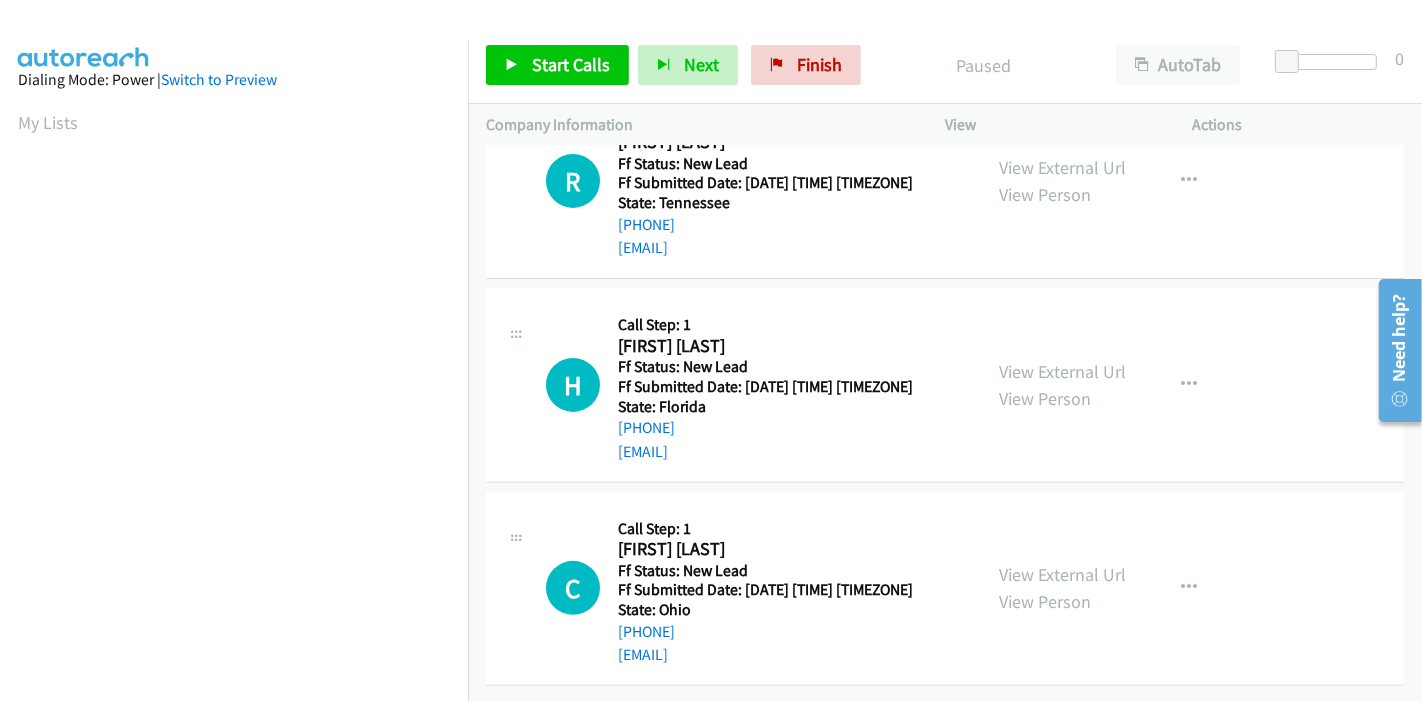 scroll, scrollTop: 0, scrollLeft: 0, axis: both 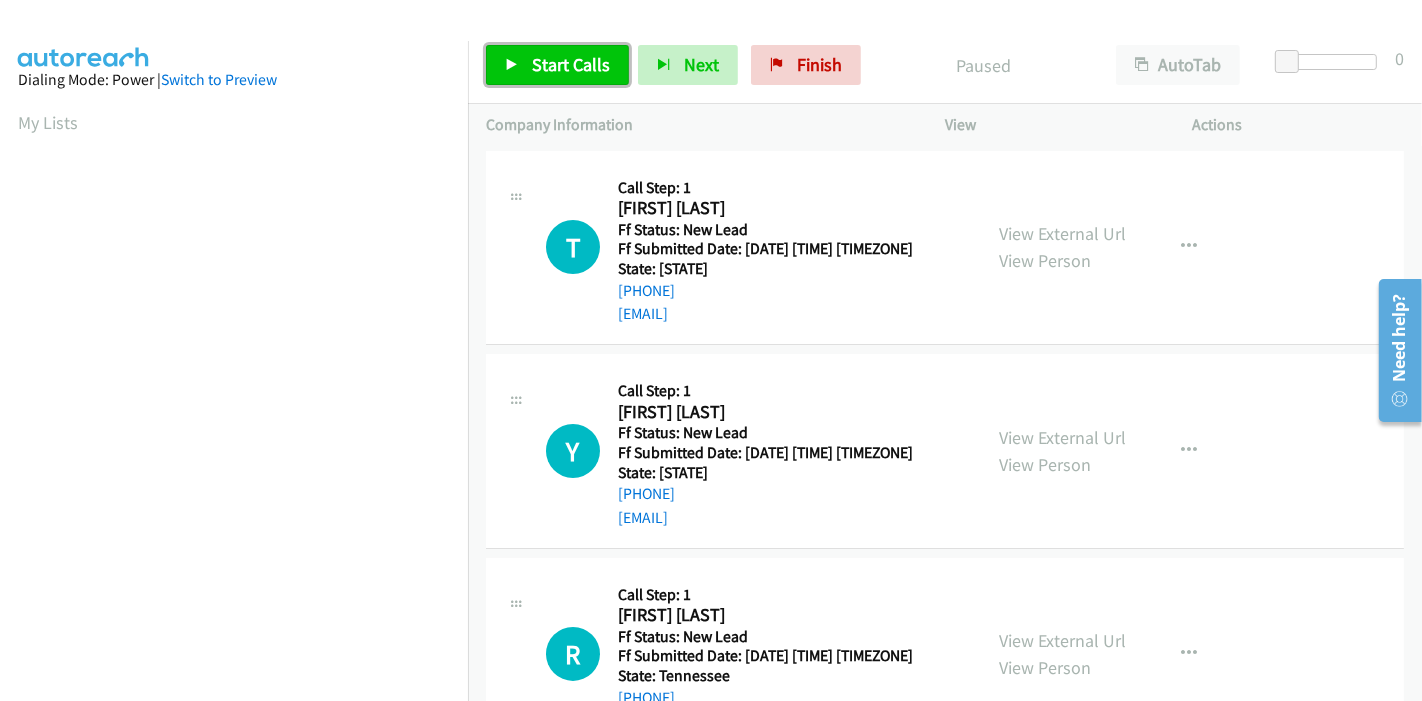 click on "Start Calls" at bounding box center (557, 65) 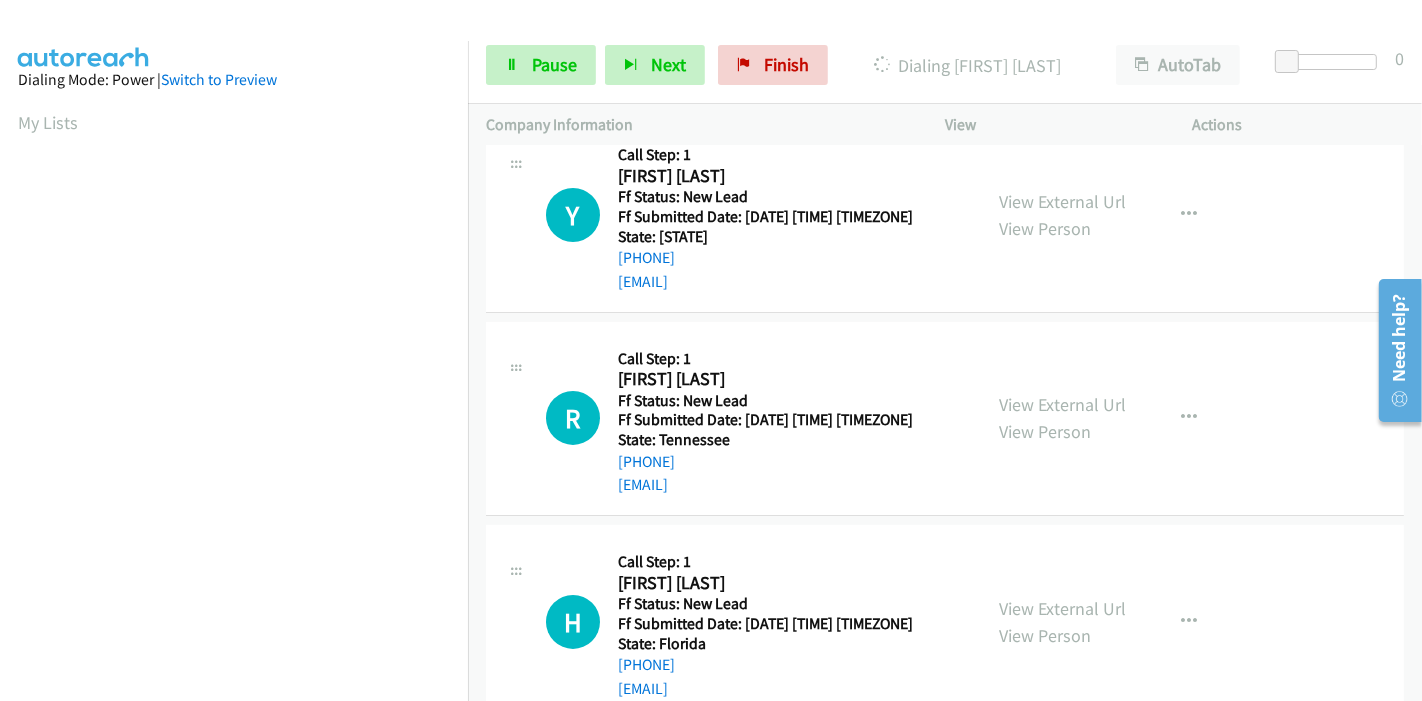 scroll, scrollTop: 444, scrollLeft: 0, axis: vertical 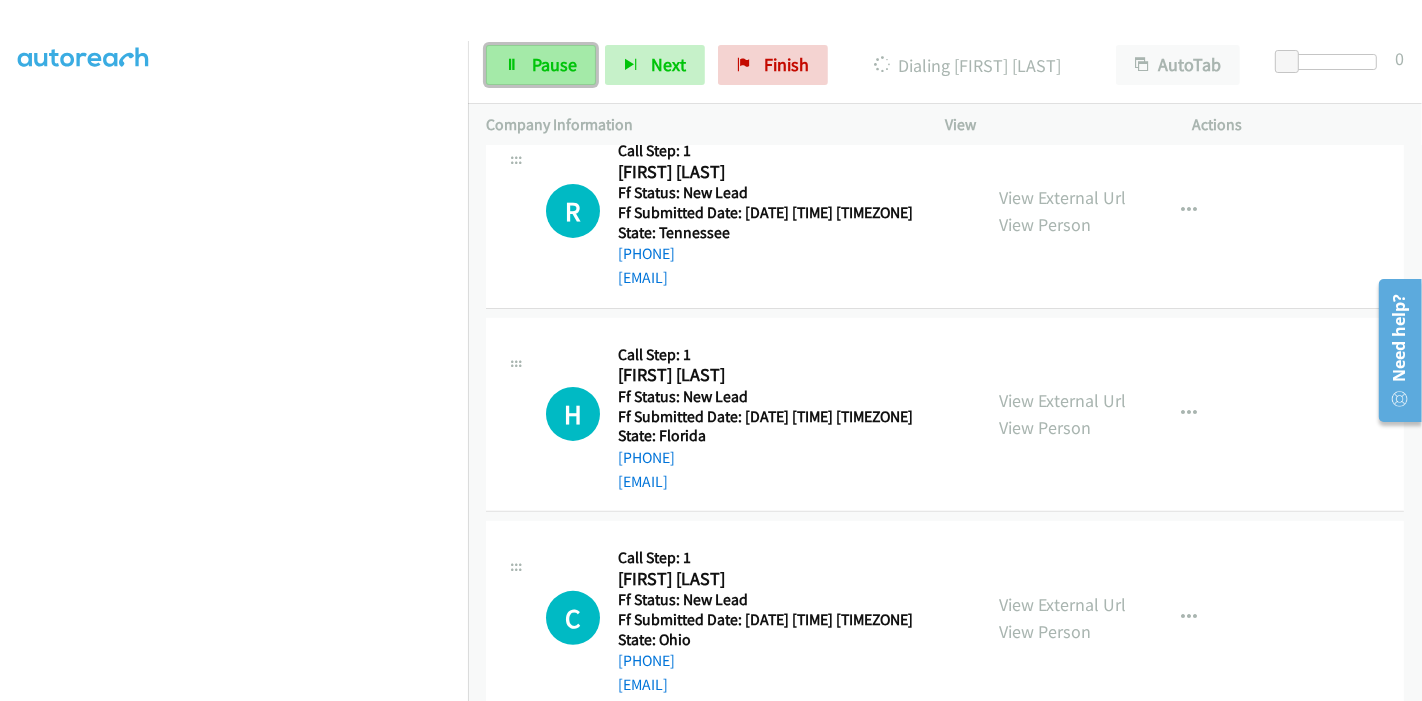 click on "Pause" at bounding box center (554, 64) 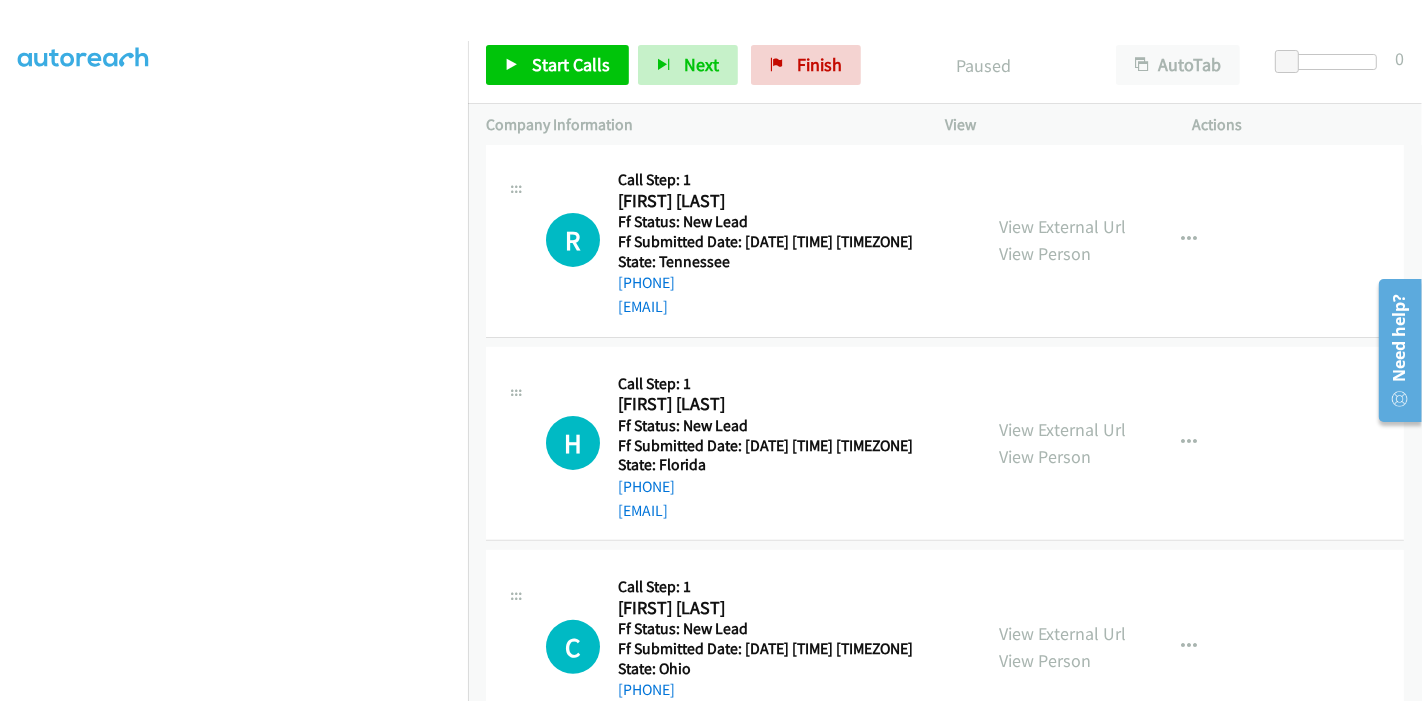 scroll, scrollTop: 486, scrollLeft: 0, axis: vertical 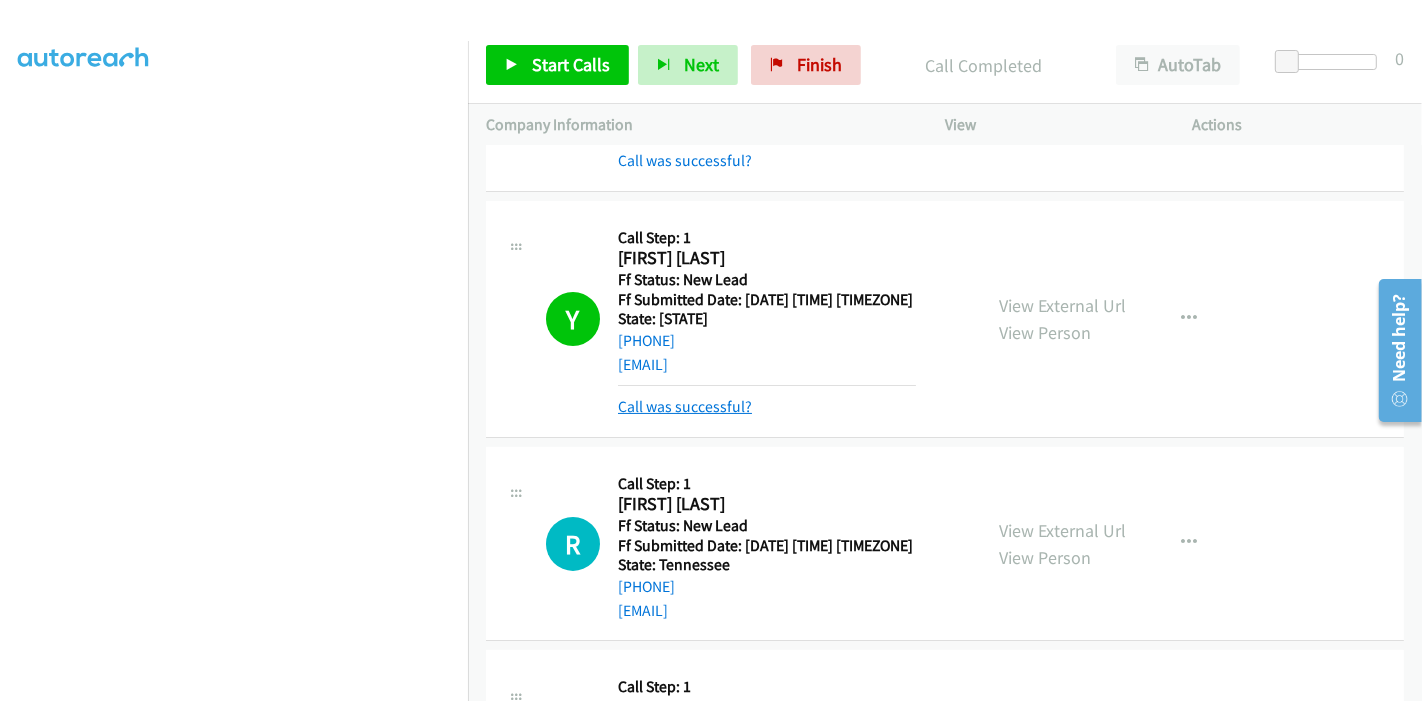 click on "Call was successful?" at bounding box center (685, 406) 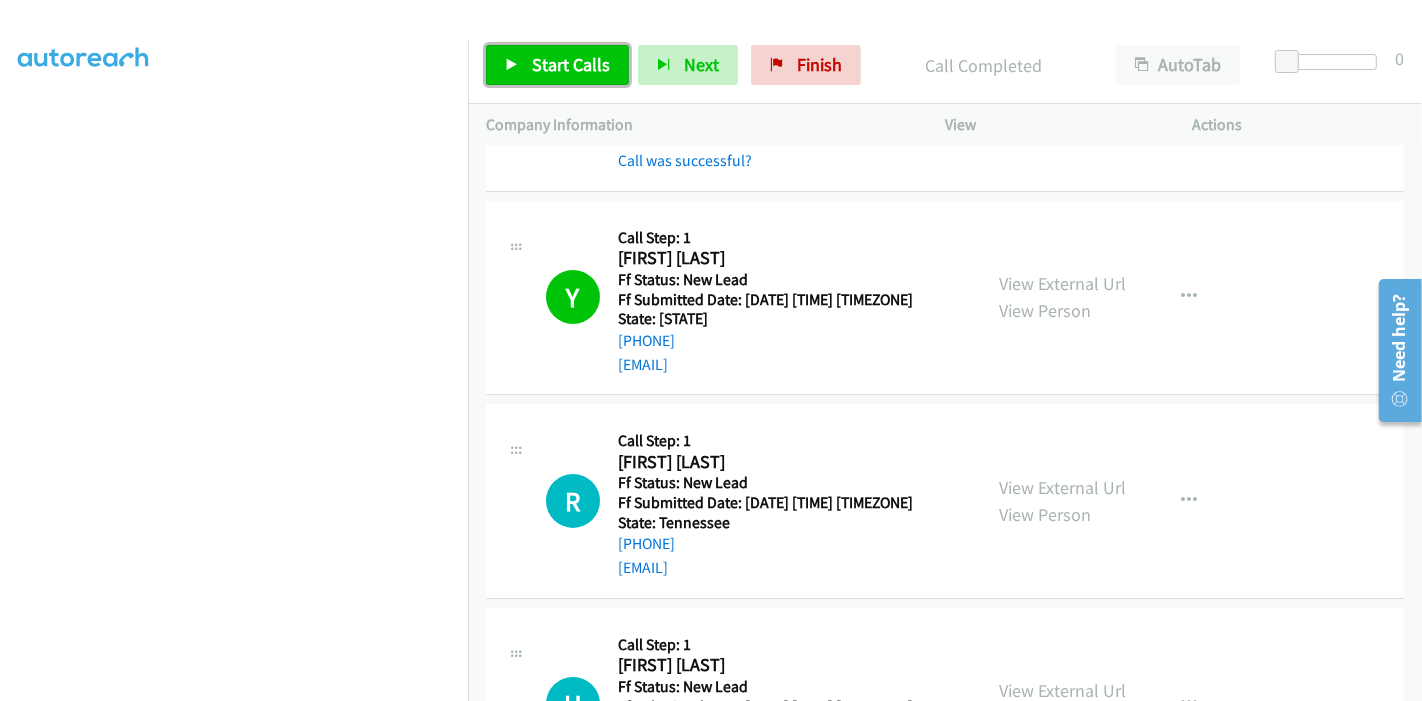 click on "Start Calls" at bounding box center (571, 64) 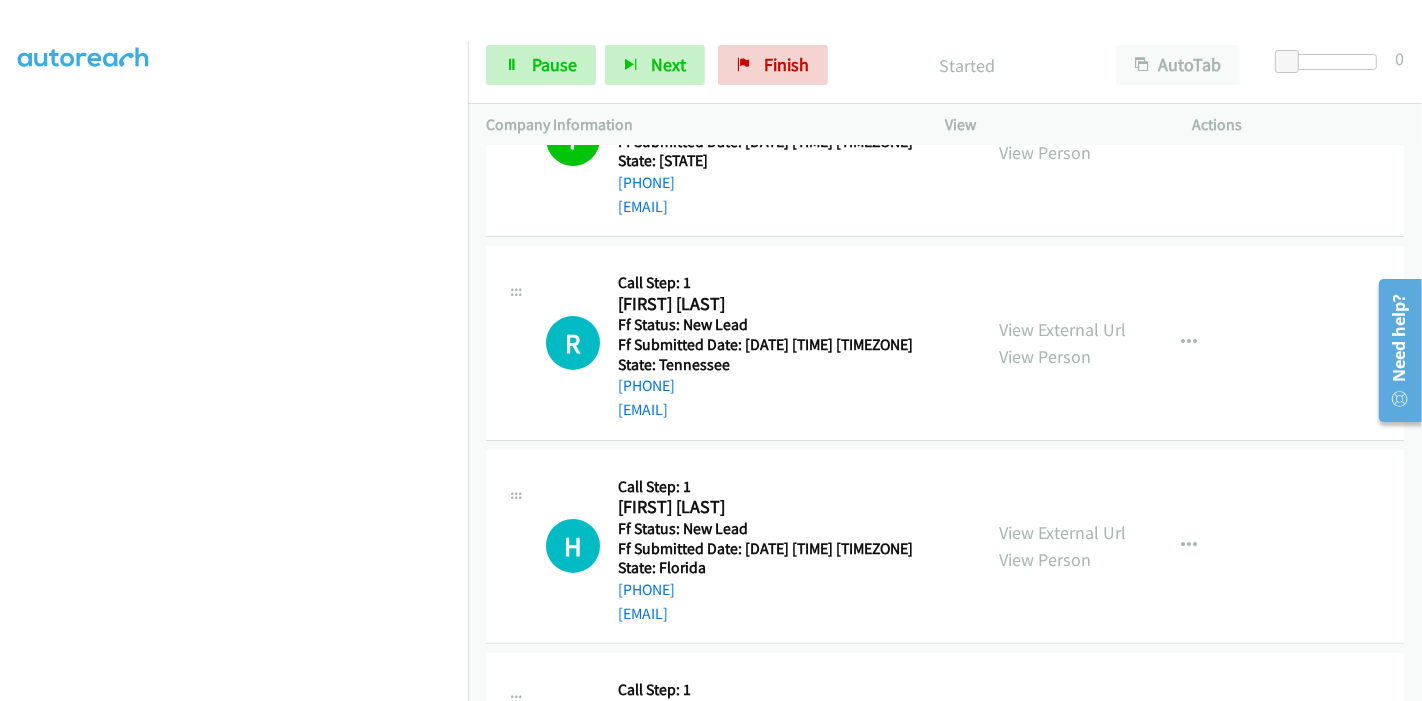 scroll, scrollTop: 307, scrollLeft: 0, axis: vertical 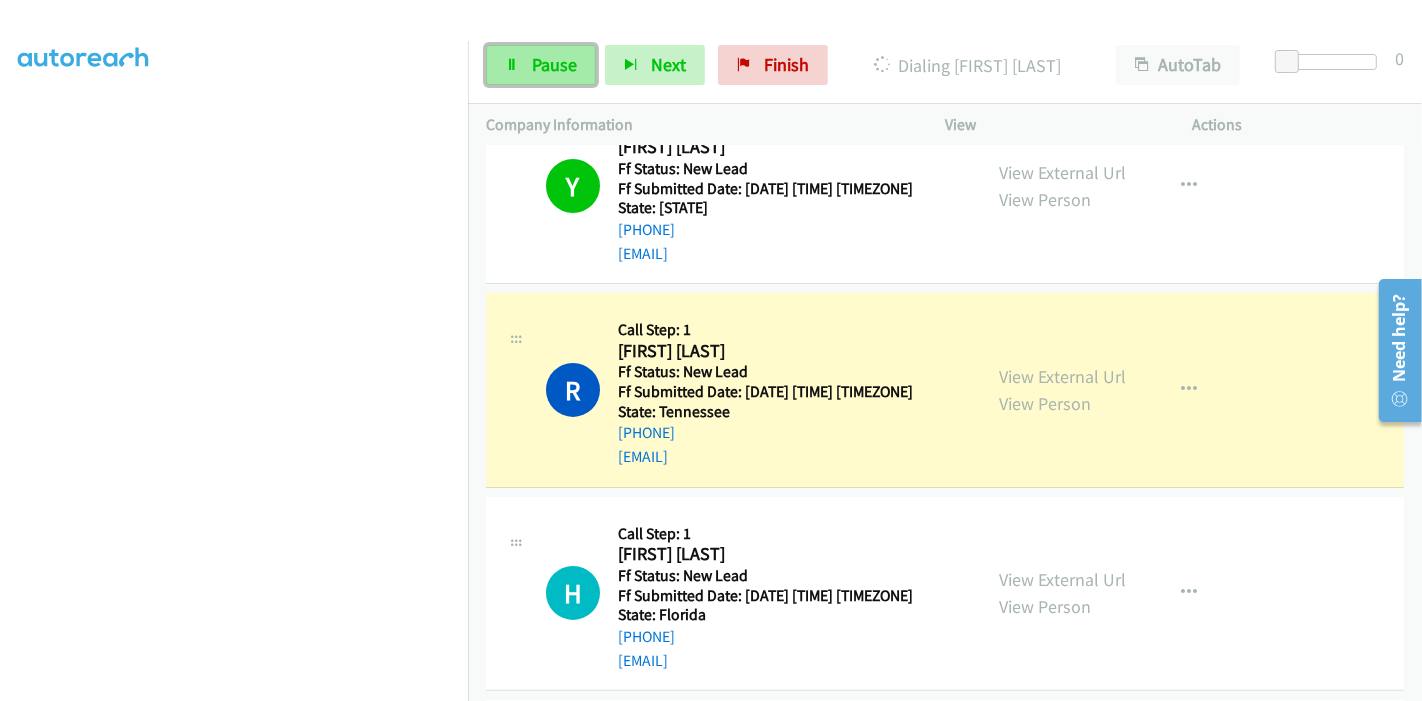 click on "Pause" at bounding box center [541, 65] 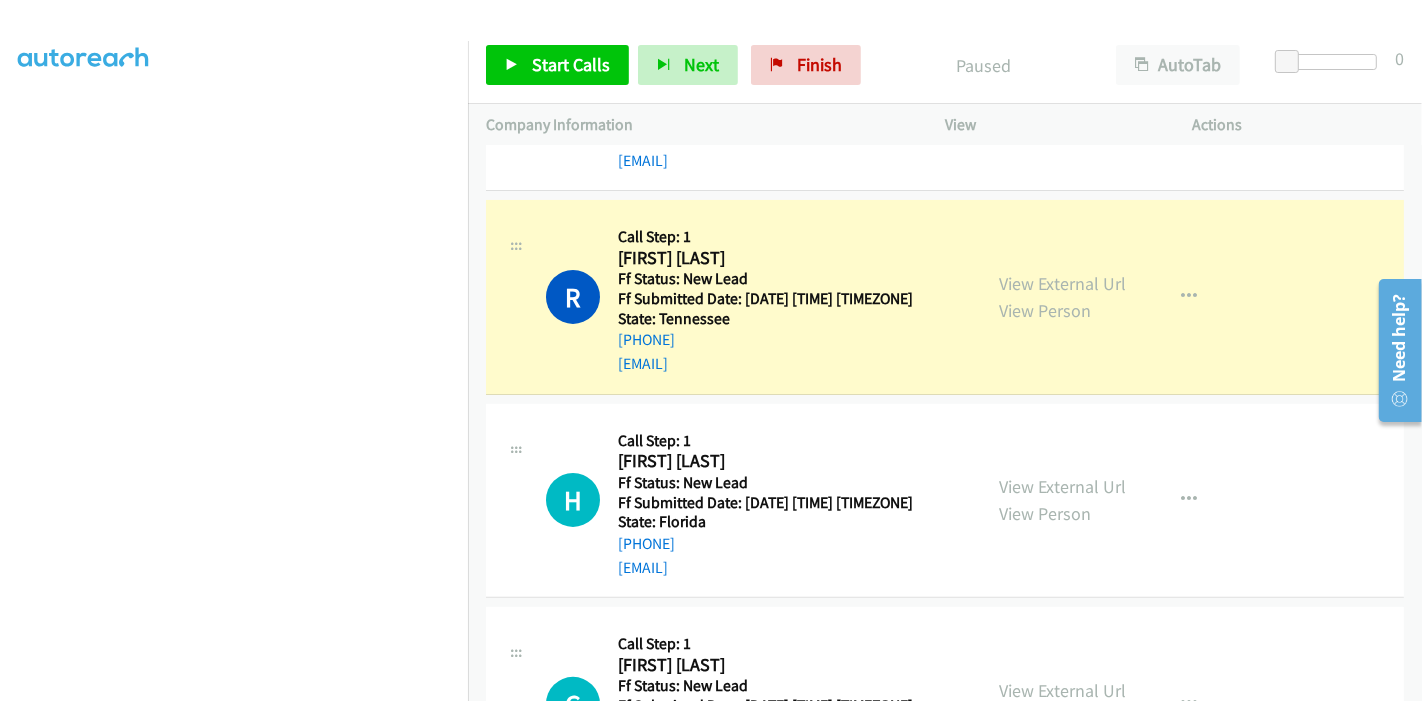 scroll, scrollTop: 529, scrollLeft: 0, axis: vertical 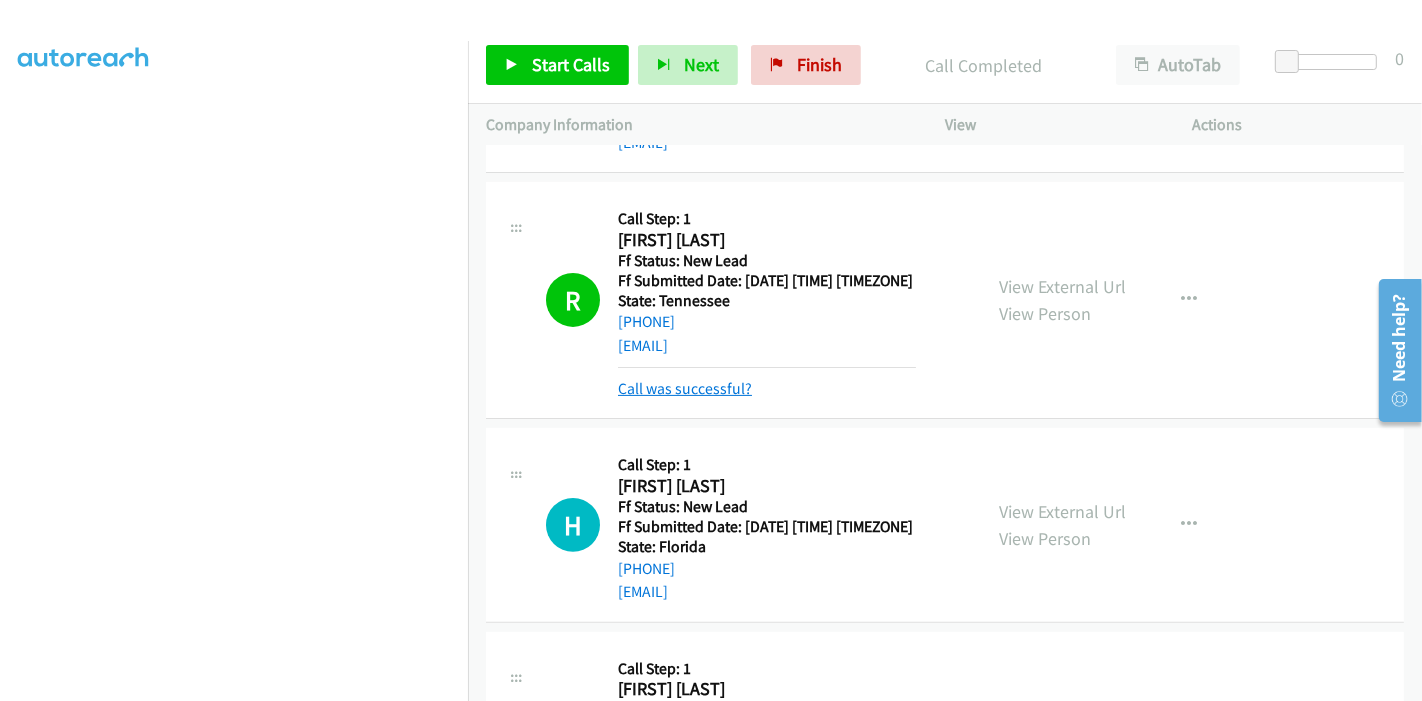 click on "Call was successful?" at bounding box center [685, 388] 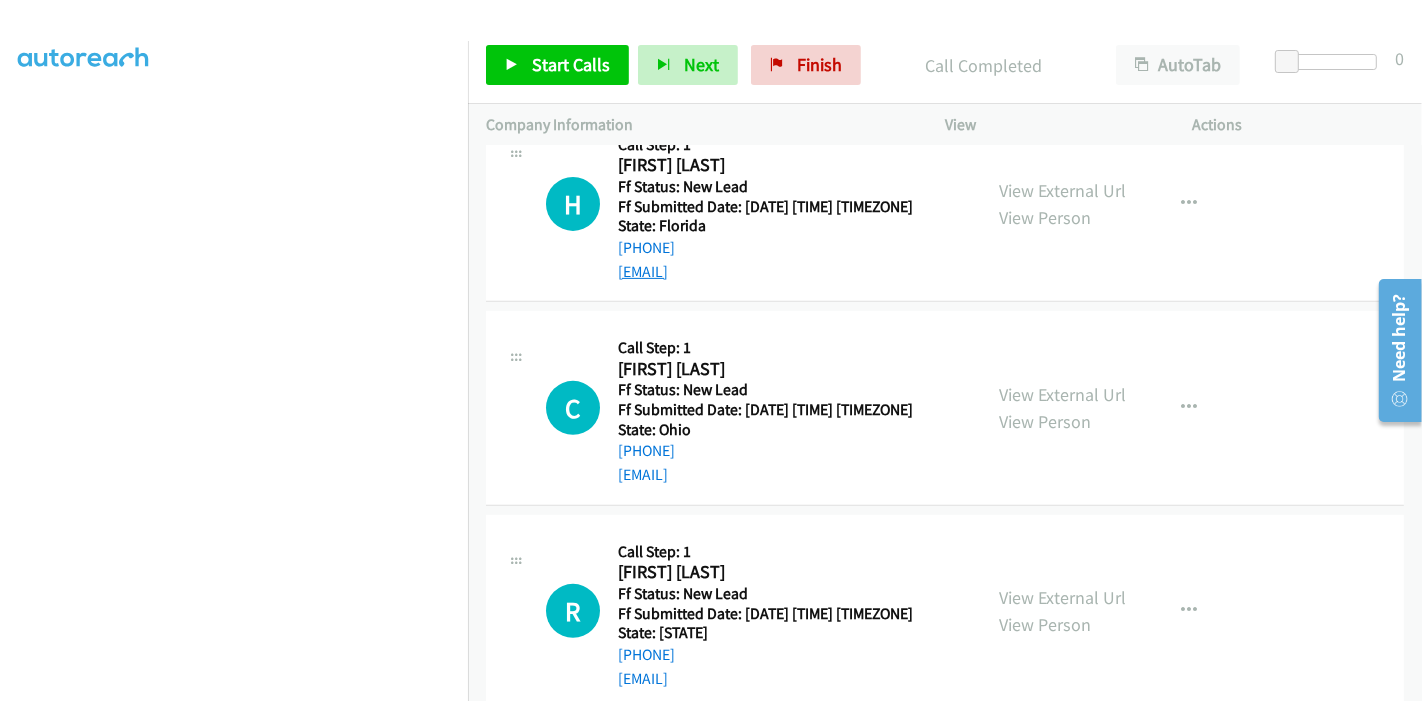 scroll, scrollTop: 640, scrollLeft: 0, axis: vertical 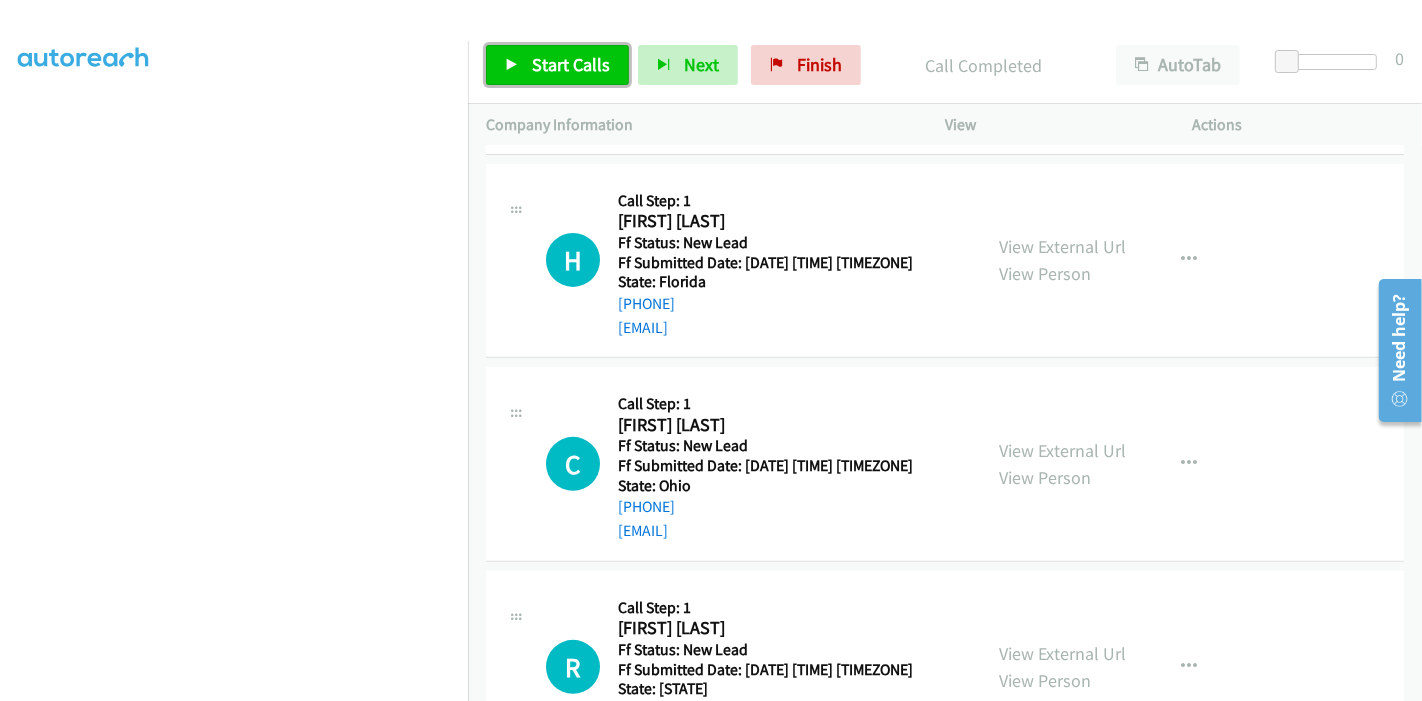 click on "Start Calls" at bounding box center [571, 64] 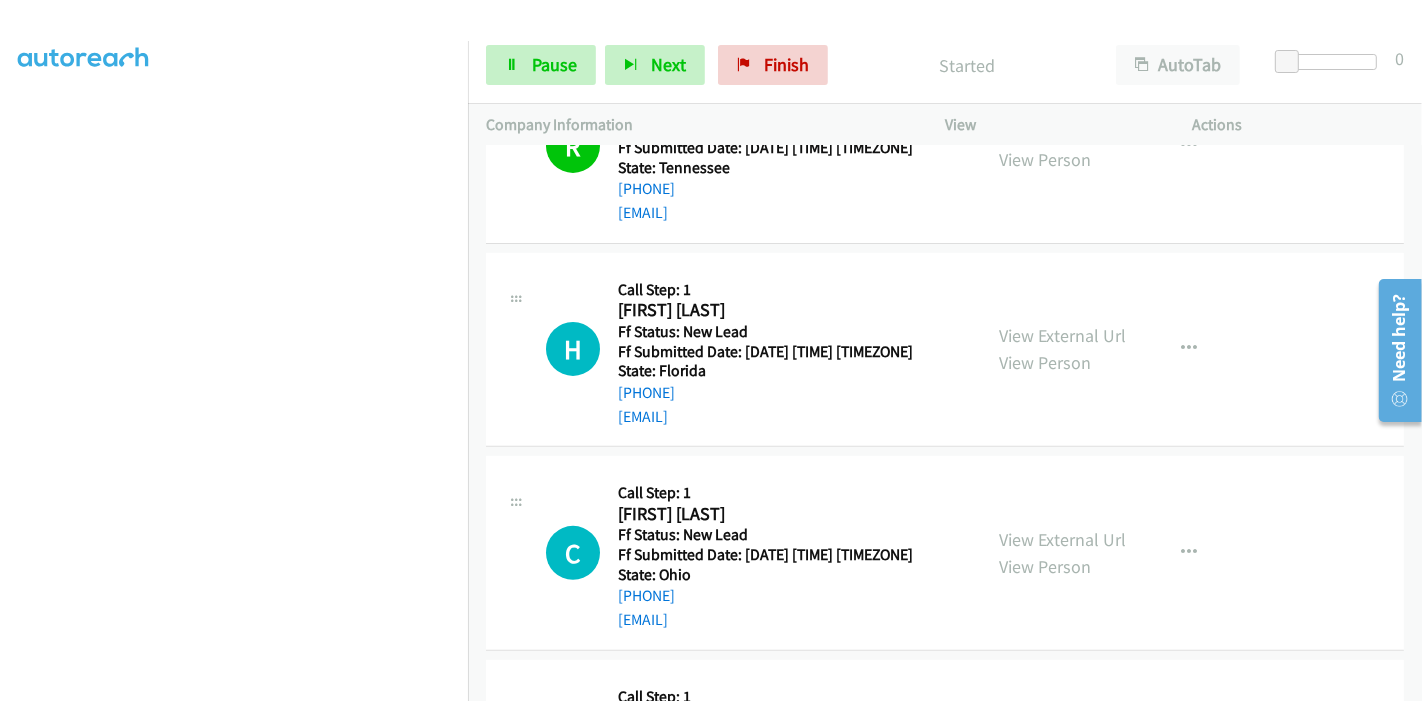 scroll, scrollTop: 418, scrollLeft: 0, axis: vertical 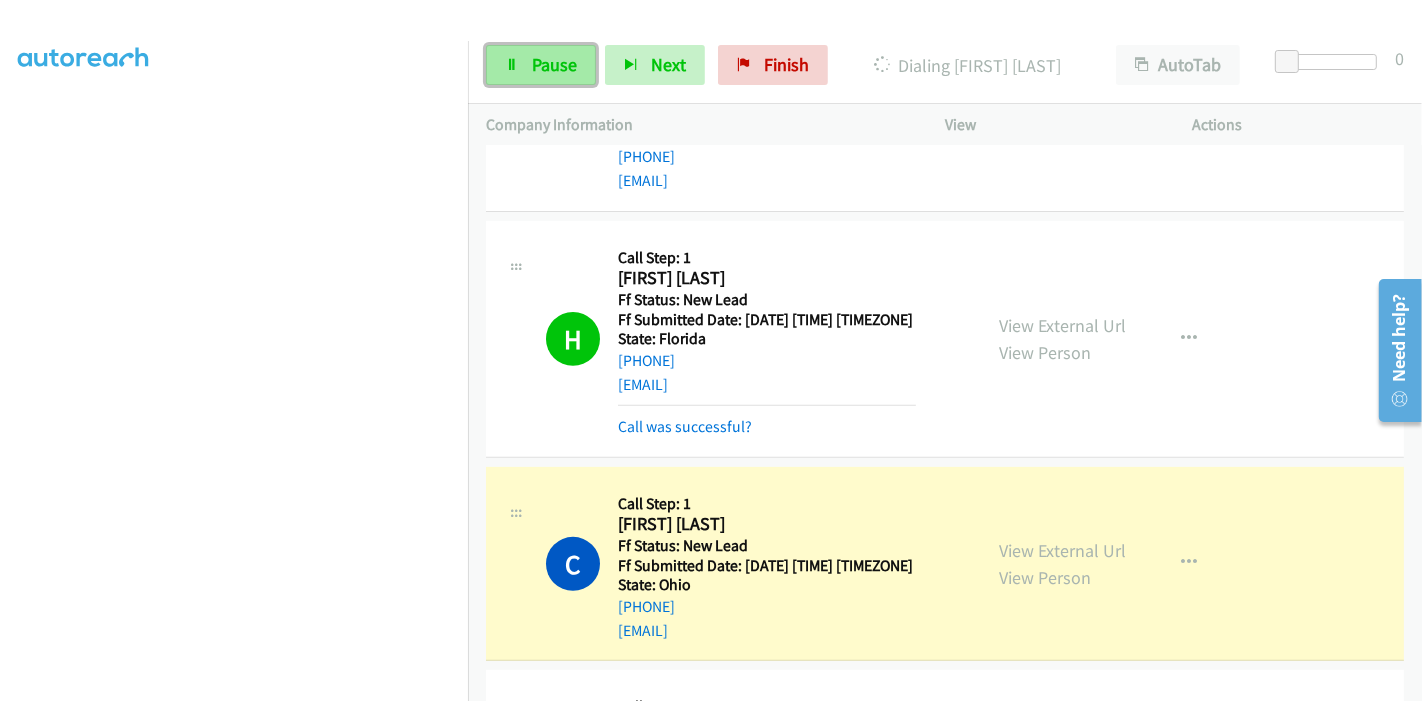 click on "Pause" at bounding box center (541, 65) 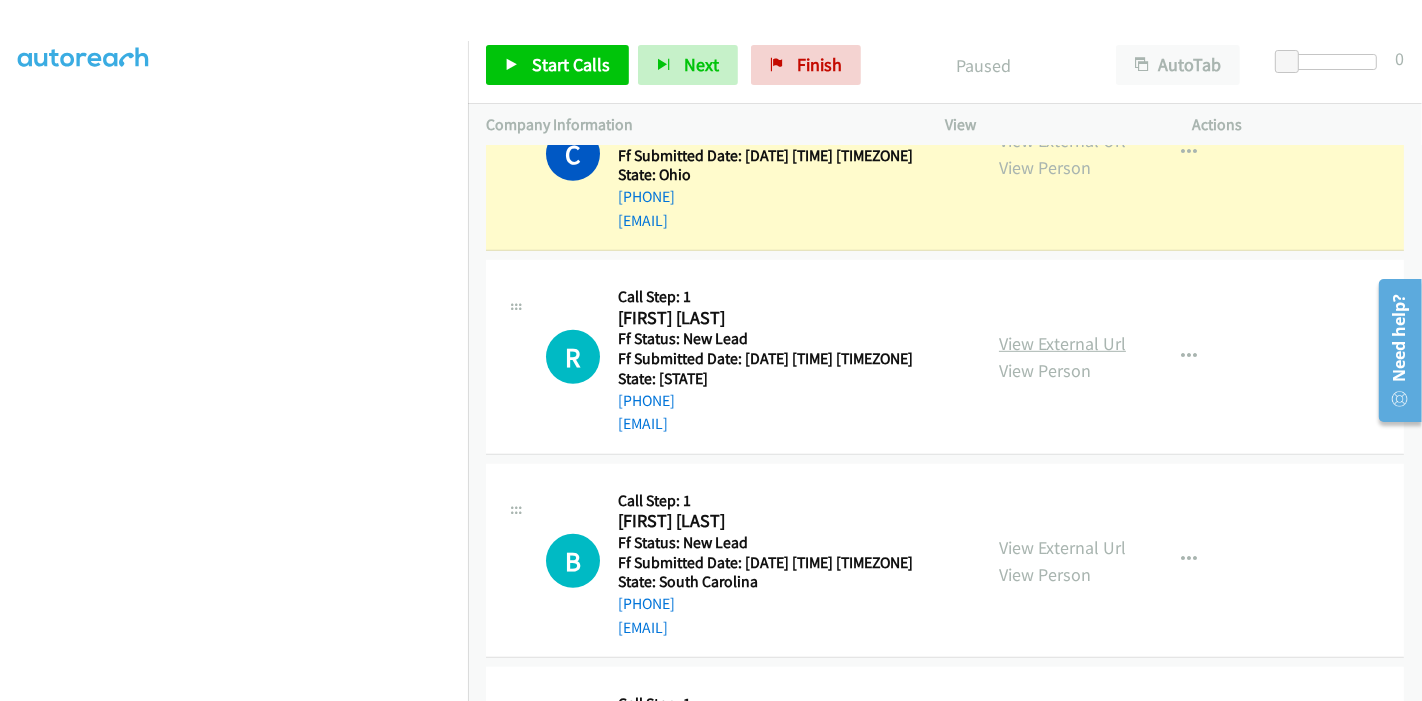 scroll, scrollTop: 1028, scrollLeft: 0, axis: vertical 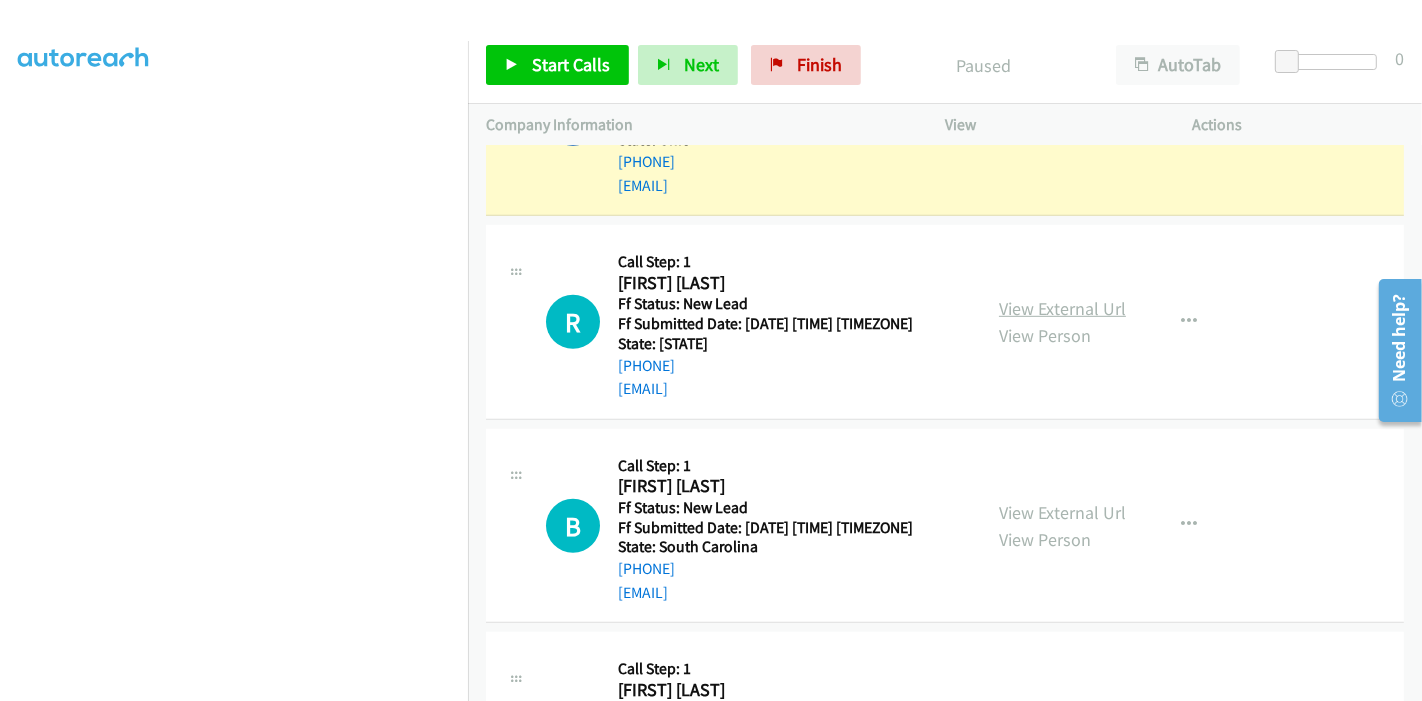 click on "View External Url" at bounding box center (1062, 308) 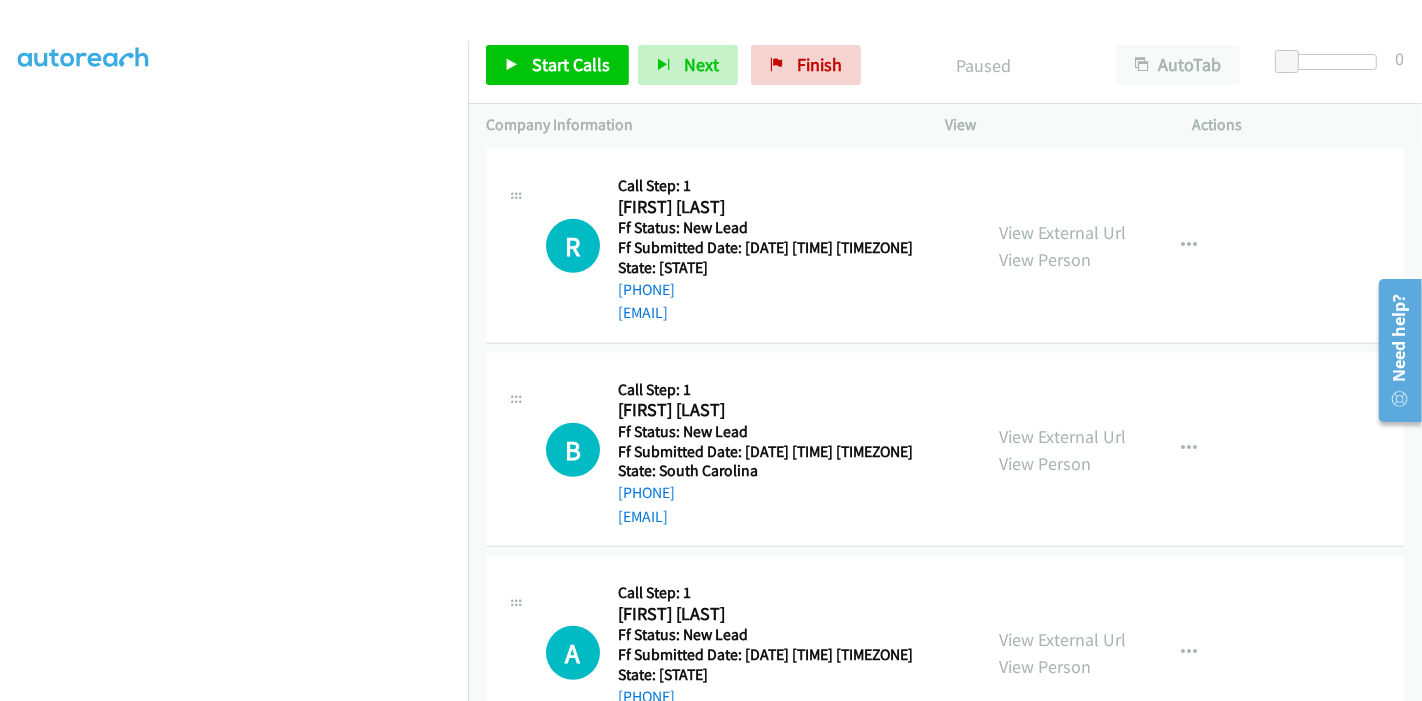 scroll, scrollTop: 1139, scrollLeft: 0, axis: vertical 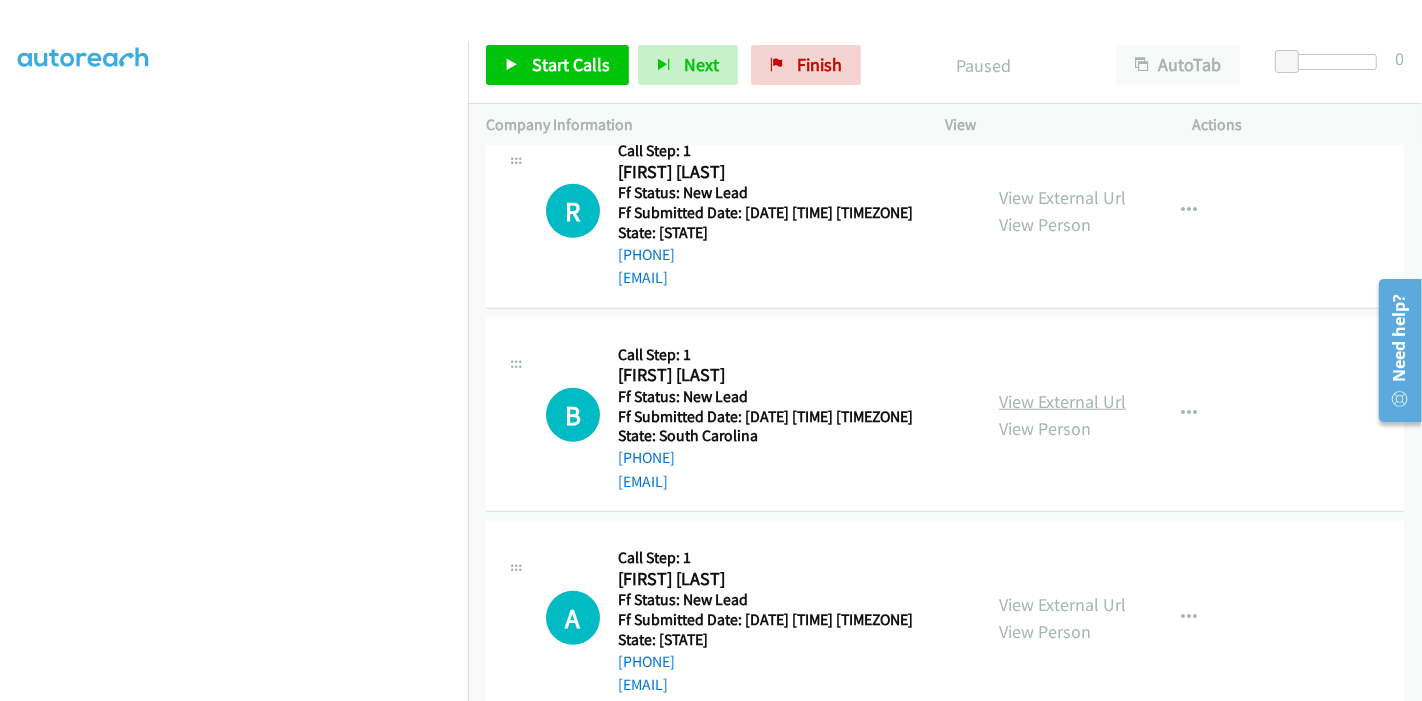click on "View External Url" at bounding box center [1062, 401] 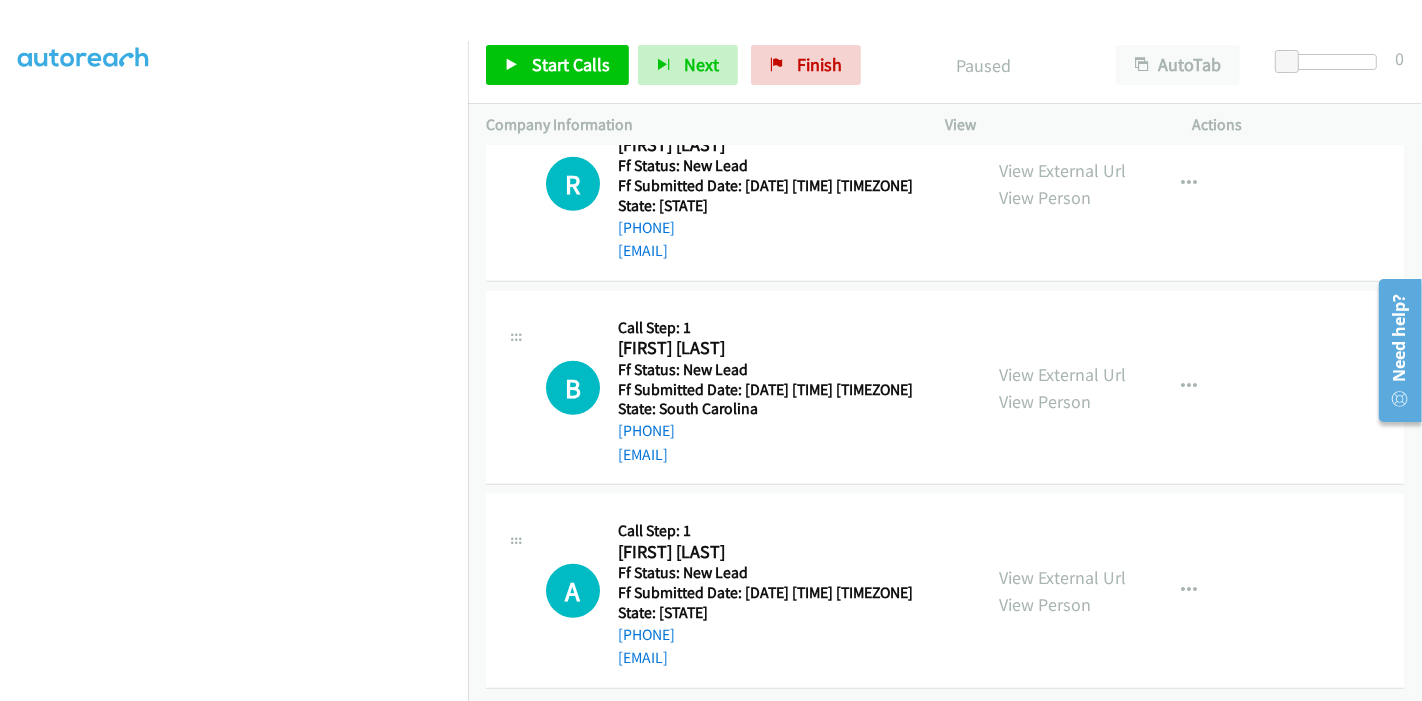 scroll, scrollTop: 1181, scrollLeft: 0, axis: vertical 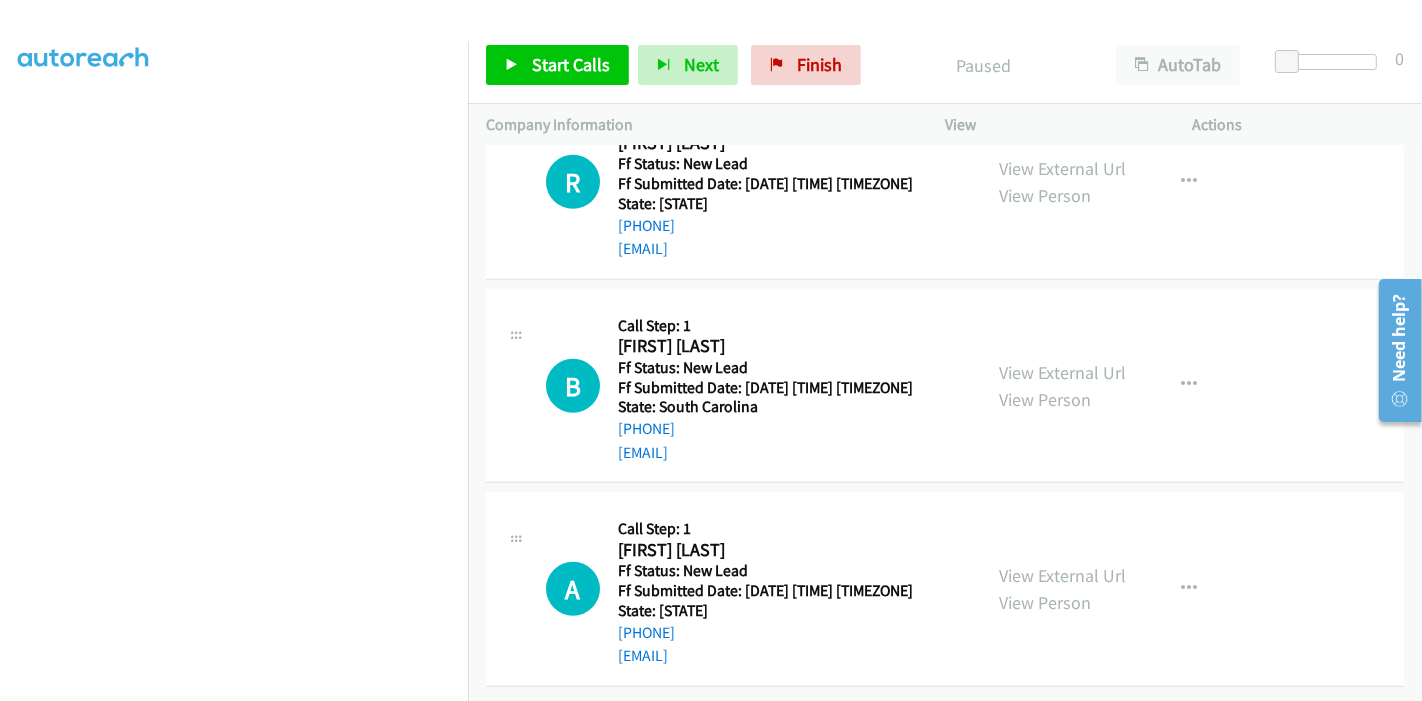 click on "View External Url
View Person" at bounding box center (1062, 589) 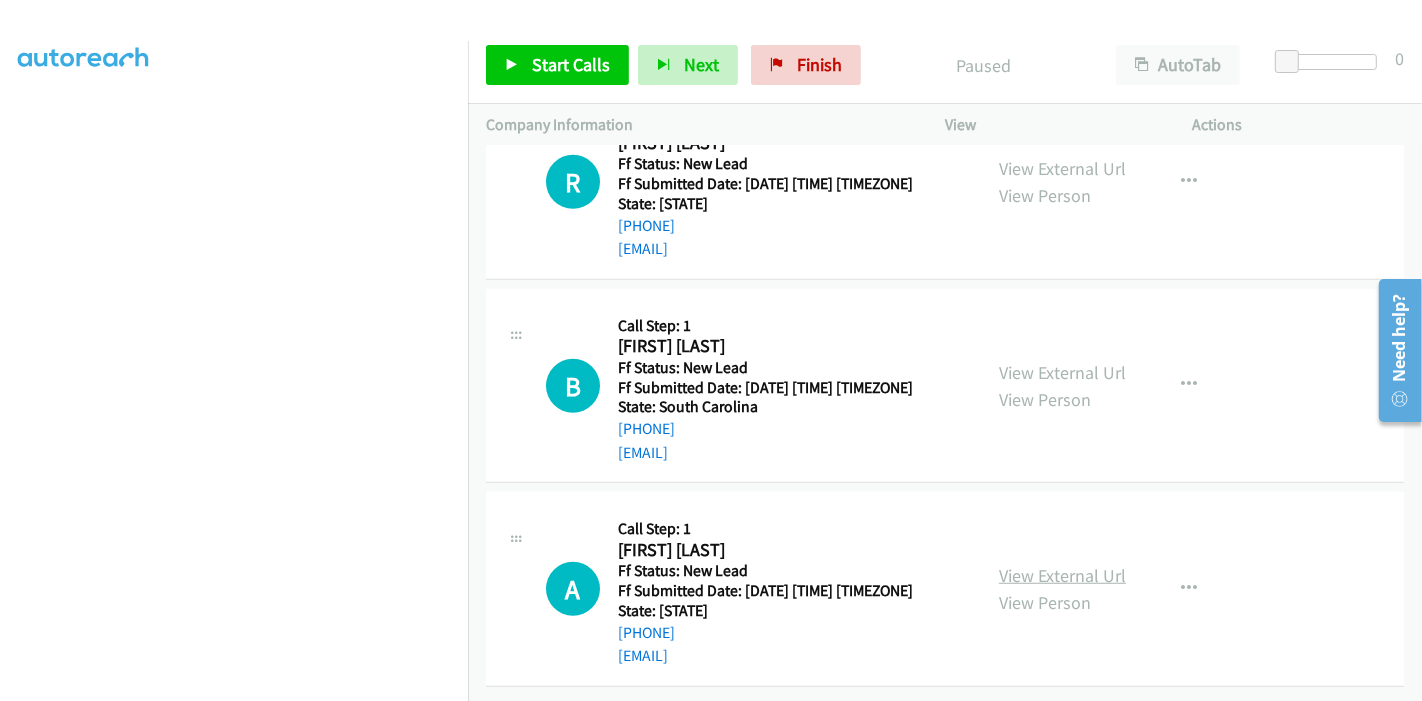 click on "View External Url" at bounding box center [1062, 575] 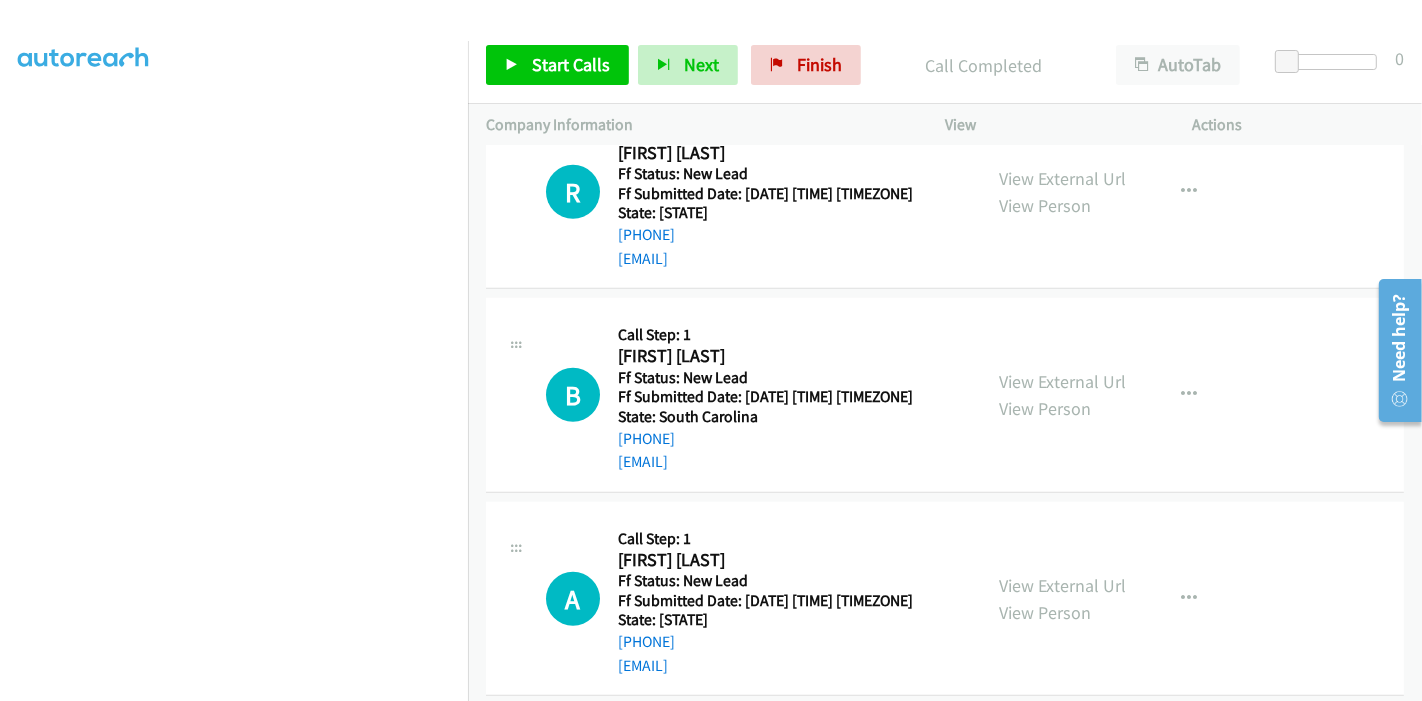scroll, scrollTop: 1224, scrollLeft: 0, axis: vertical 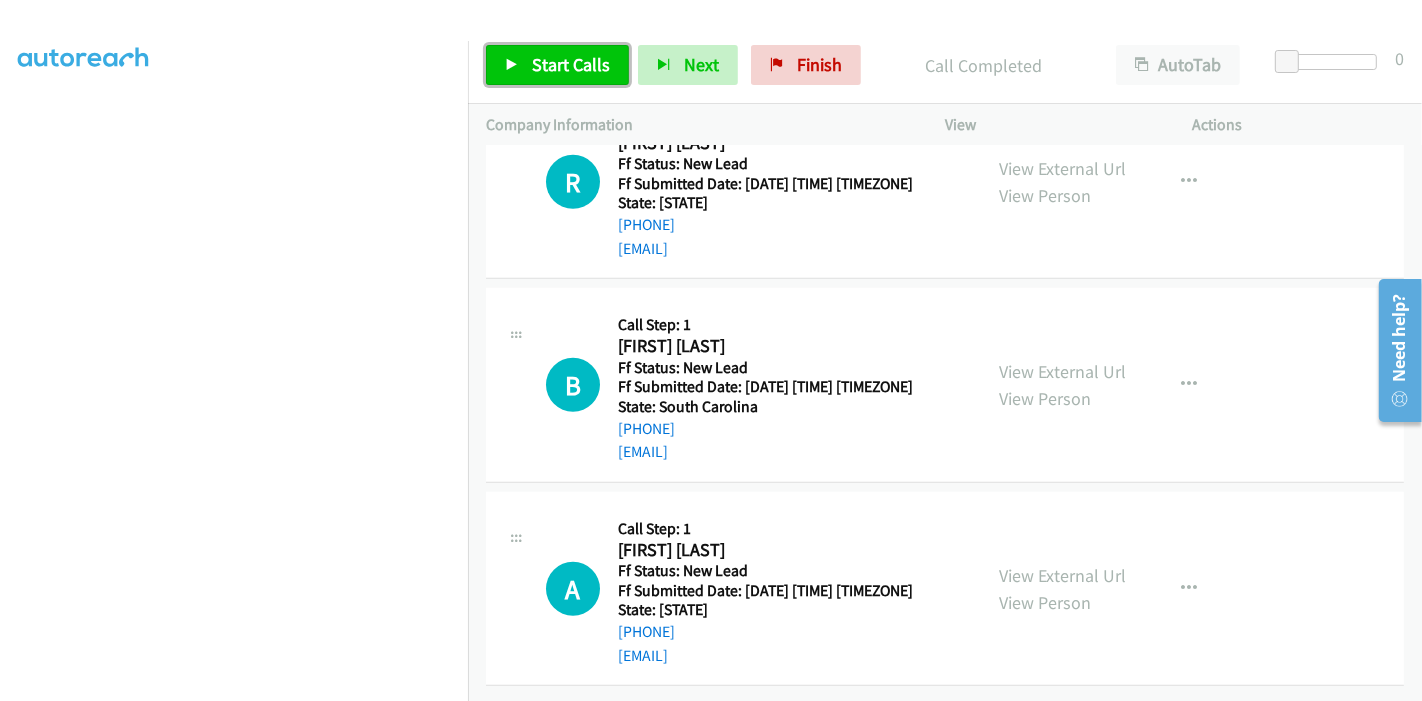 click on "Start Calls" at bounding box center (571, 64) 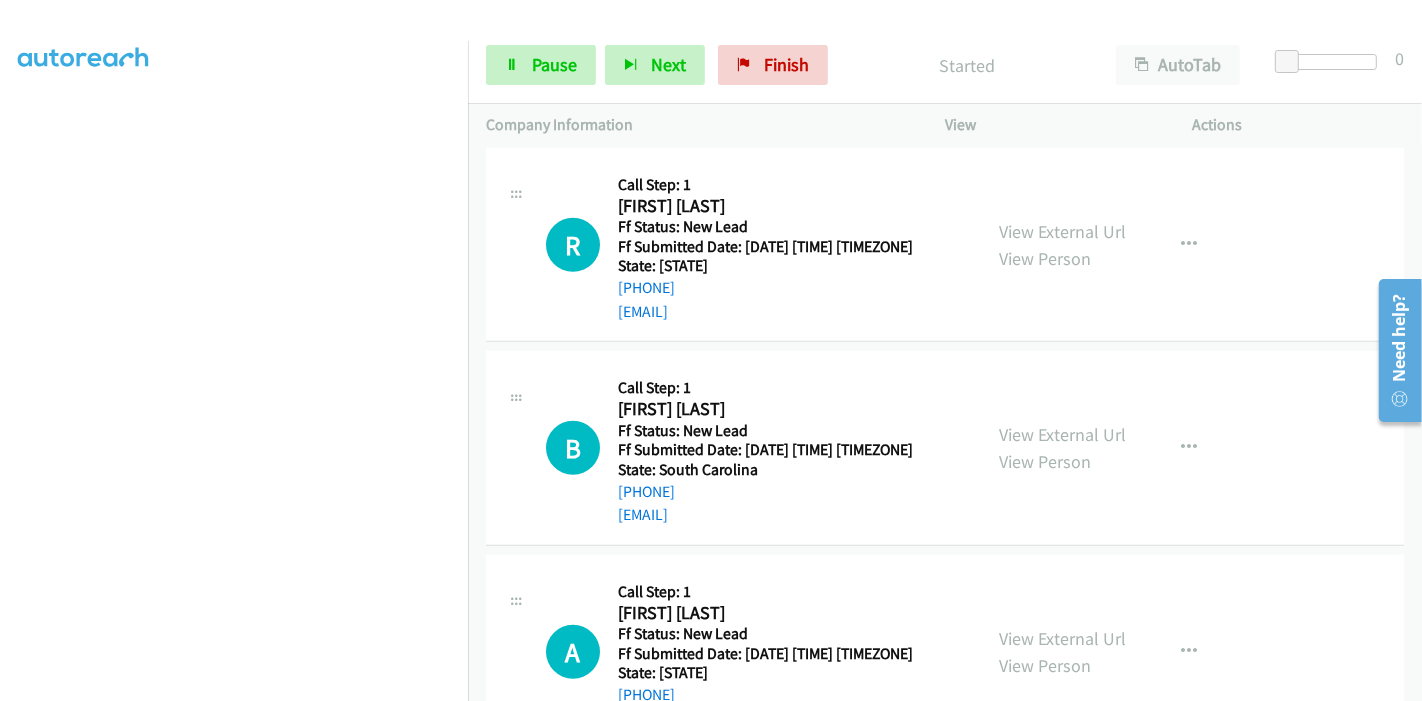 scroll, scrollTop: 1113, scrollLeft: 0, axis: vertical 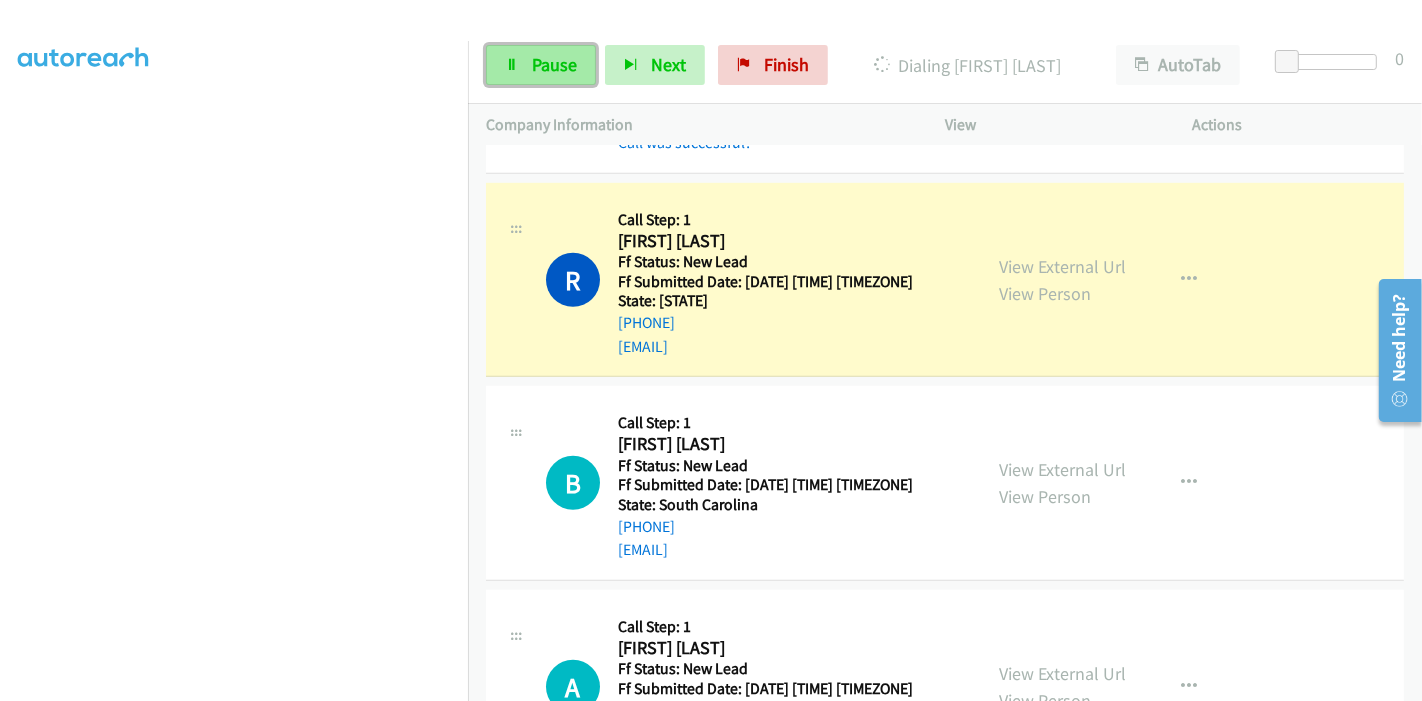 click at bounding box center (512, 66) 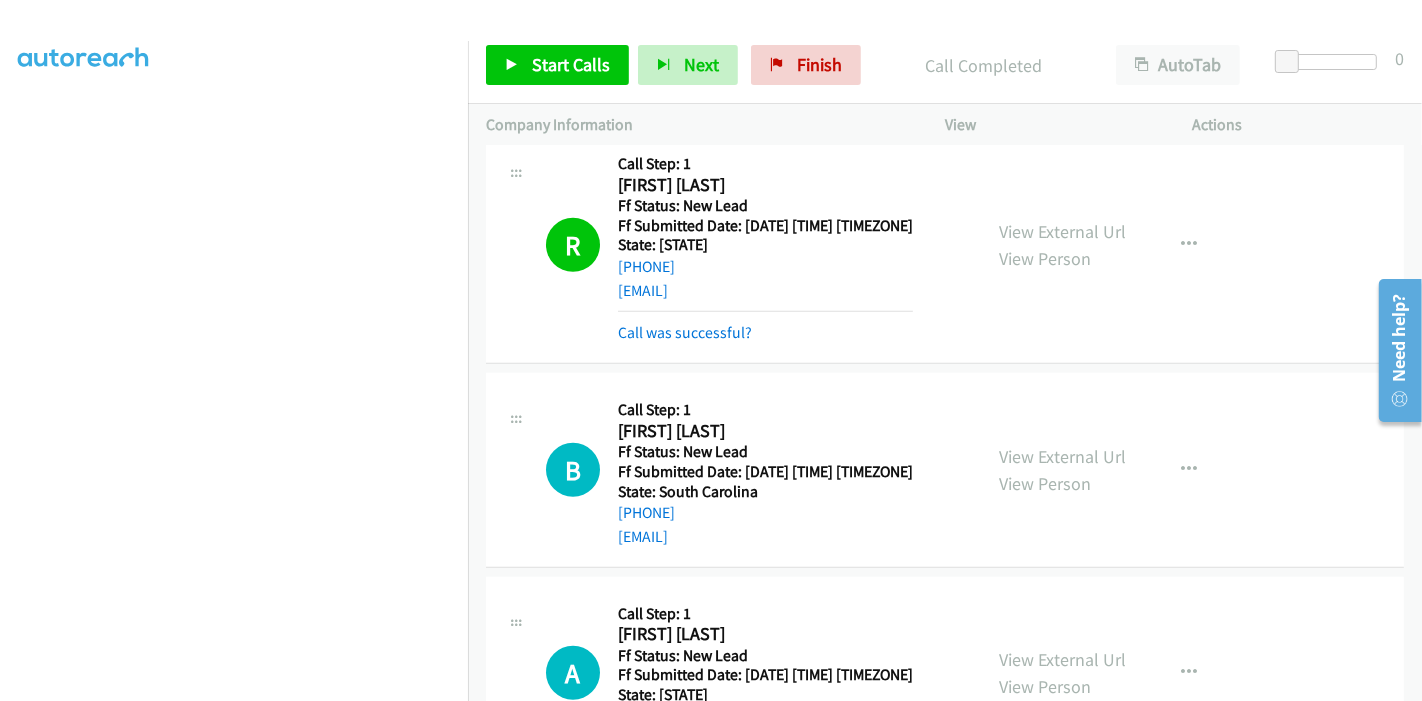 scroll, scrollTop: 1134, scrollLeft: 0, axis: vertical 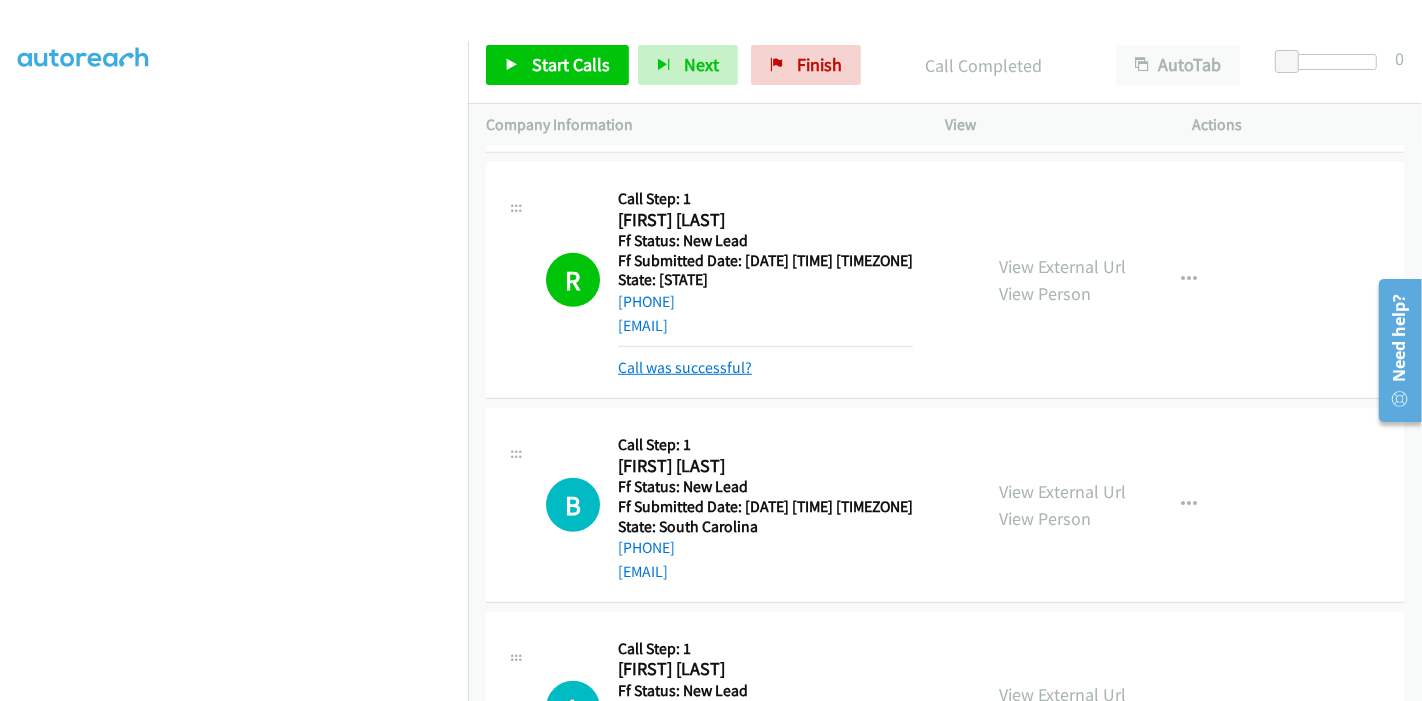 click on "Call was successful?" at bounding box center (685, 367) 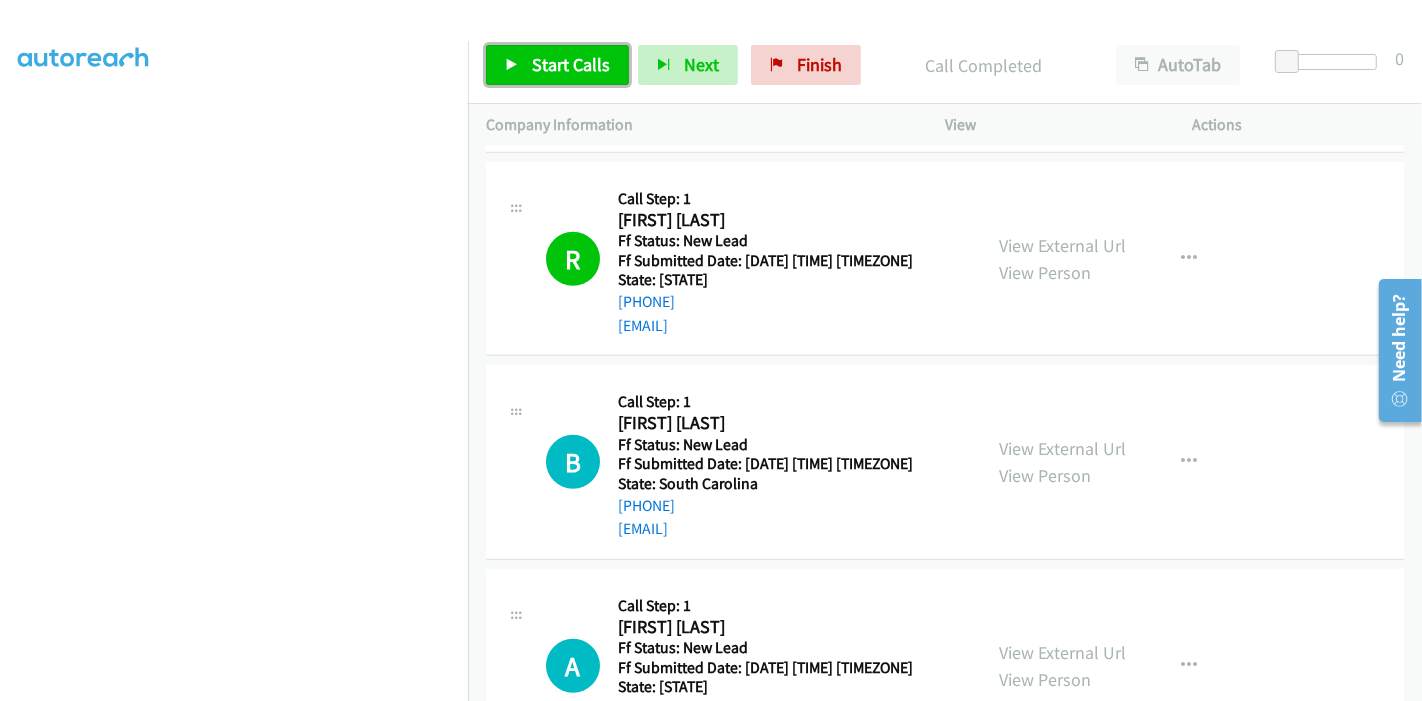 click on "Start Calls" at bounding box center [571, 64] 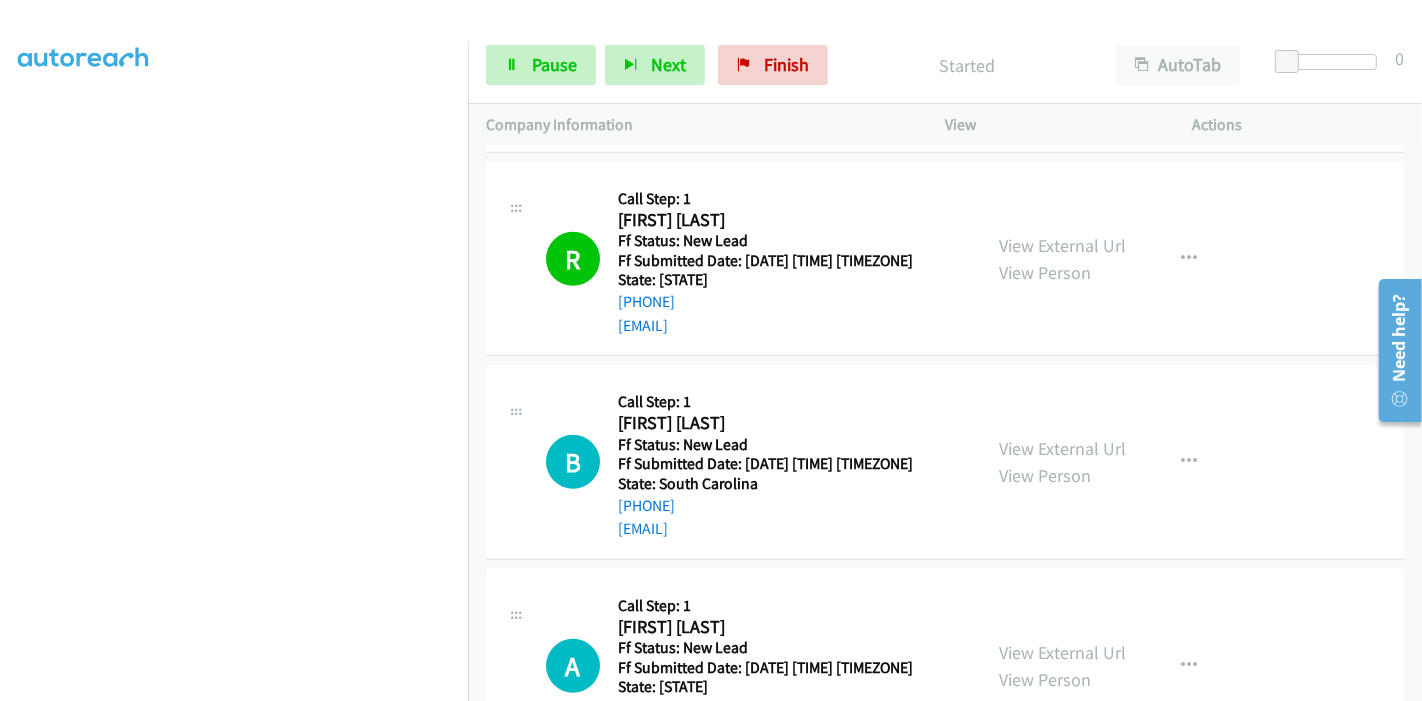scroll, scrollTop: 1357, scrollLeft: 0, axis: vertical 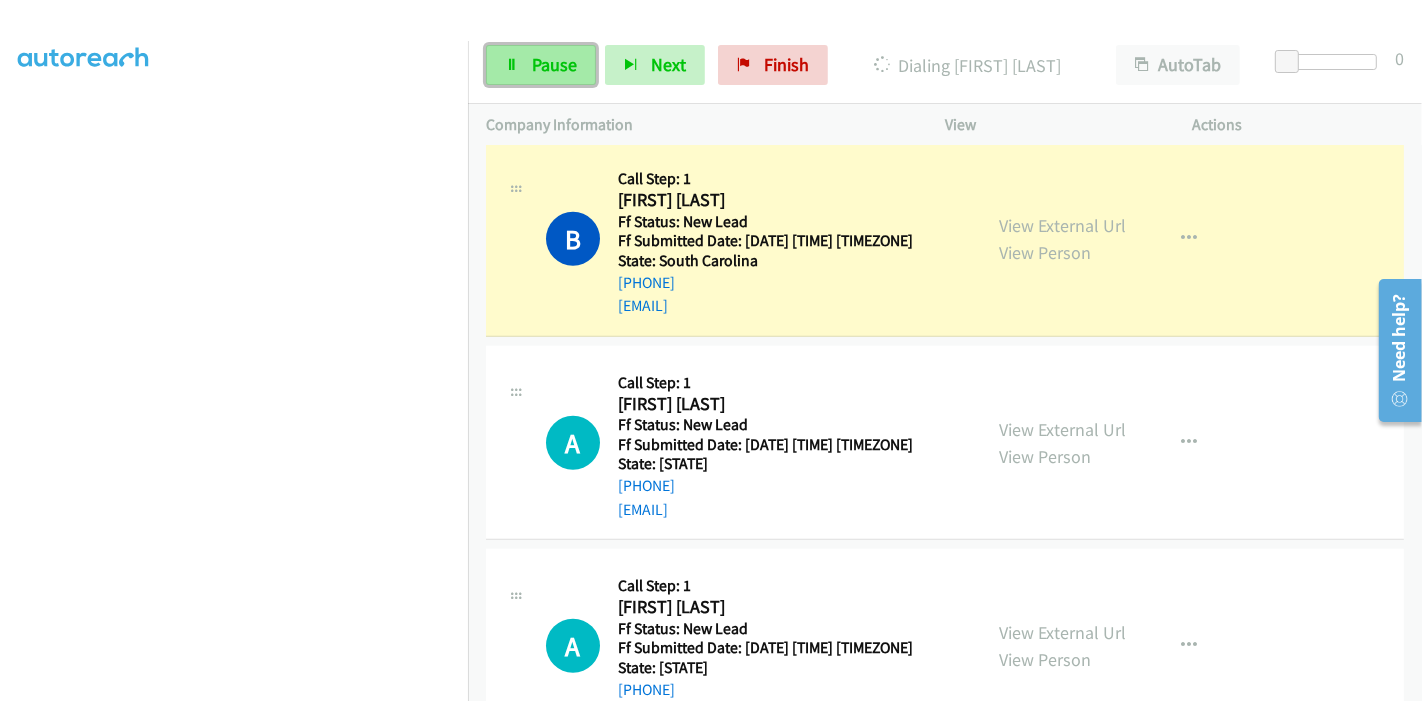 click on "Pause" at bounding box center (554, 64) 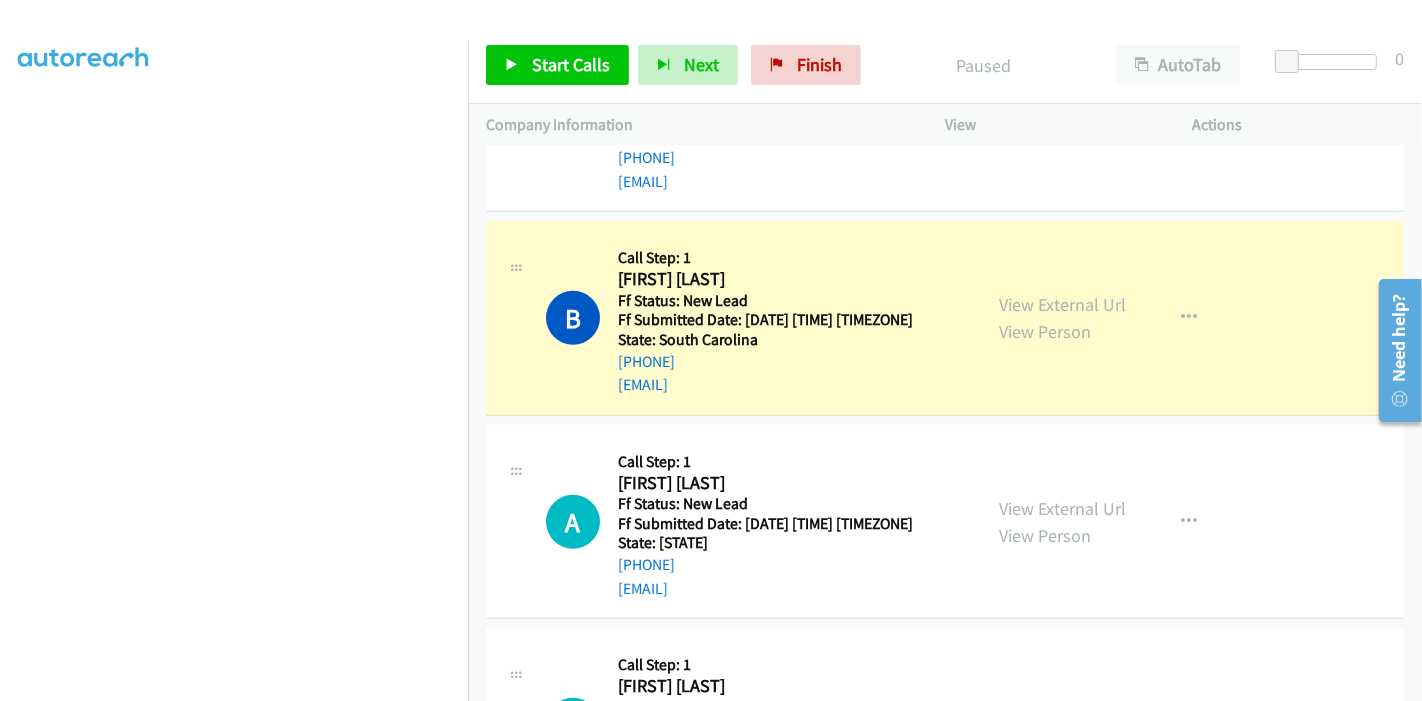 scroll, scrollTop: 1277, scrollLeft: 0, axis: vertical 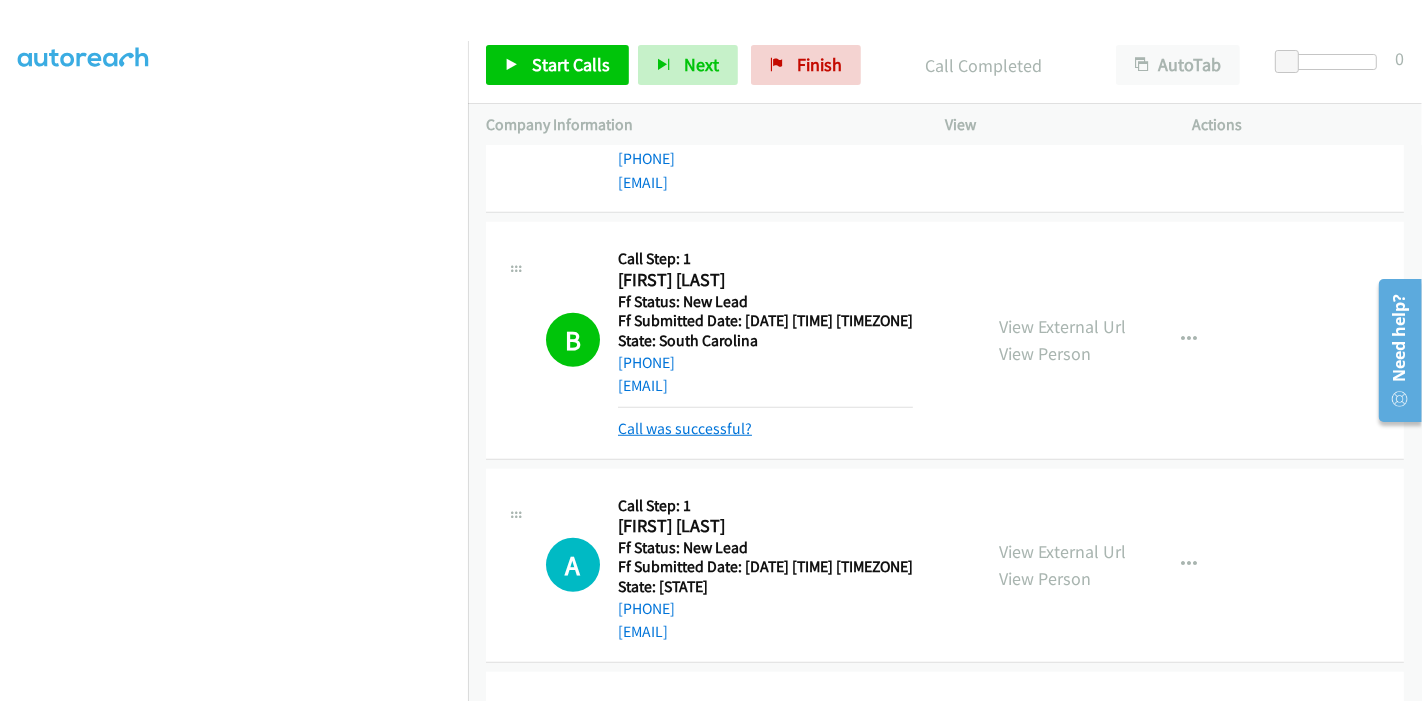 click on "Call was successful?" at bounding box center (685, 428) 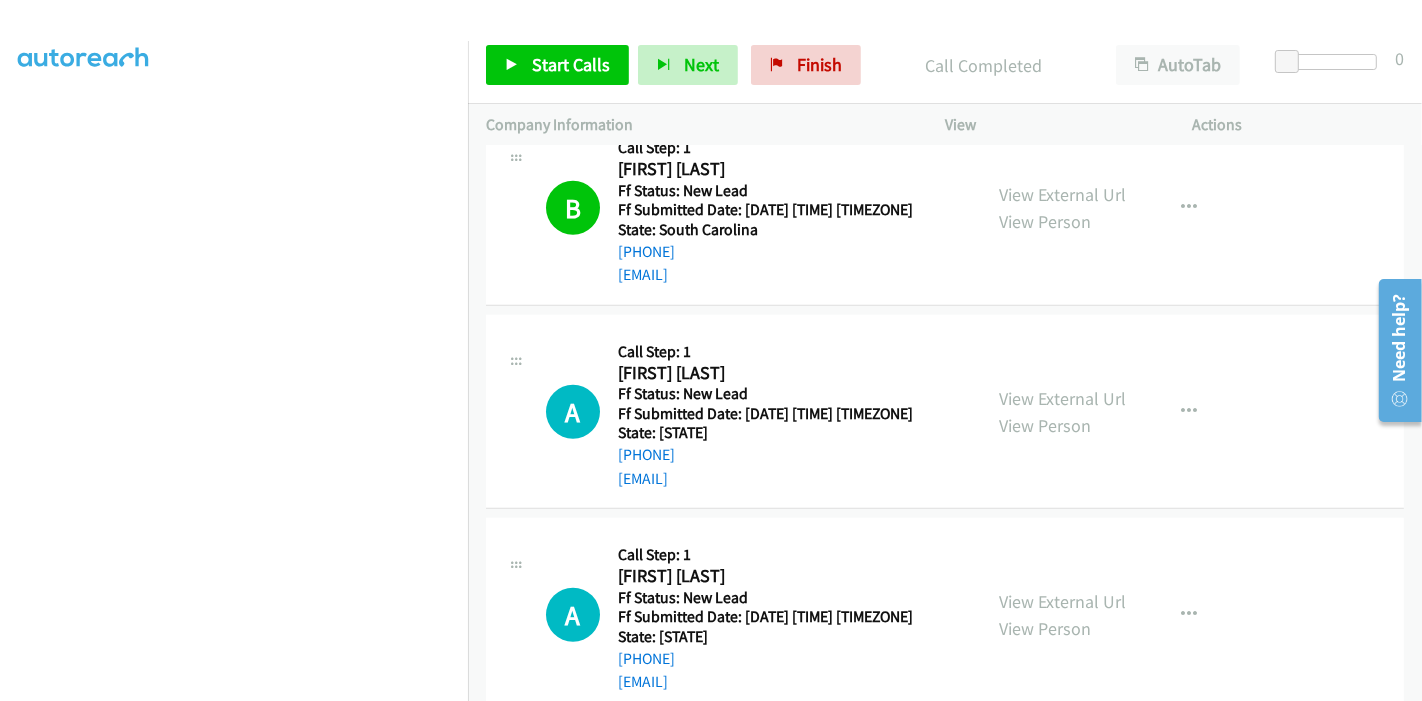 scroll, scrollTop: 1611, scrollLeft: 0, axis: vertical 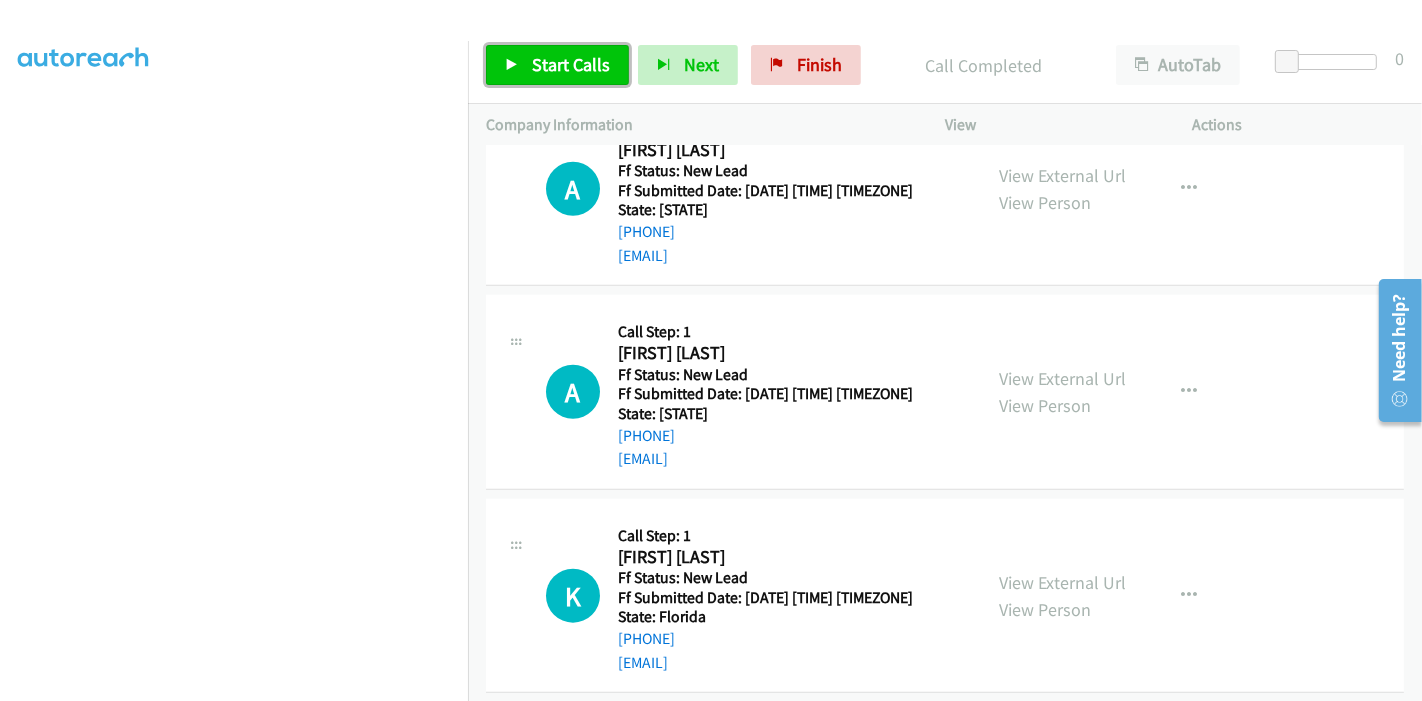 click on "Start Calls" at bounding box center (571, 64) 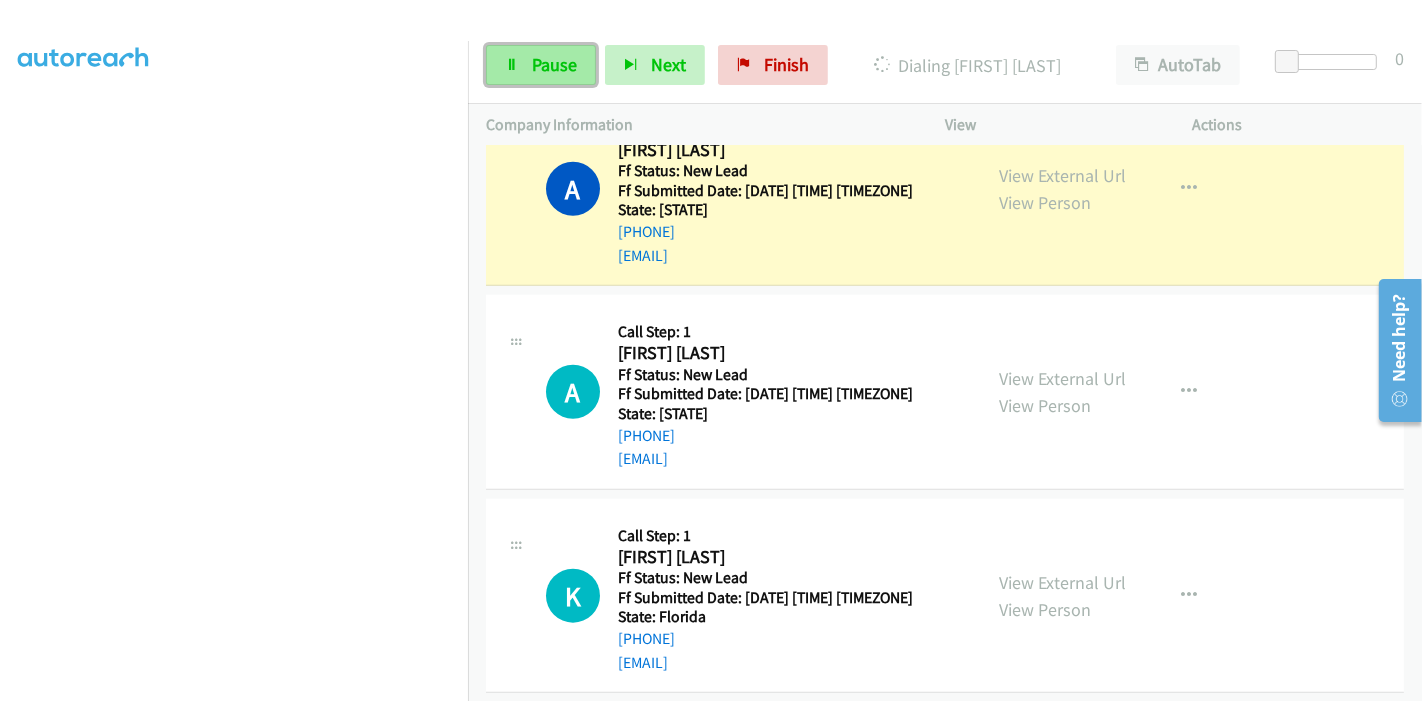 click on "Pause" at bounding box center [541, 65] 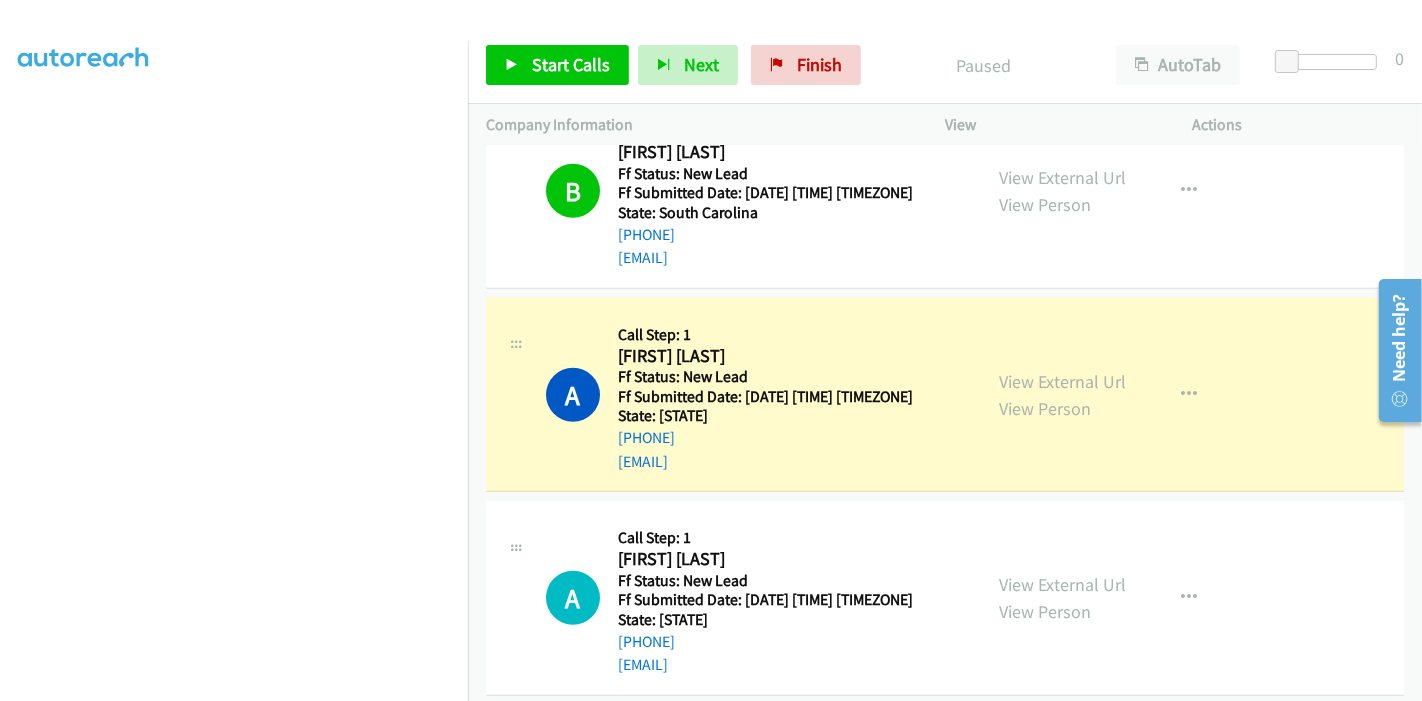scroll, scrollTop: 1389, scrollLeft: 0, axis: vertical 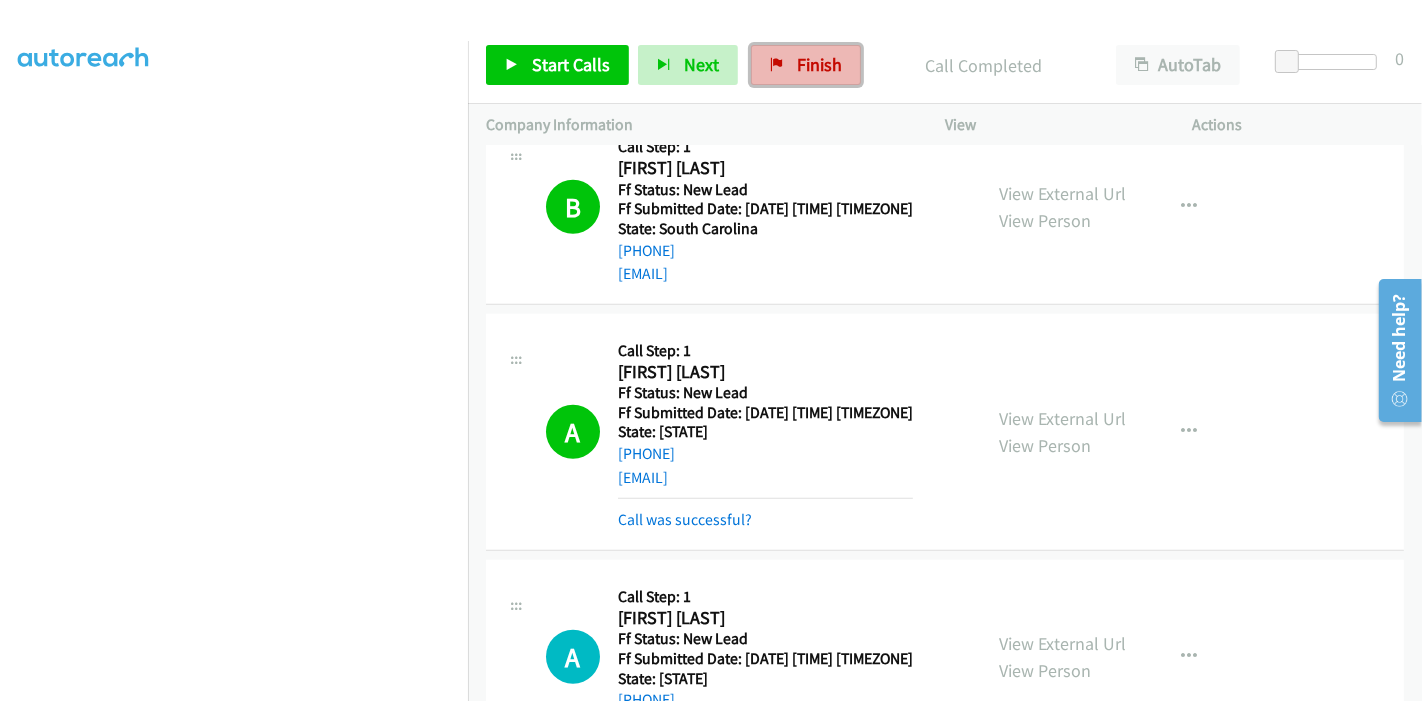 click on "Finish" at bounding box center (819, 64) 